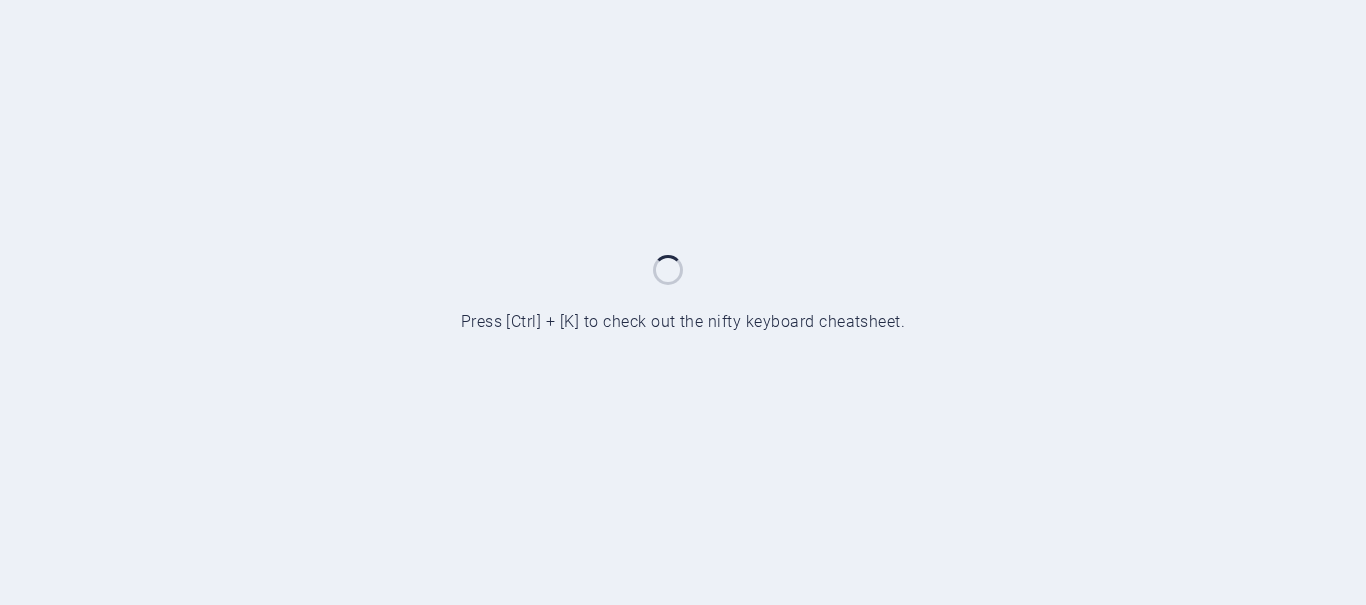 scroll, scrollTop: 0, scrollLeft: 0, axis: both 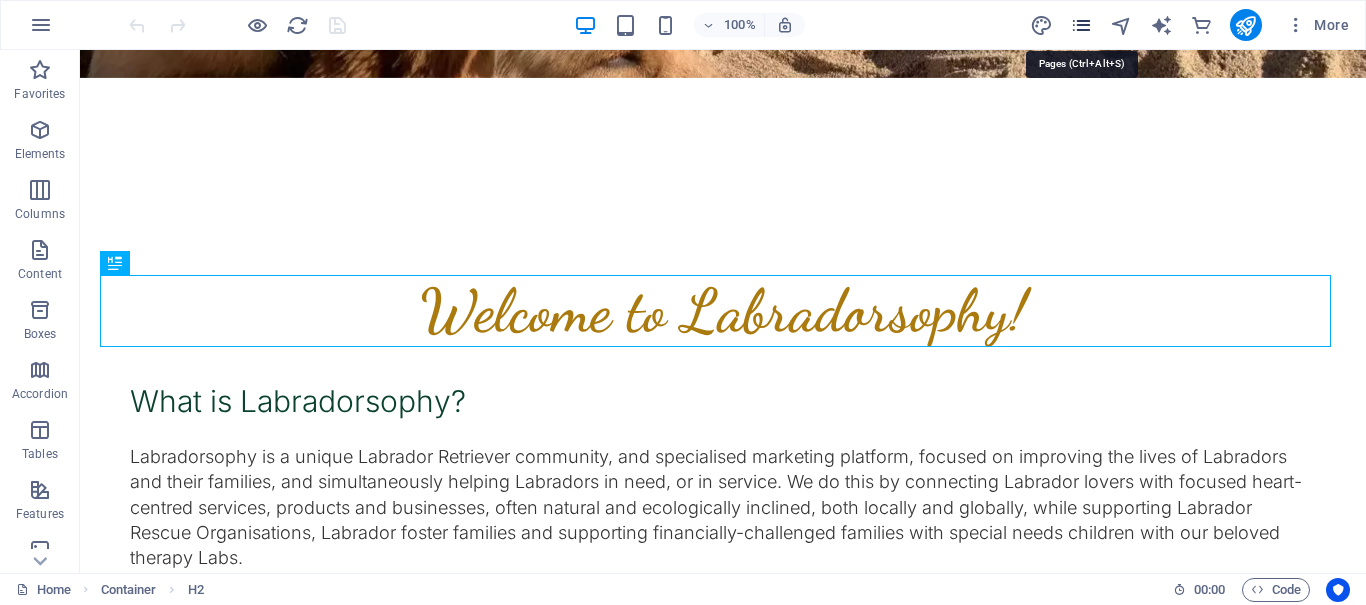 click at bounding box center [1081, 25] 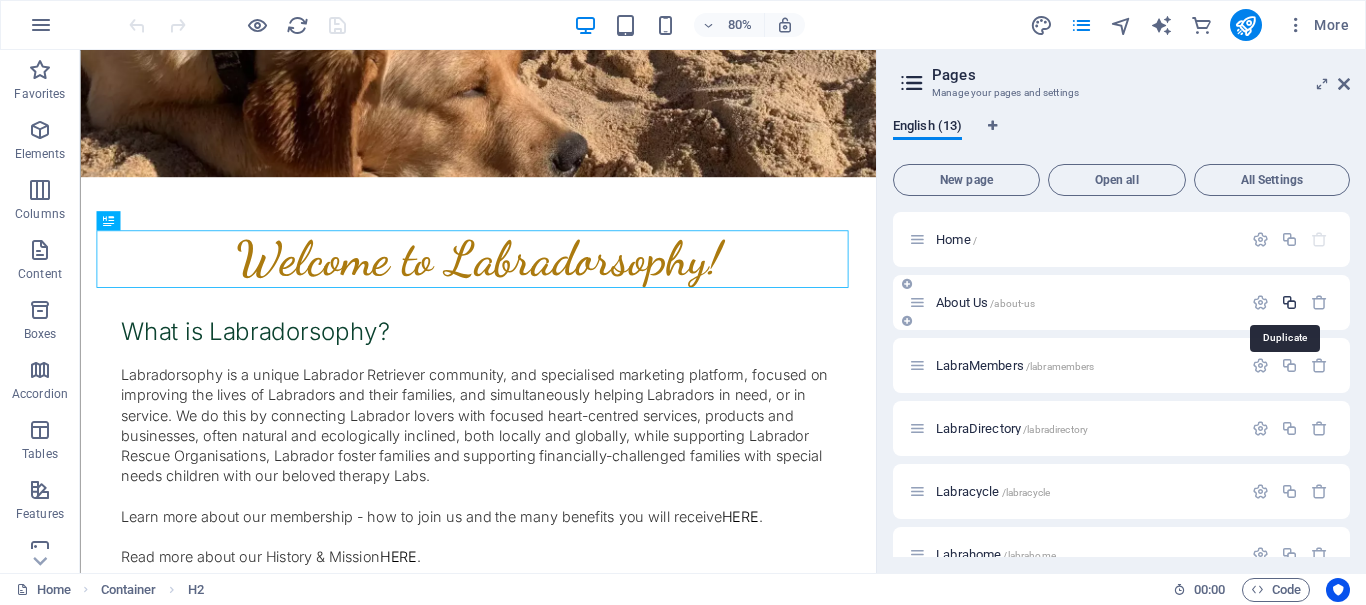 click at bounding box center (1289, 302) 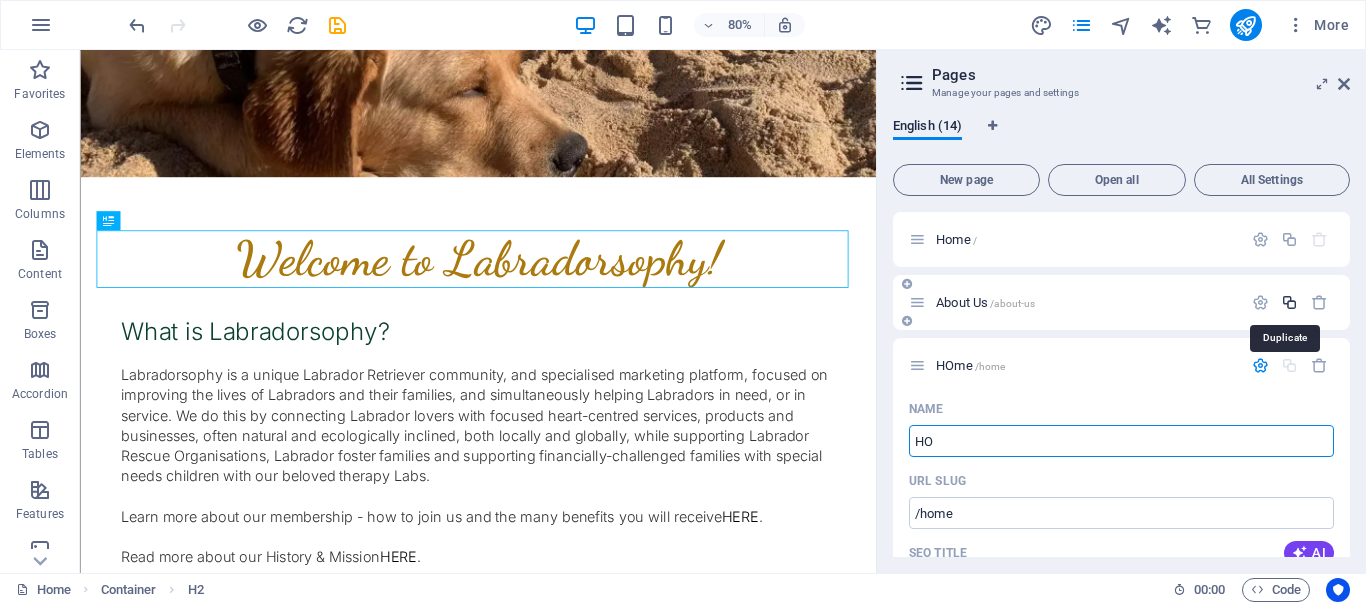 type on "H" 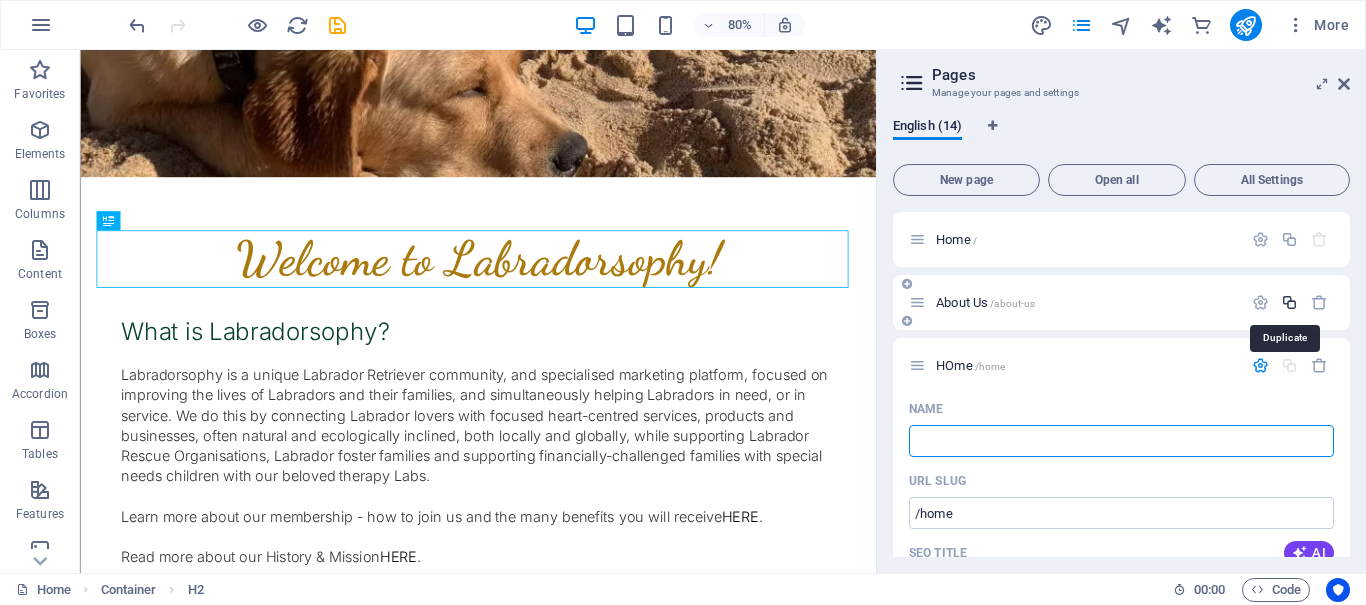 type 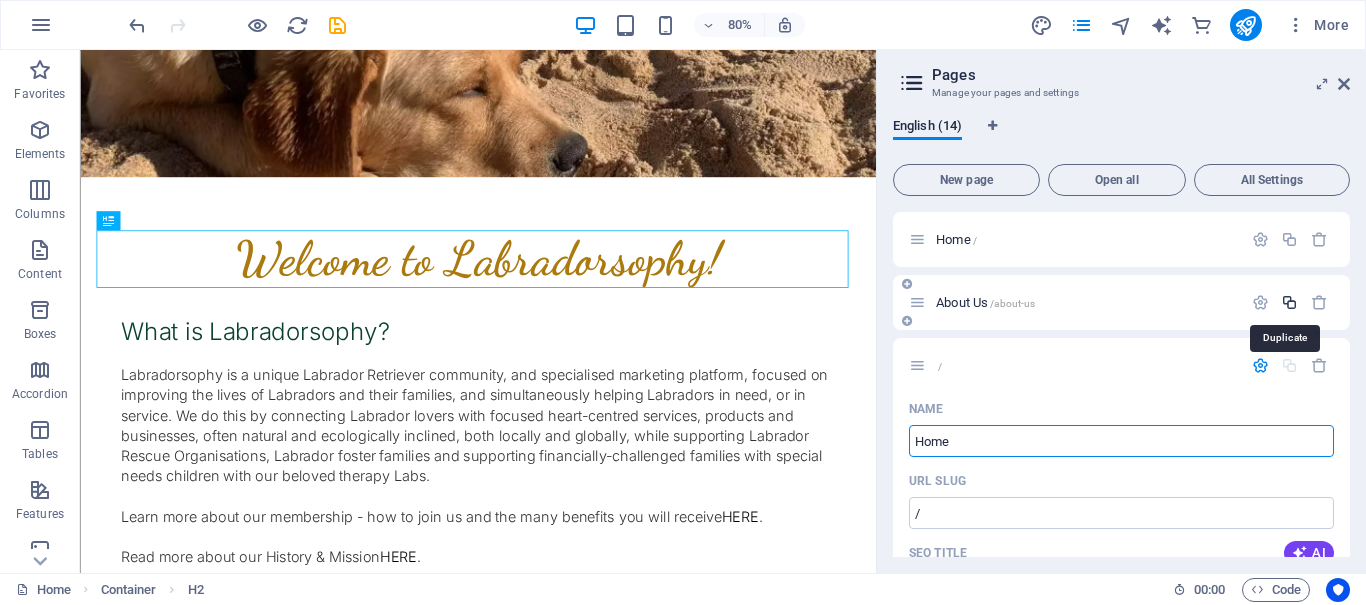 type on "Home3" 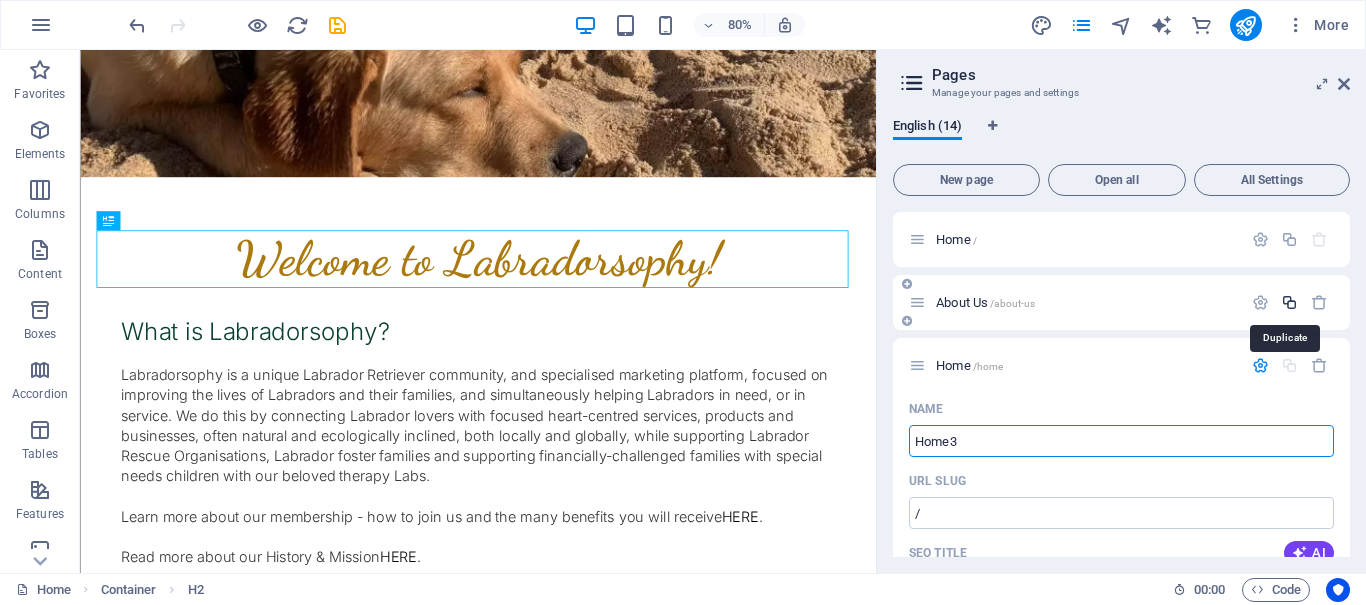 type on "/home" 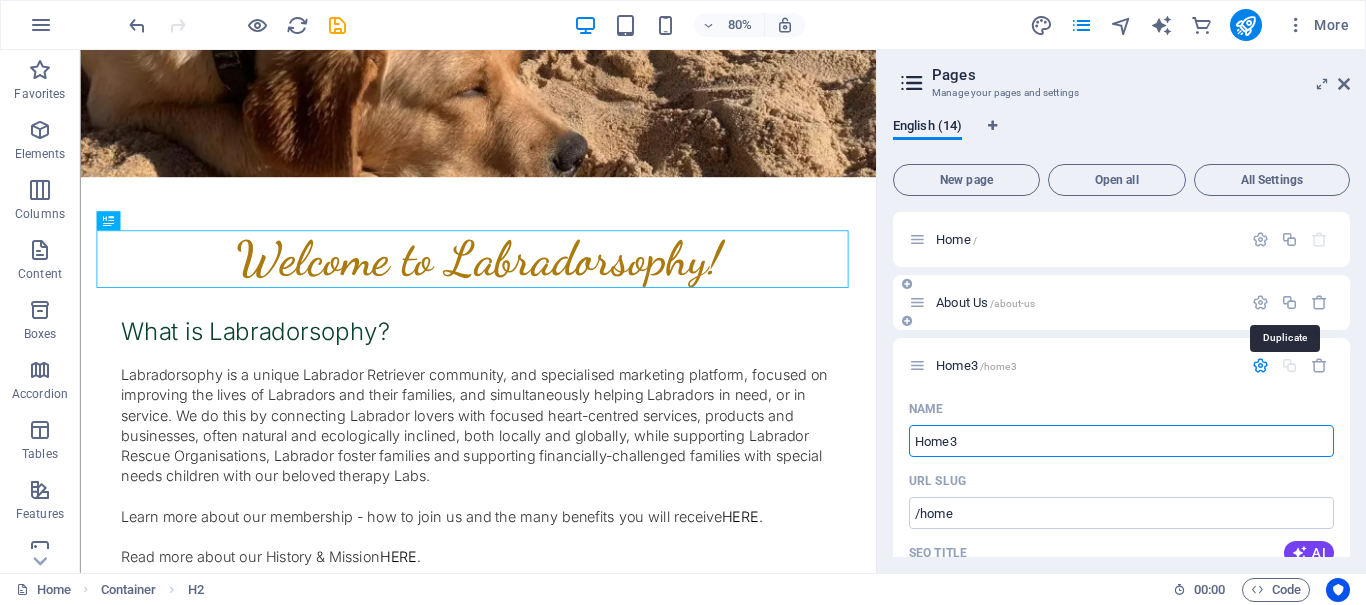 type on "Home3" 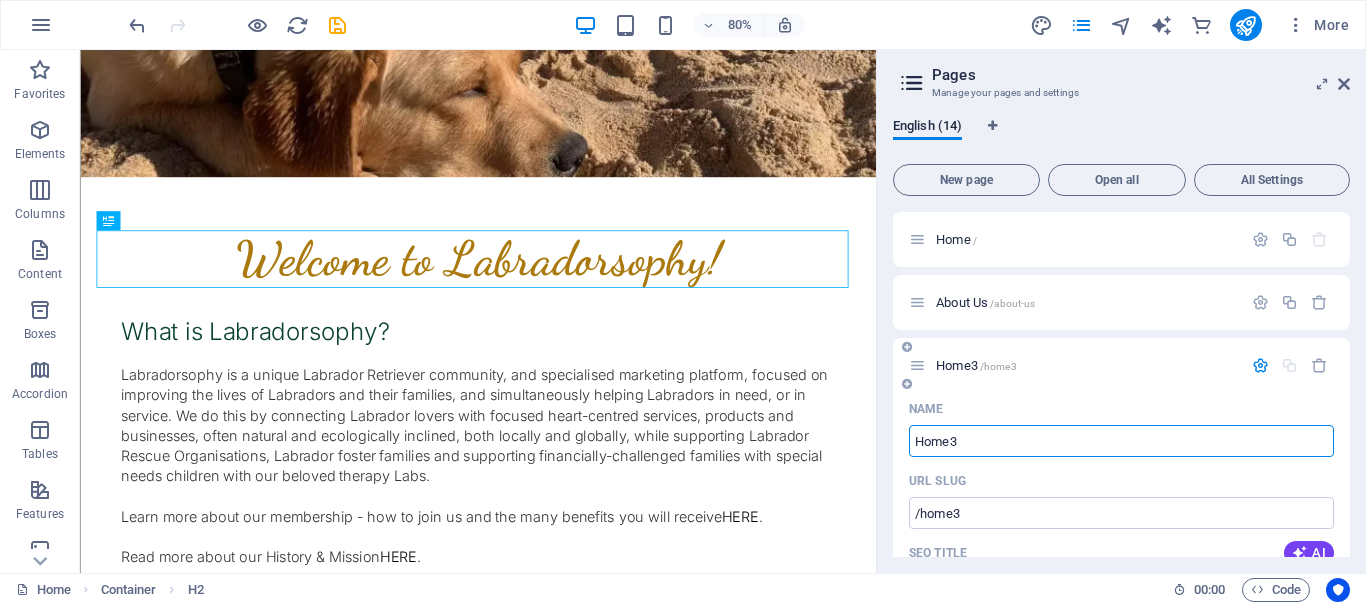 type on "Home3" 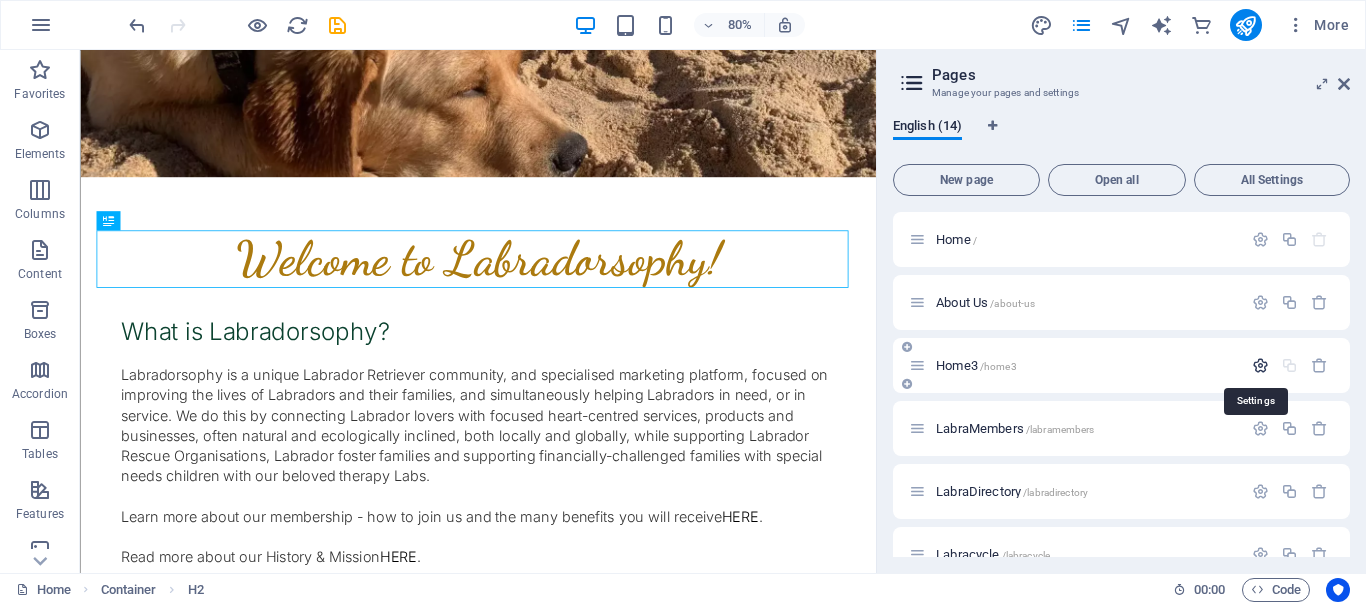 click at bounding box center [1260, 365] 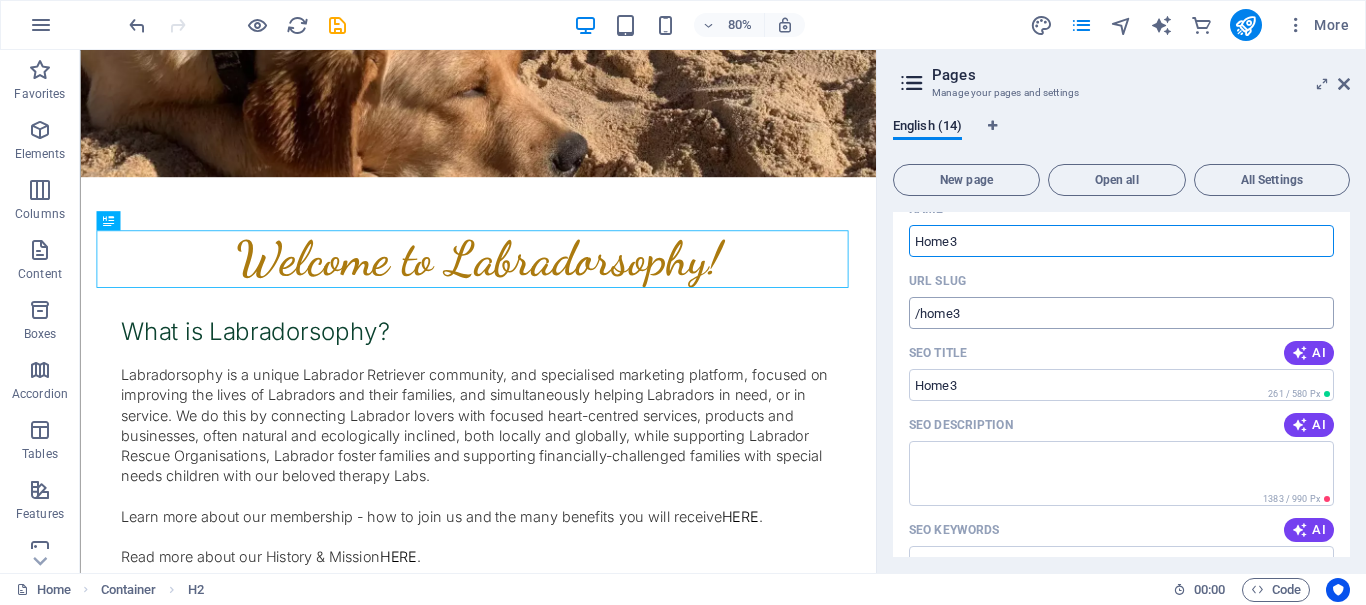 scroll, scrollTop: 0, scrollLeft: 0, axis: both 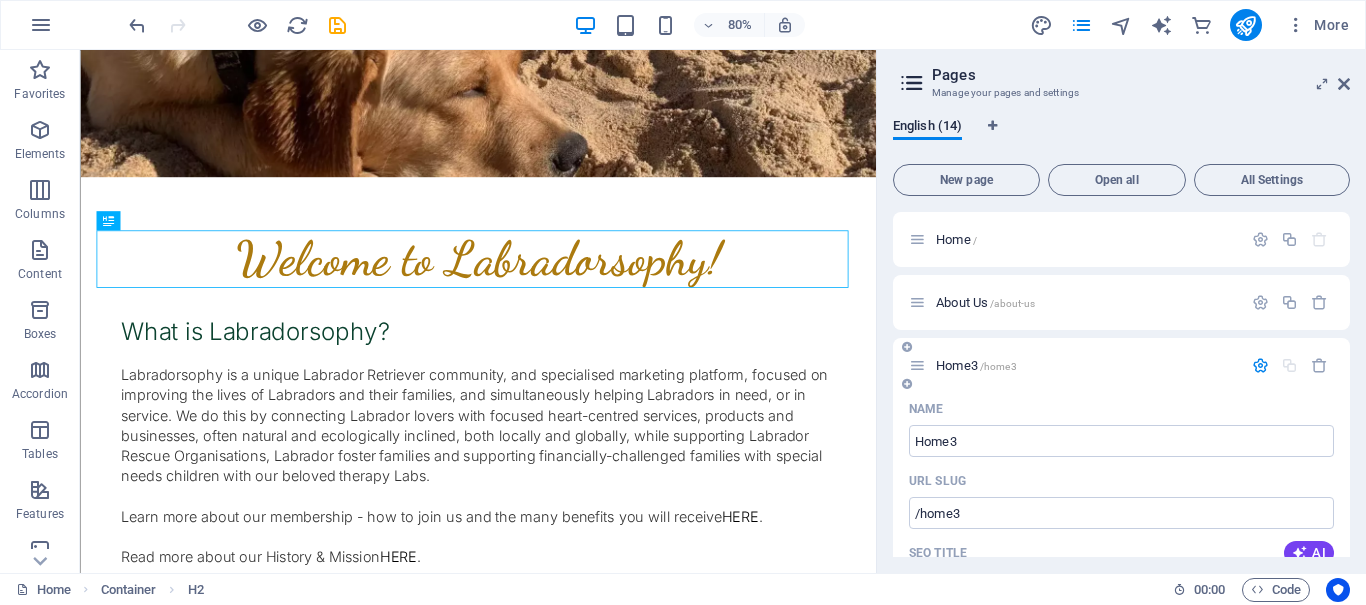 click on "Home3 /home3" at bounding box center (976, 365) 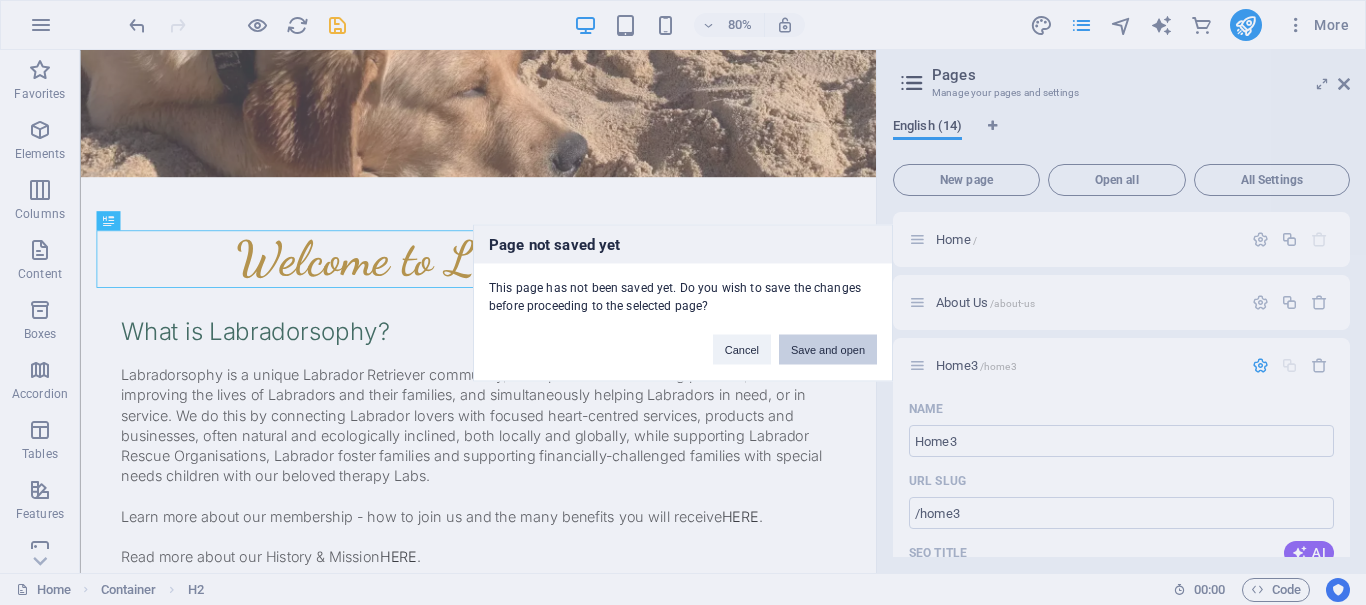 click on "Save and open" at bounding box center [828, 349] 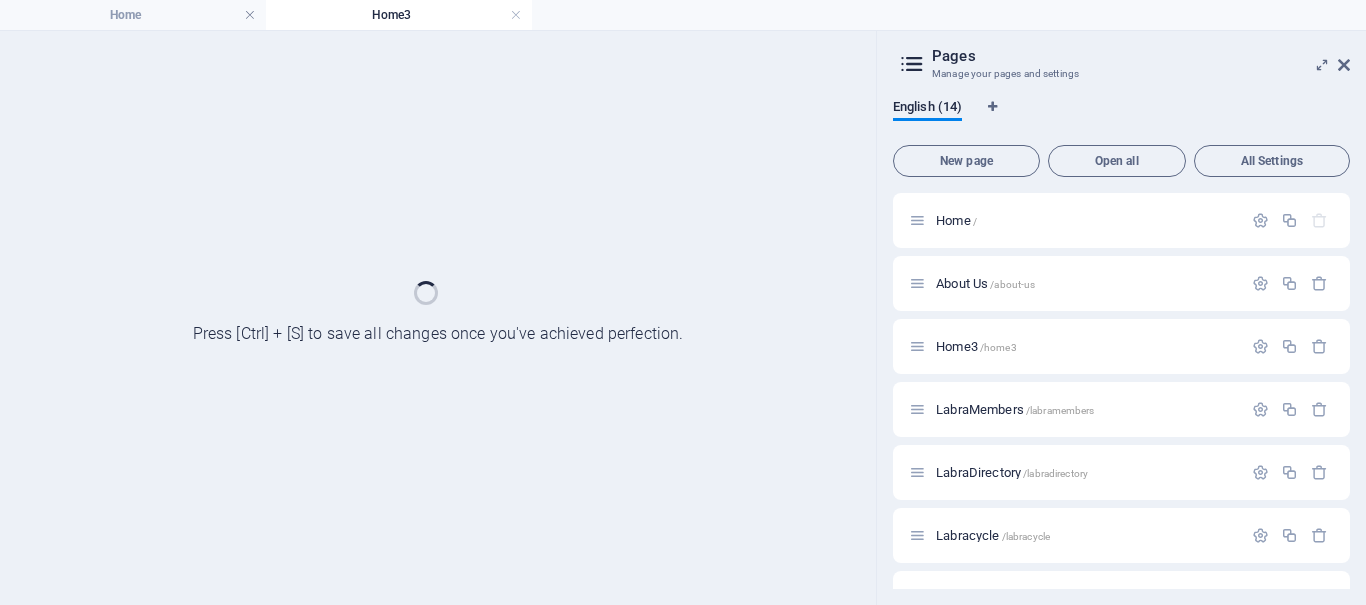 scroll, scrollTop: 0, scrollLeft: 0, axis: both 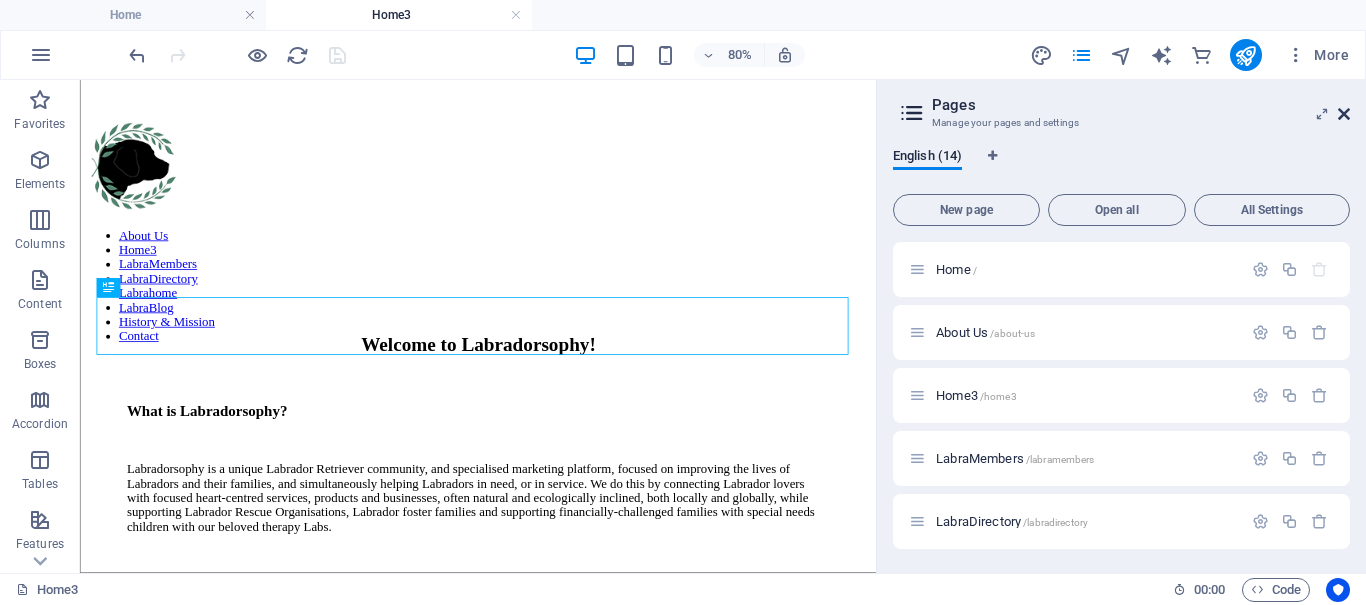 drag, startPoint x: 1346, startPoint y: 112, endPoint x: 563, endPoint y: 167, distance: 784.9293 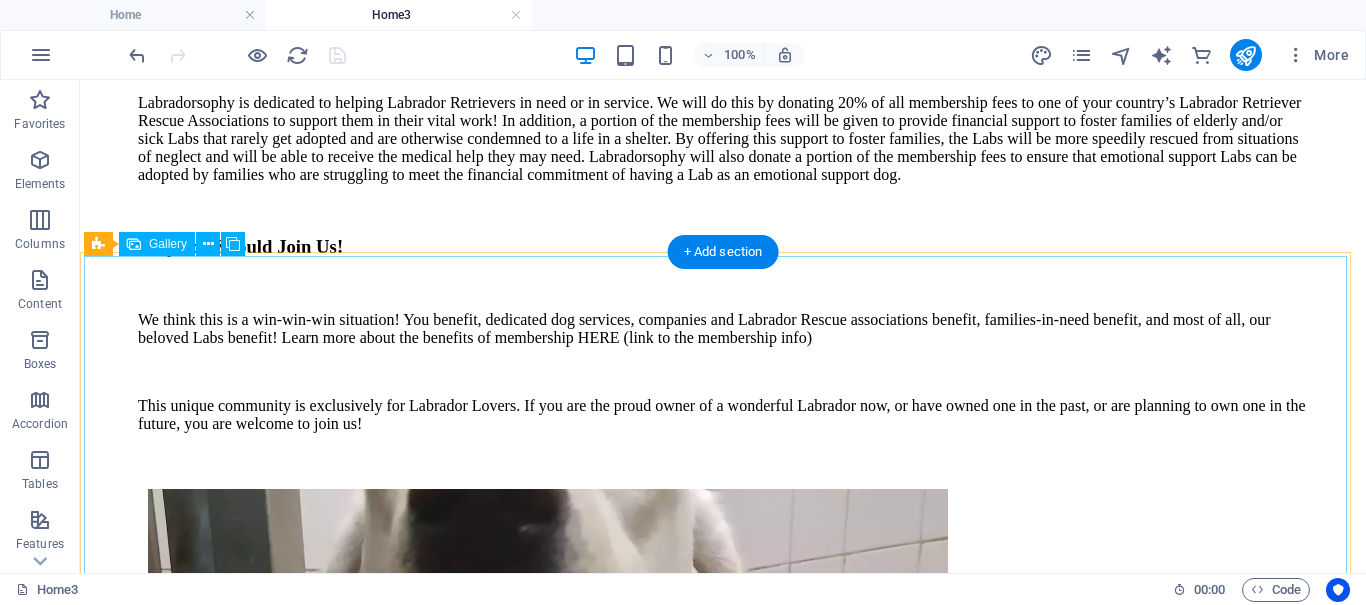 scroll, scrollTop: 1748, scrollLeft: 0, axis: vertical 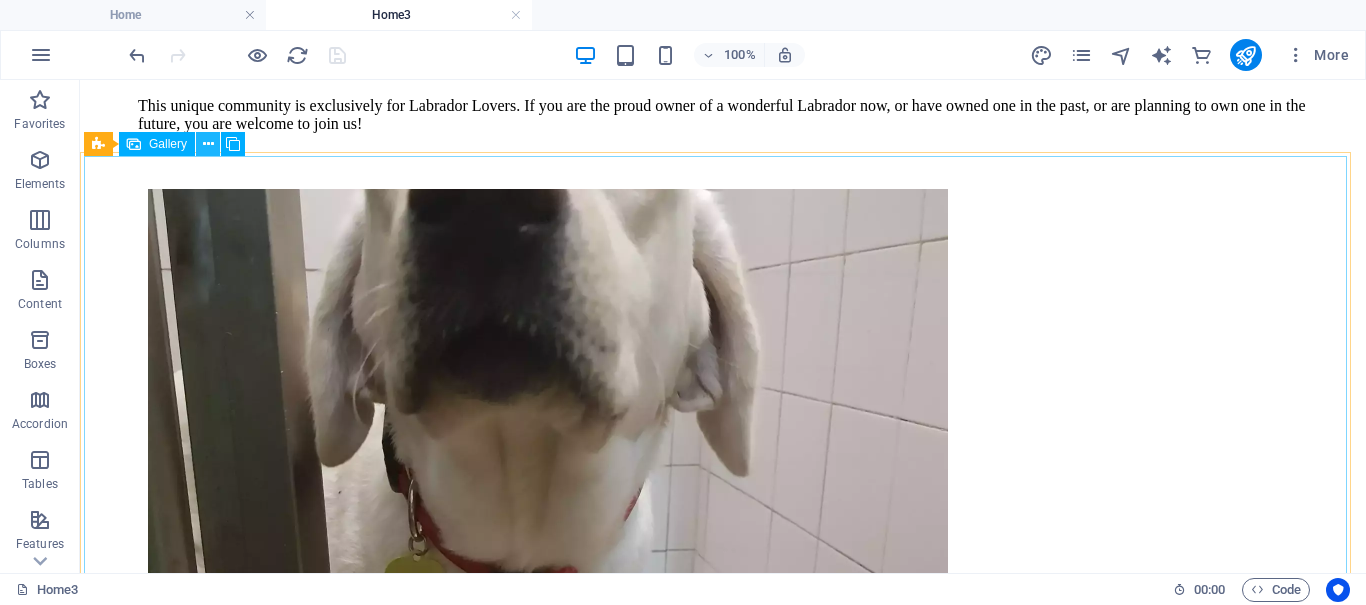 click at bounding box center [208, 144] 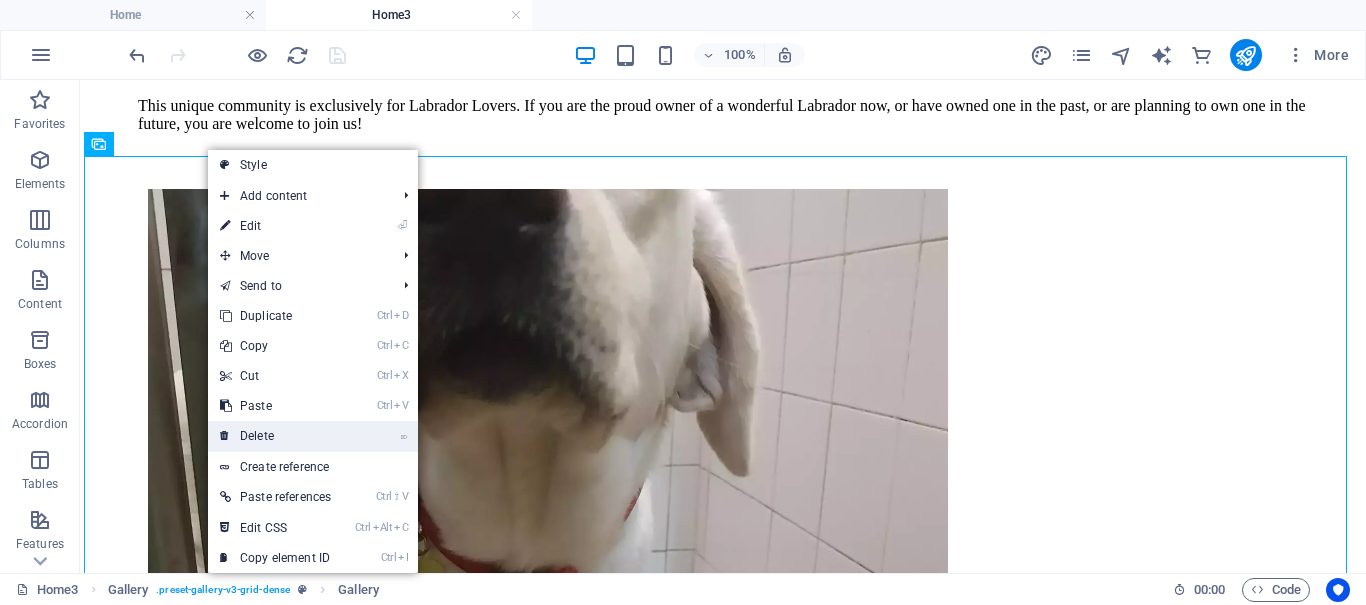 drag, startPoint x: 295, startPoint y: 430, endPoint x: 215, endPoint y: 351, distance: 112.432205 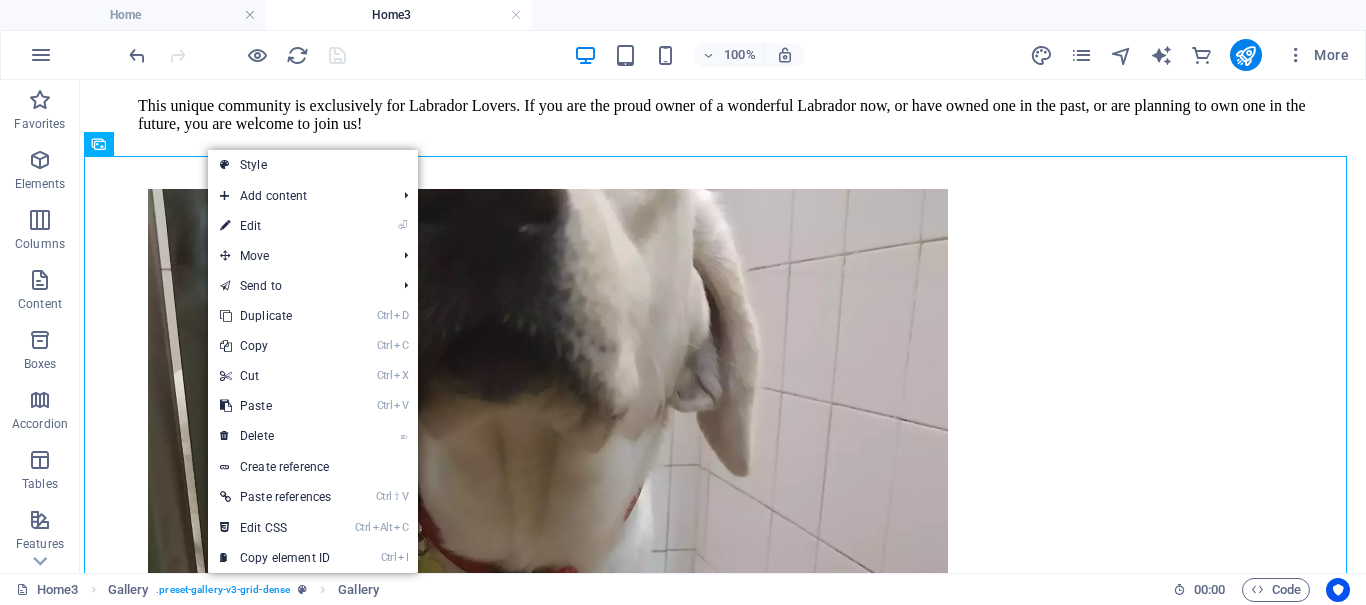 scroll, scrollTop: 1671, scrollLeft: 0, axis: vertical 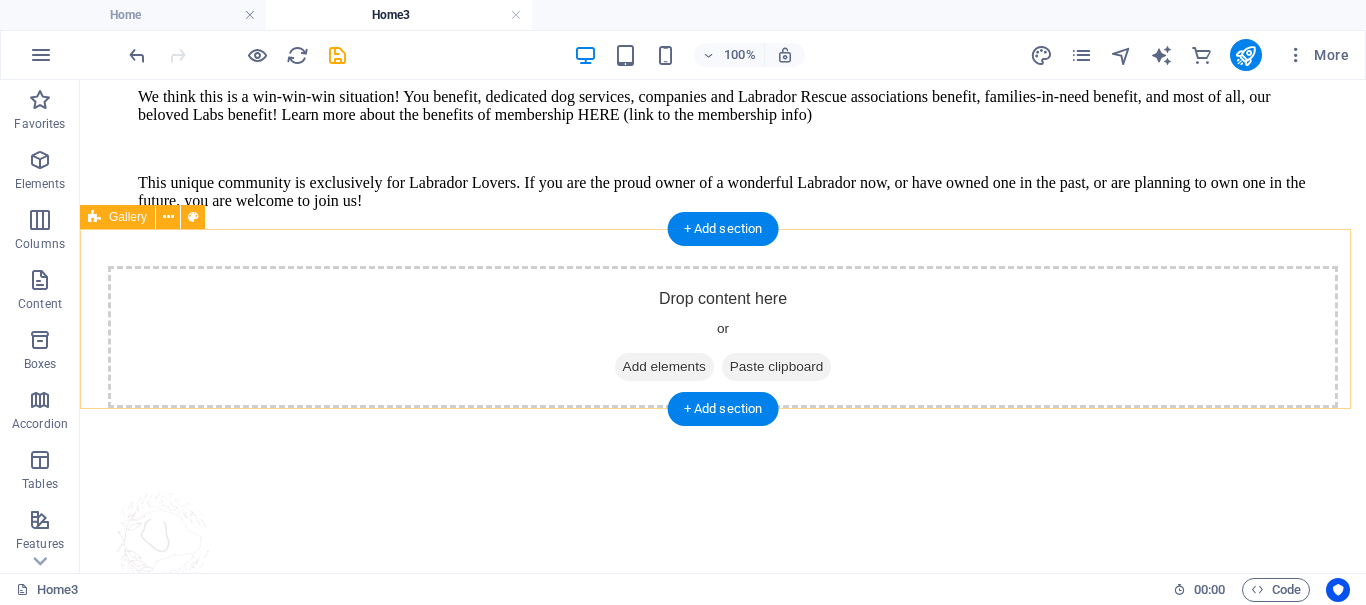 click on "Drop content here or  Add elements  Paste clipboard" at bounding box center (723, 337) 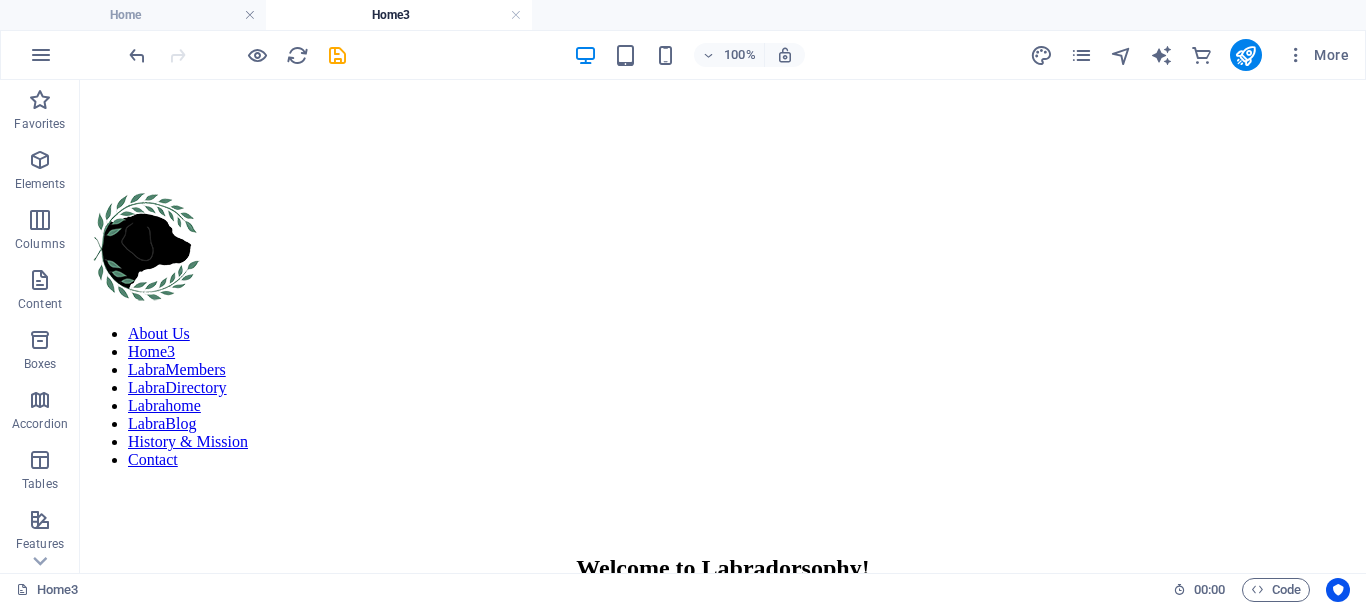 scroll, scrollTop: 0, scrollLeft: 0, axis: both 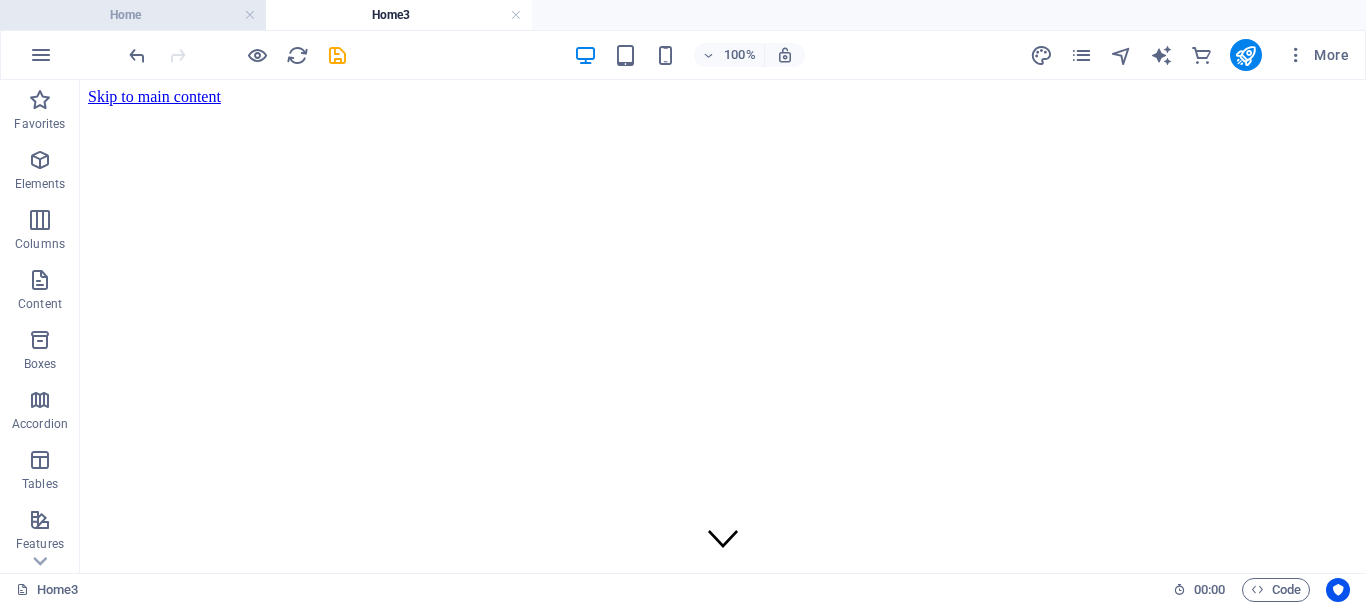 click on "Home" at bounding box center (133, 15) 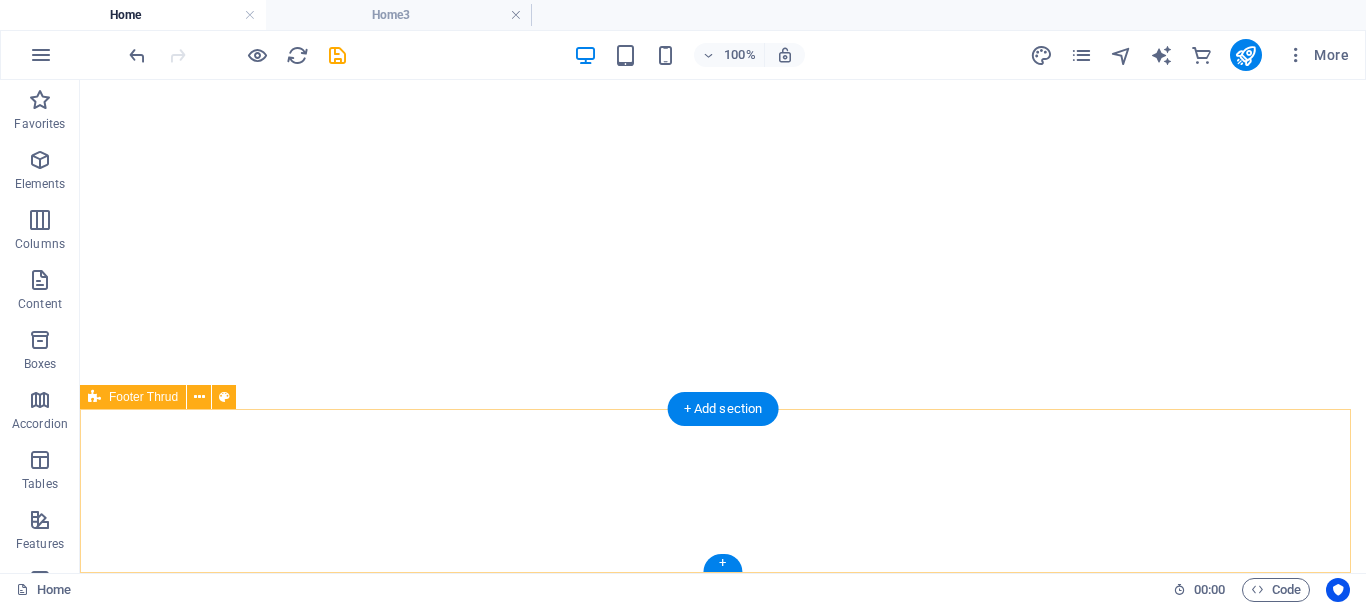 scroll, scrollTop: 1546, scrollLeft: 0, axis: vertical 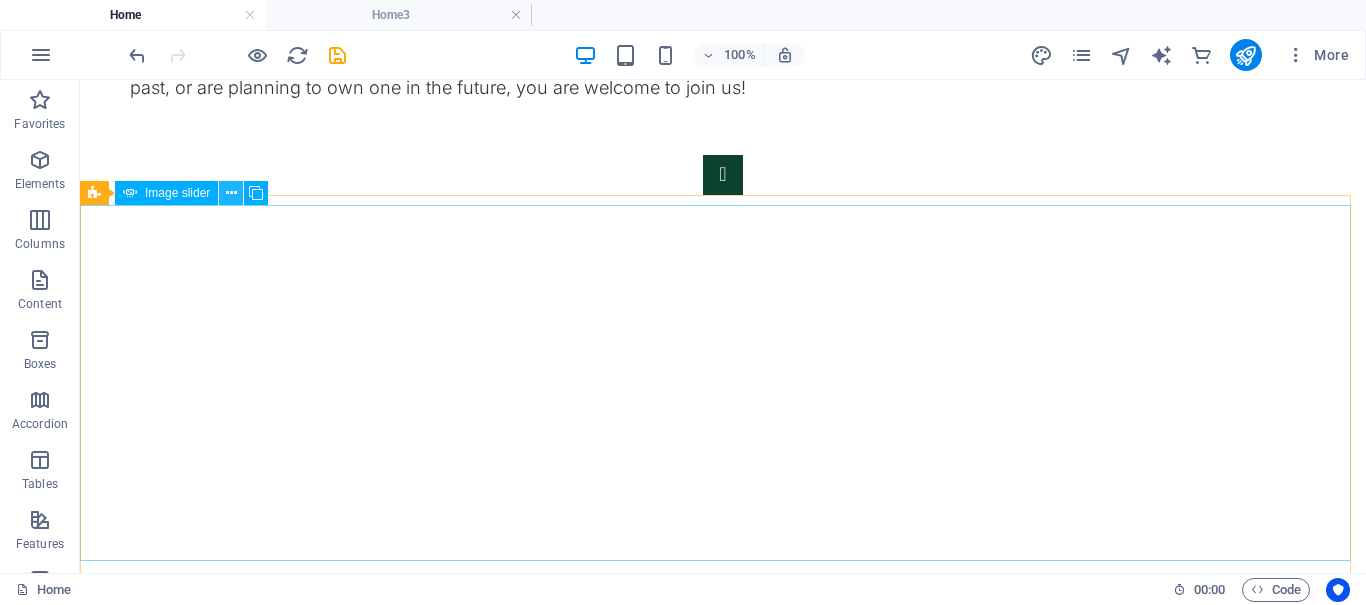 click at bounding box center [231, 193] 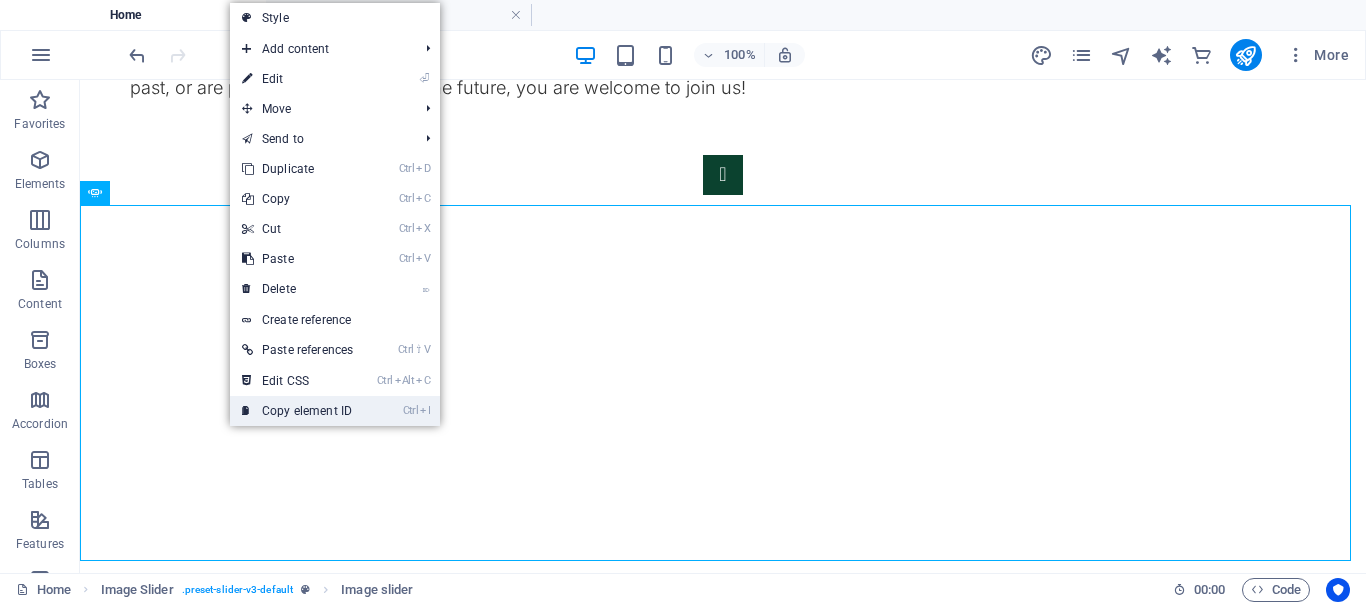 click on "Ctrl I  Copy element ID" at bounding box center (297, 411) 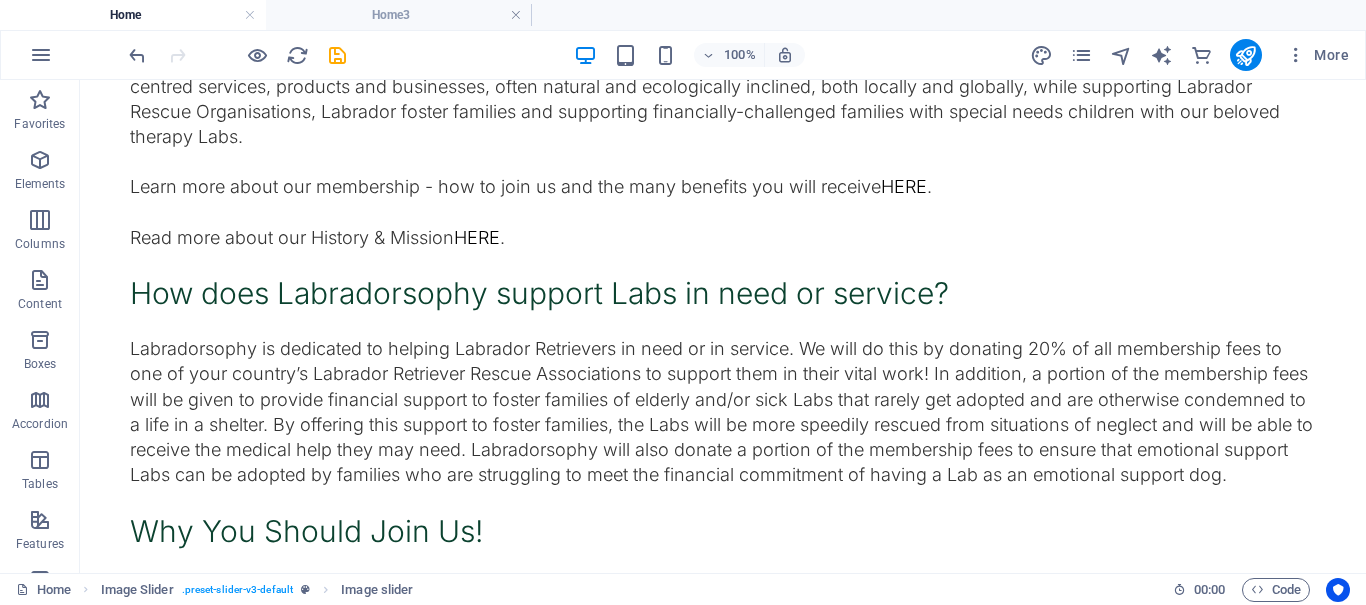 scroll, scrollTop: 746, scrollLeft: 0, axis: vertical 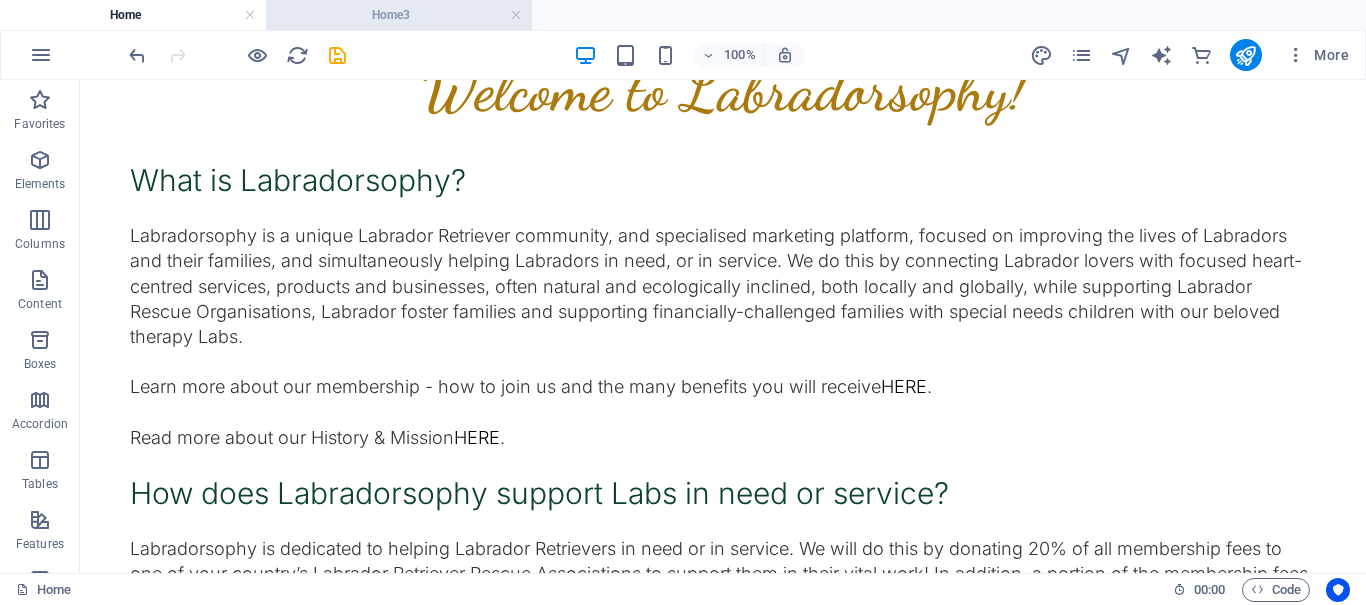 click on "Home3" at bounding box center (399, 15) 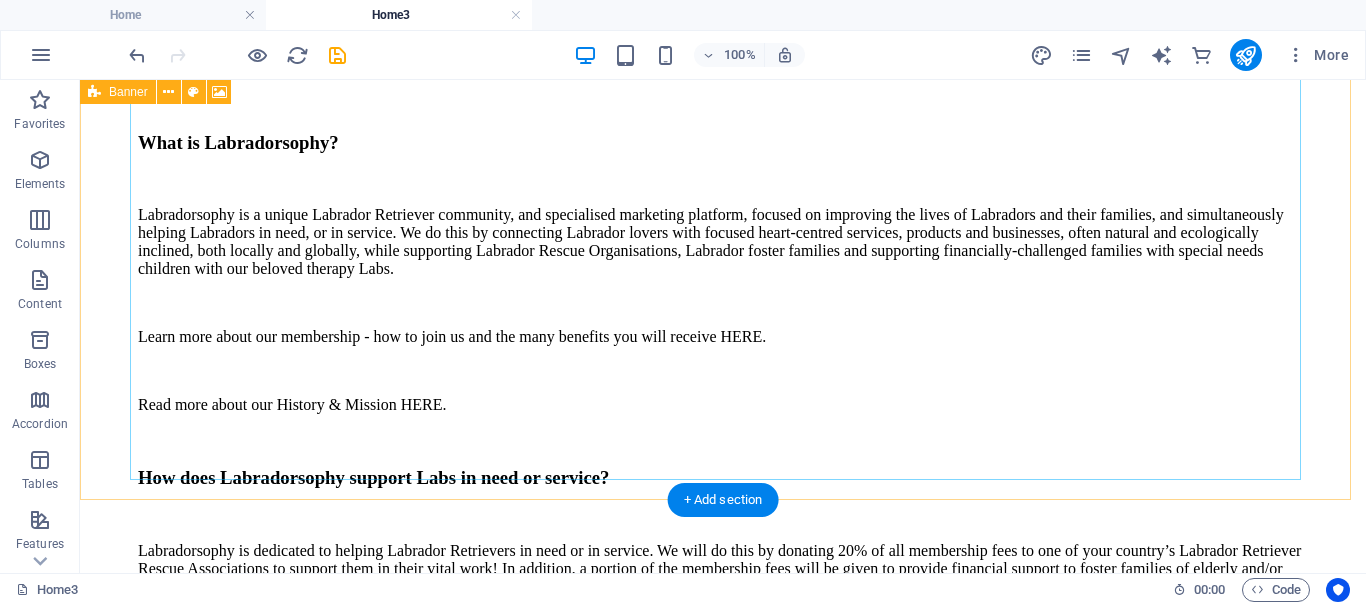 scroll, scrollTop: 1491, scrollLeft: 0, axis: vertical 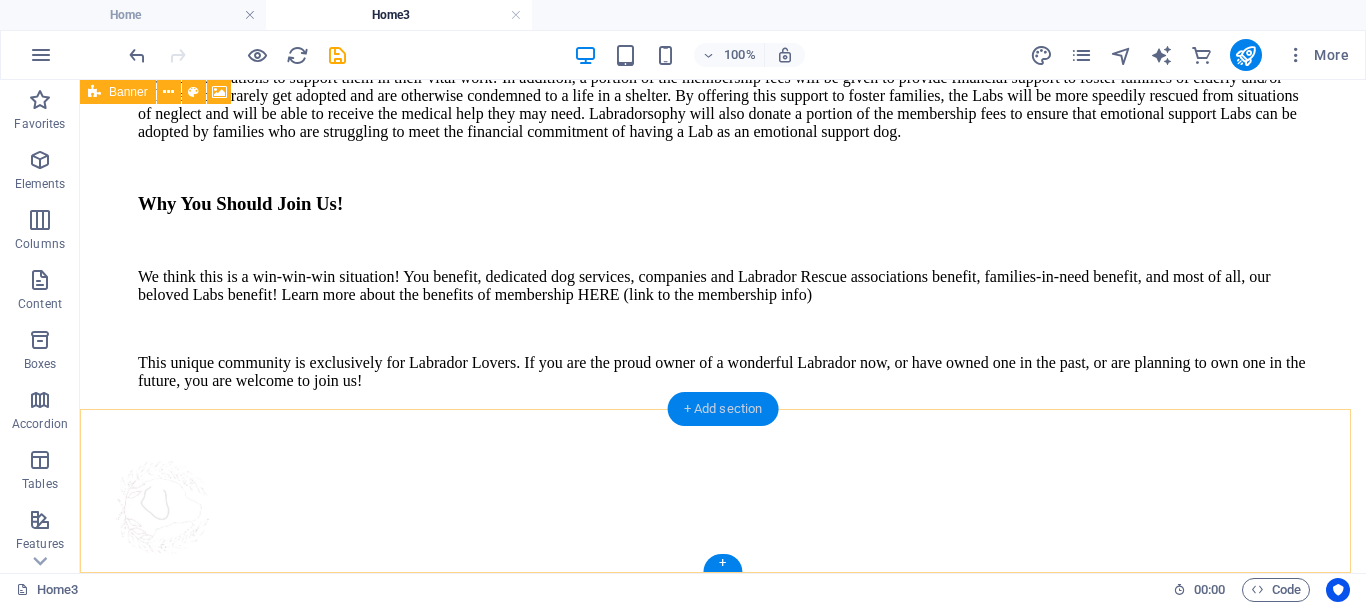 click on "+ Add section" at bounding box center (723, 409) 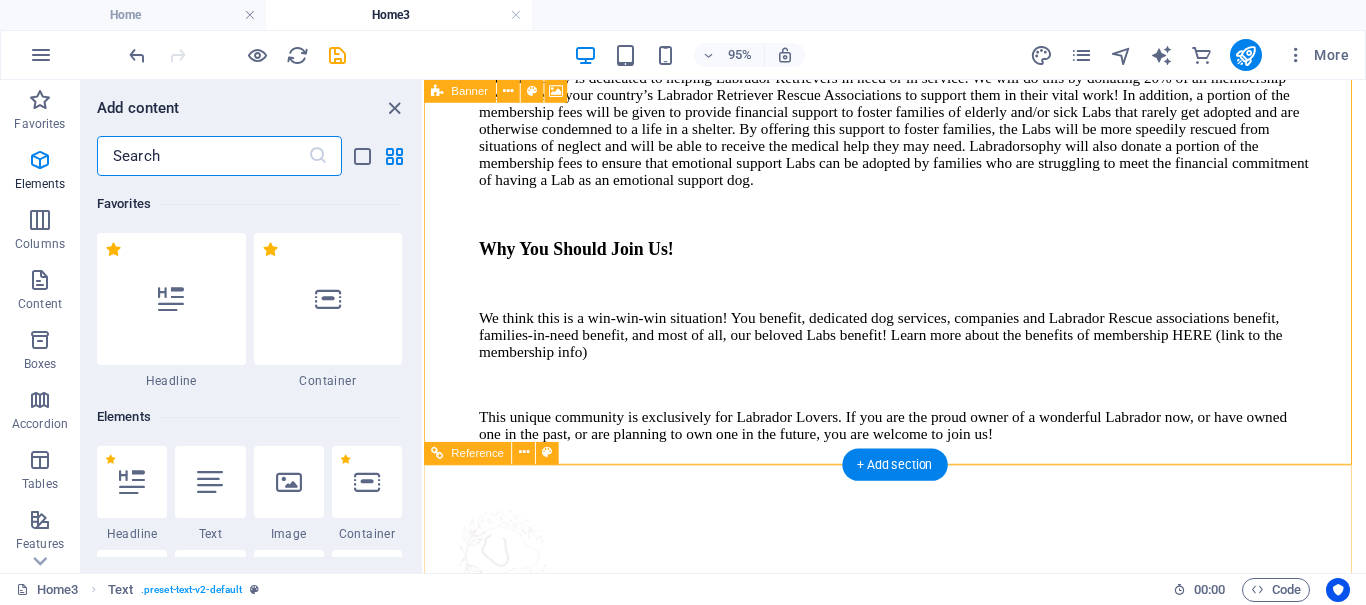 scroll, scrollTop: 1516, scrollLeft: 0, axis: vertical 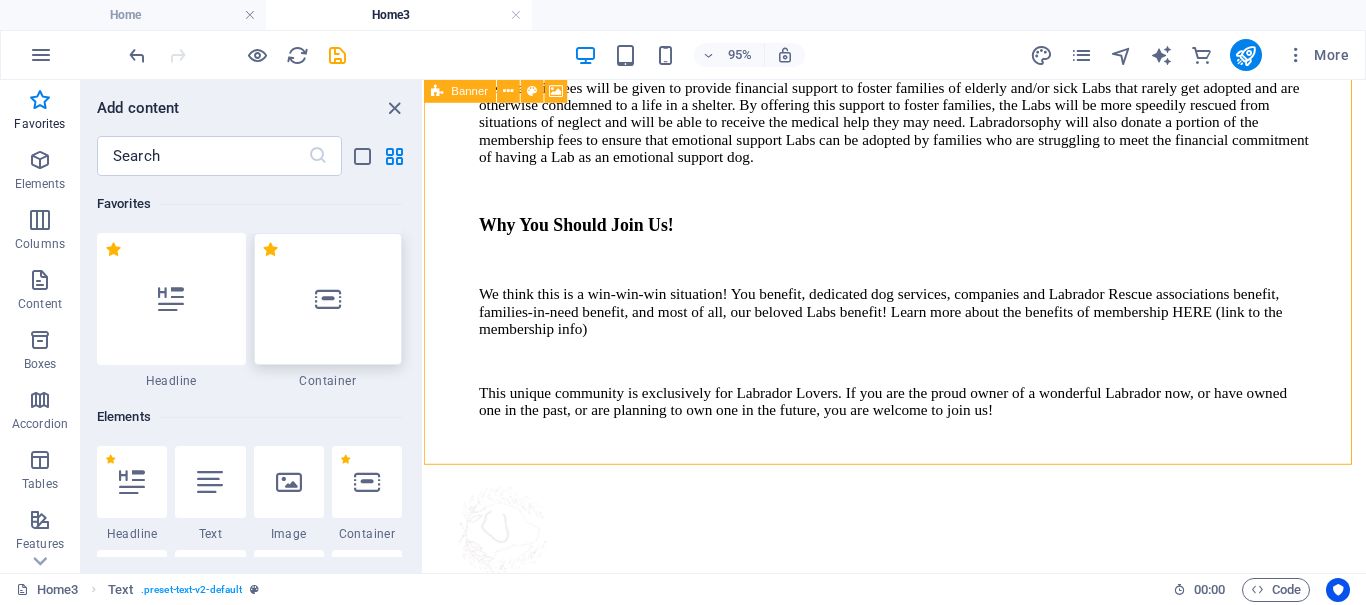 click at bounding box center [328, 299] 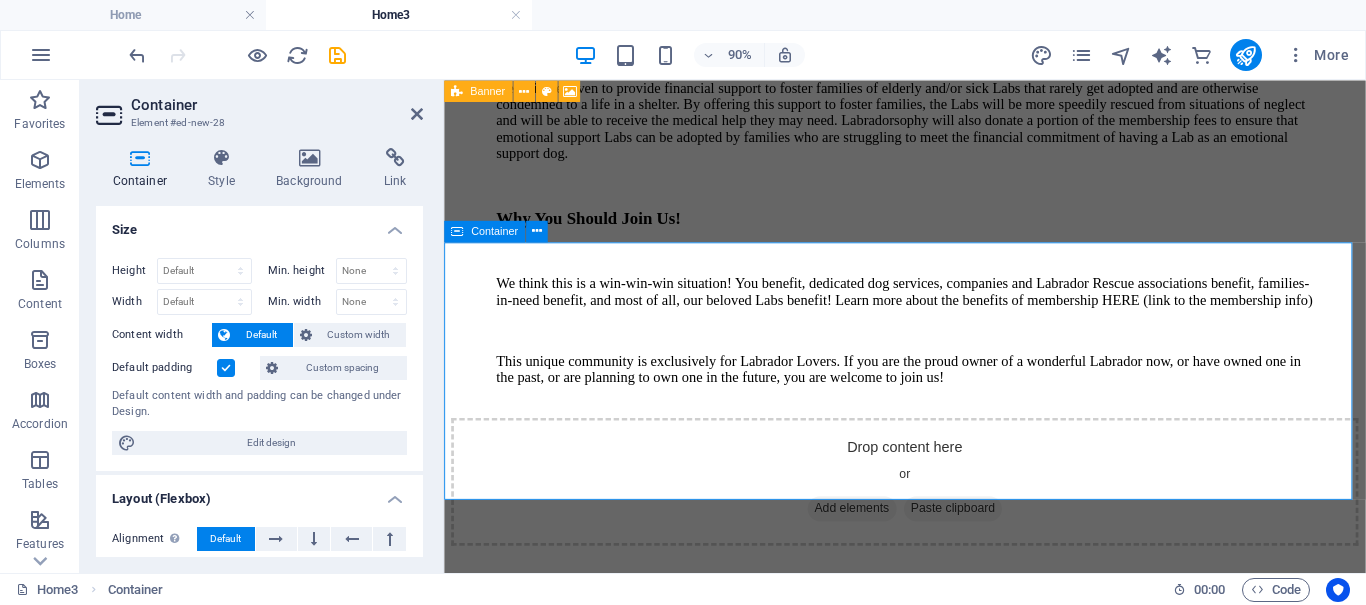 scroll, scrollTop: 1716, scrollLeft: 0, axis: vertical 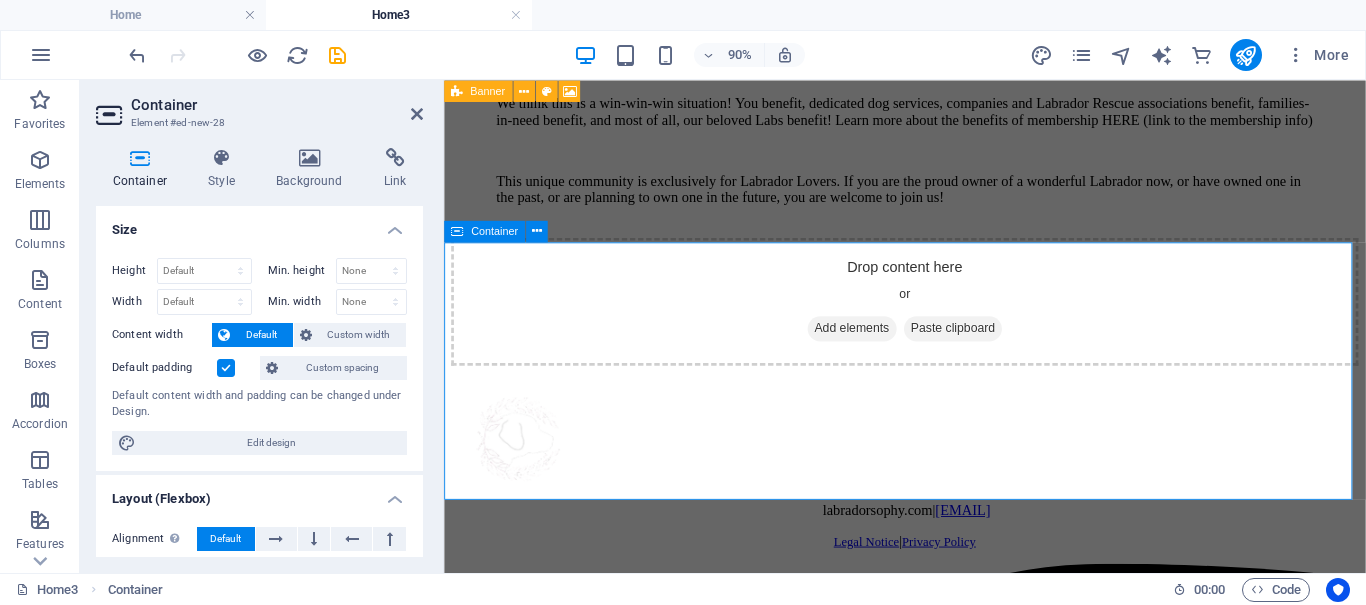 click on "Paste clipboard" at bounding box center (1010, 356) 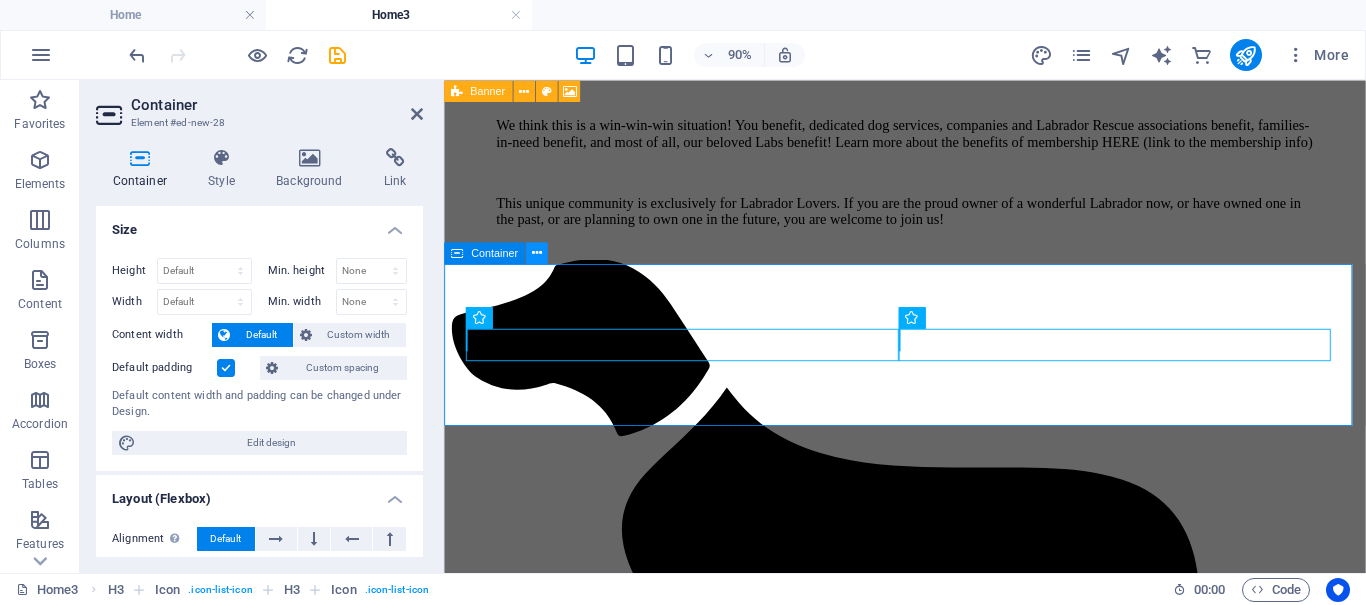 click at bounding box center (537, 252) 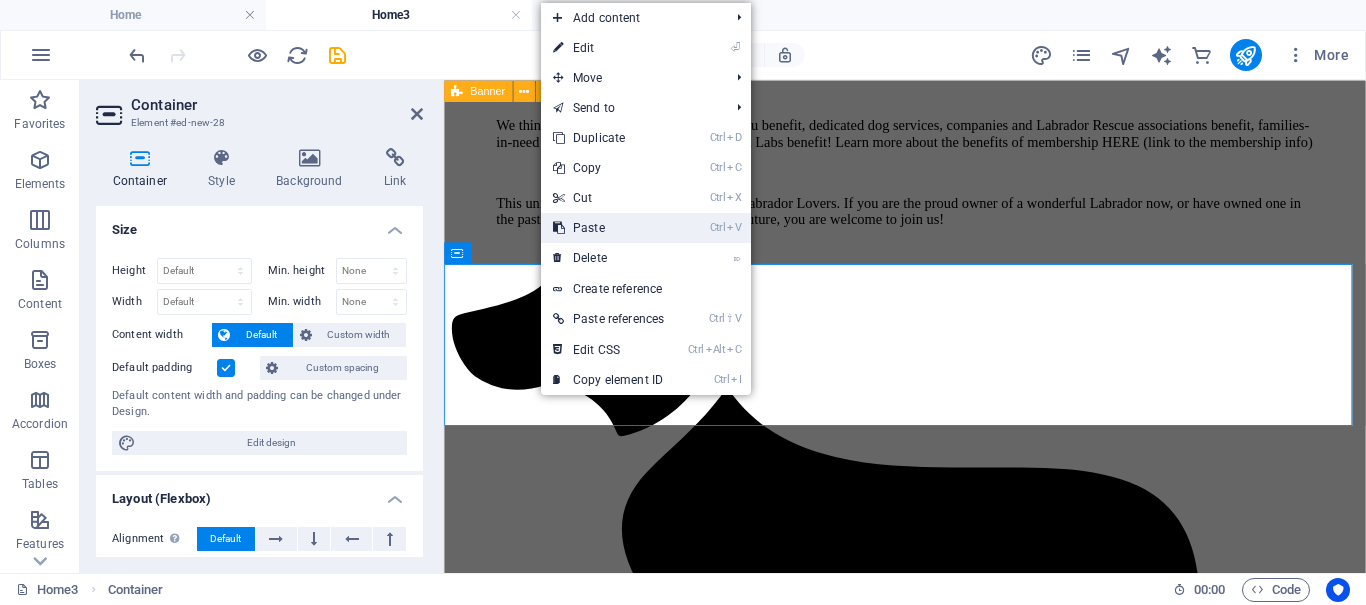 click on "Ctrl V  Paste" at bounding box center (608, 228) 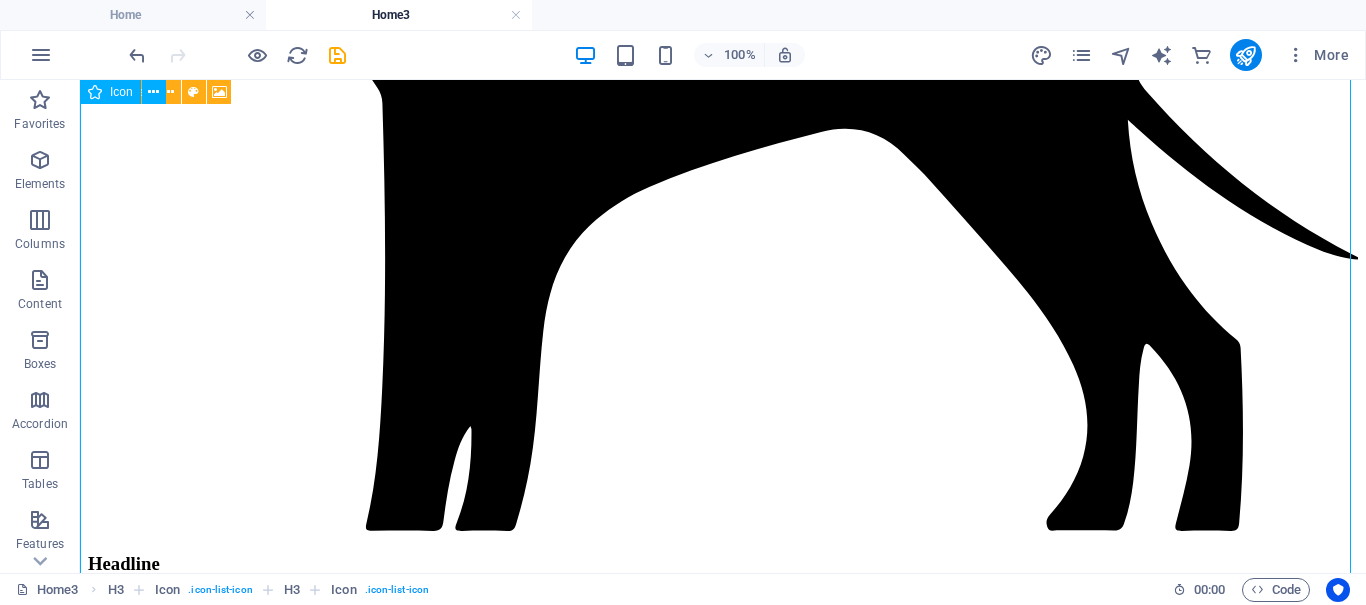 scroll, scrollTop: 1728, scrollLeft: 0, axis: vertical 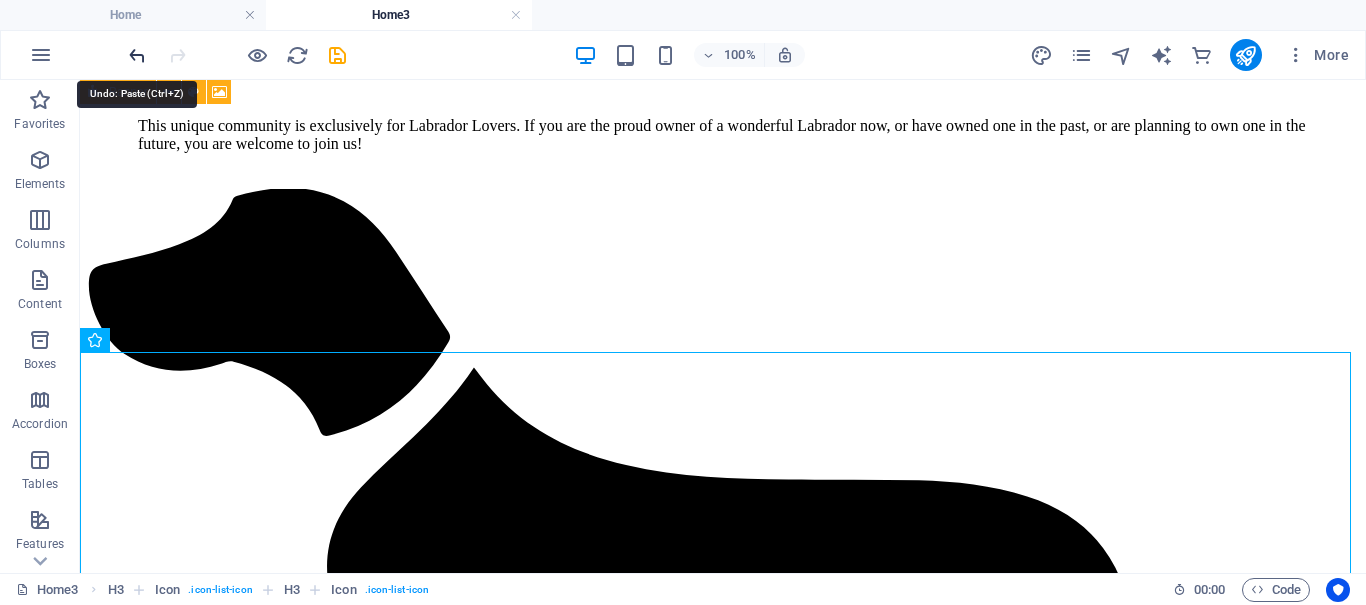 click at bounding box center [137, 55] 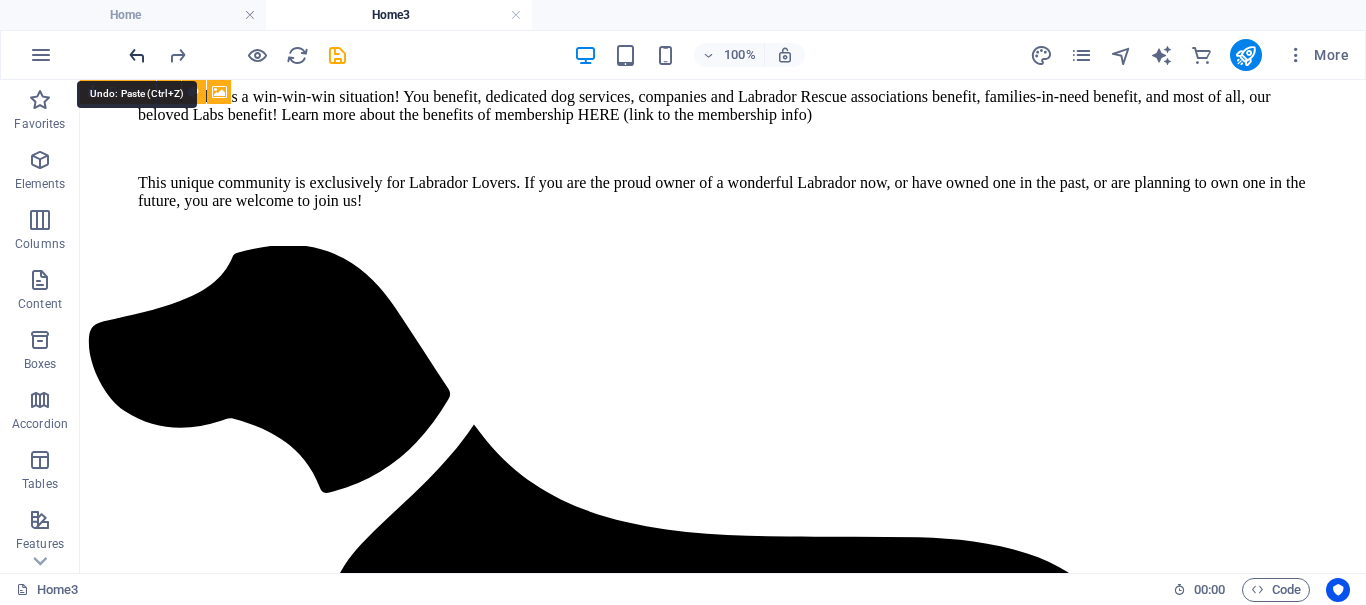 click at bounding box center [137, 55] 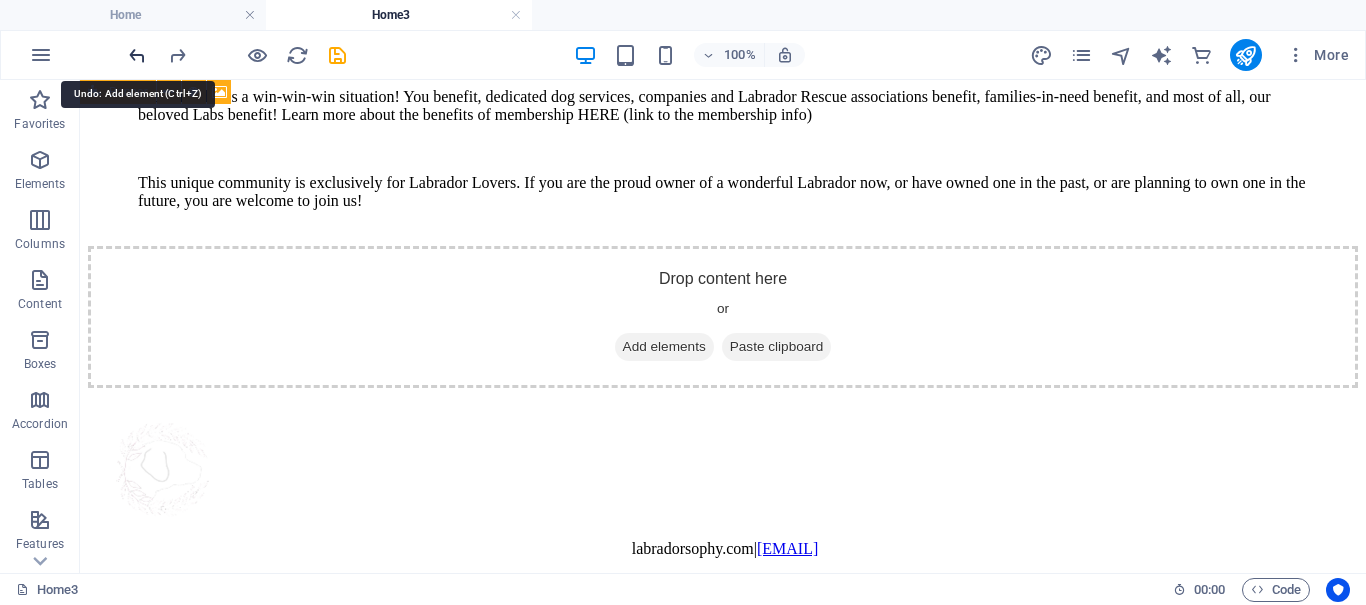 scroll, scrollTop: 1728, scrollLeft: 0, axis: vertical 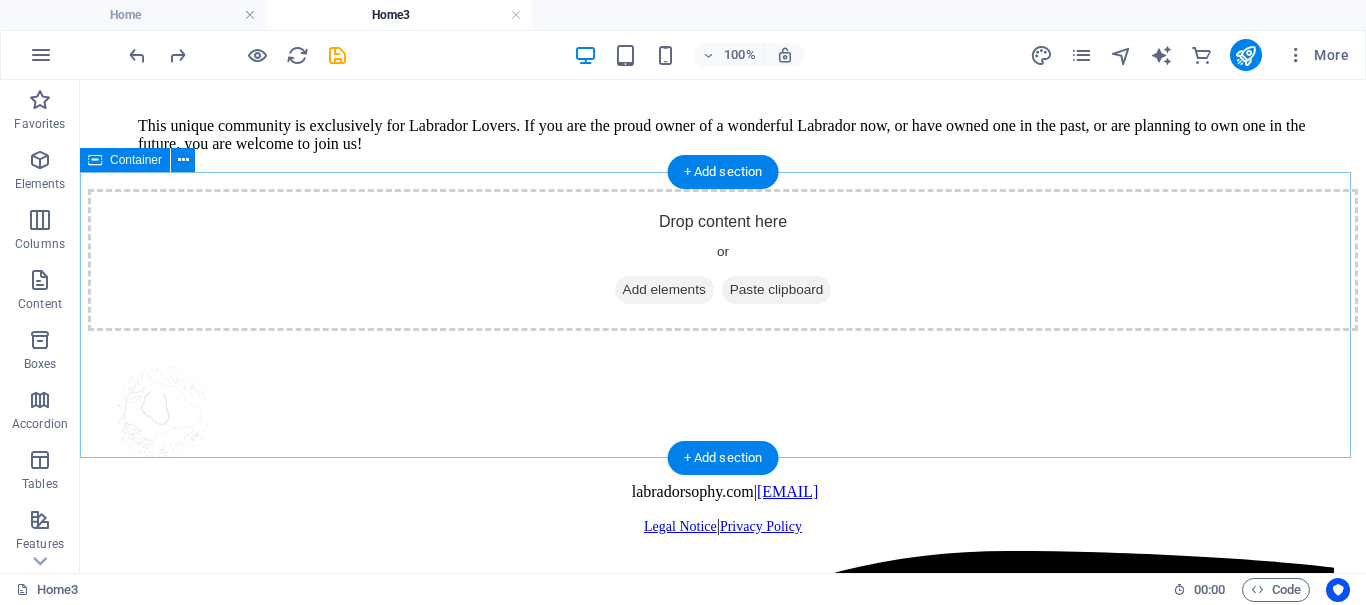 click on "Drop content here or  Add elements  Paste clipboard" at bounding box center [723, 260] 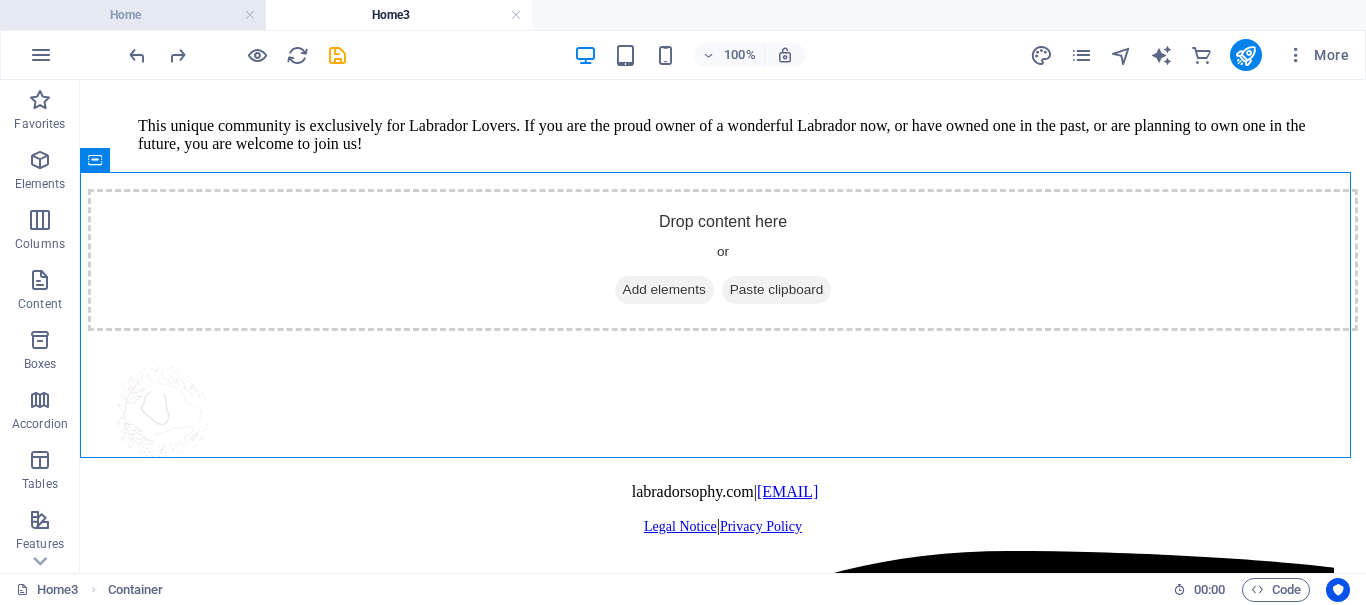 click on "Home" at bounding box center (133, 15) 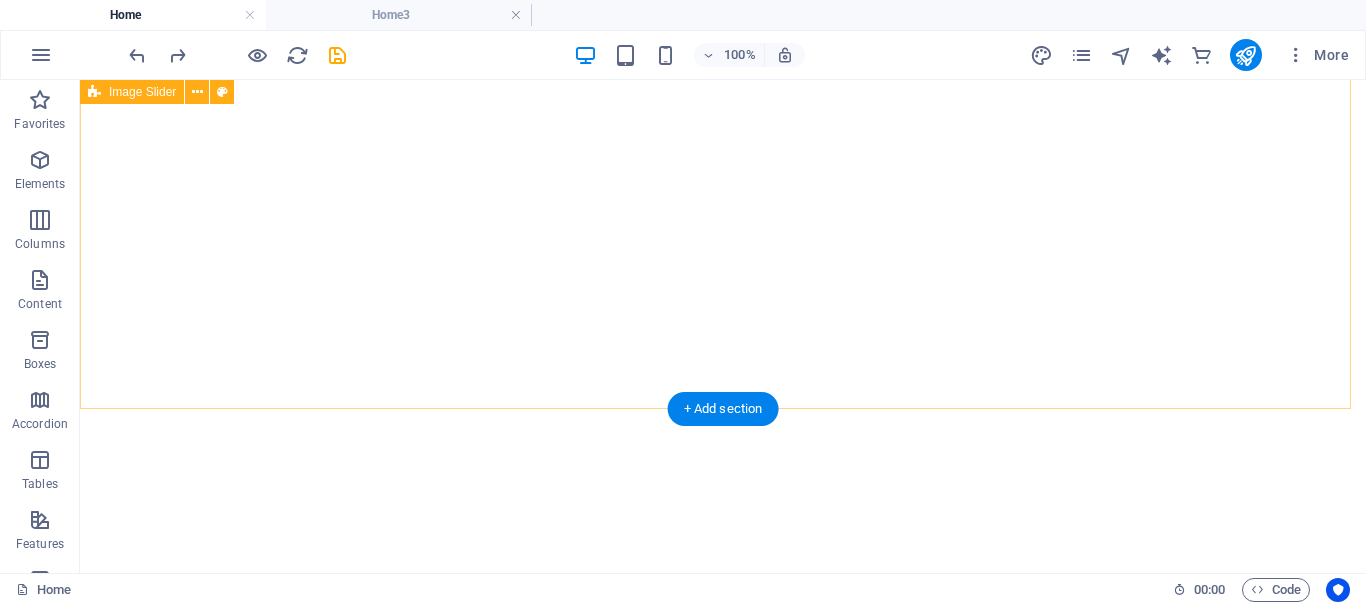 scroll, scrollTop: 1546, scrollLeft: 0, axis: vertical 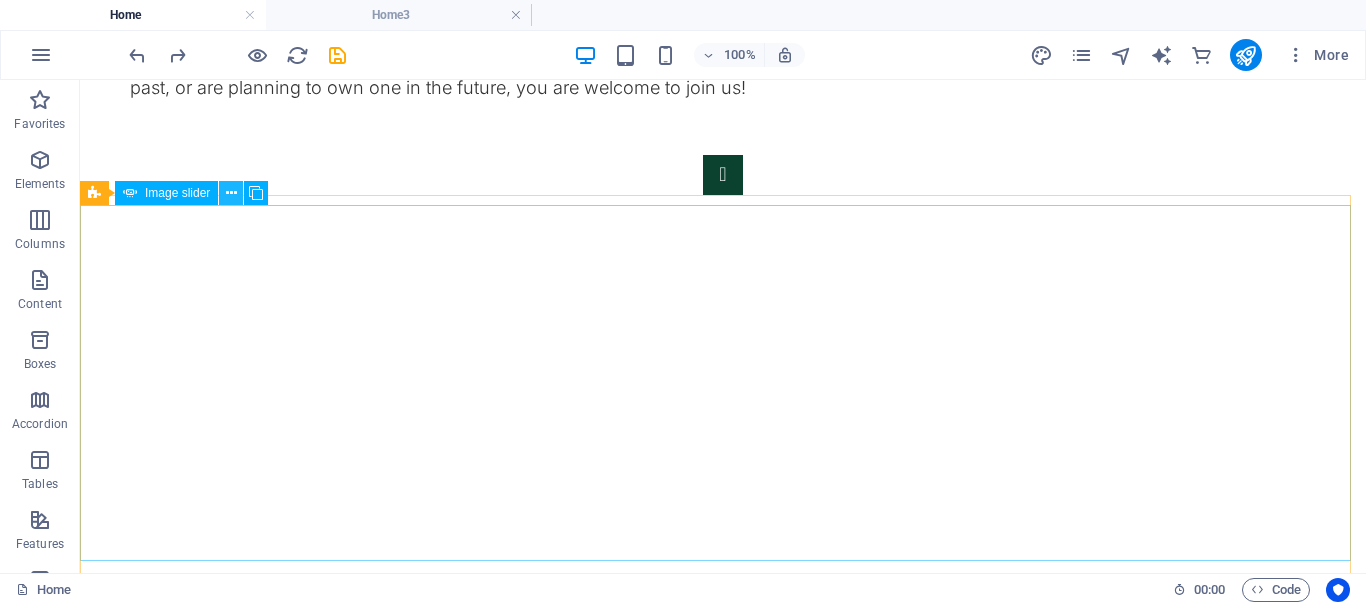 click at bounding box center (231, 193) 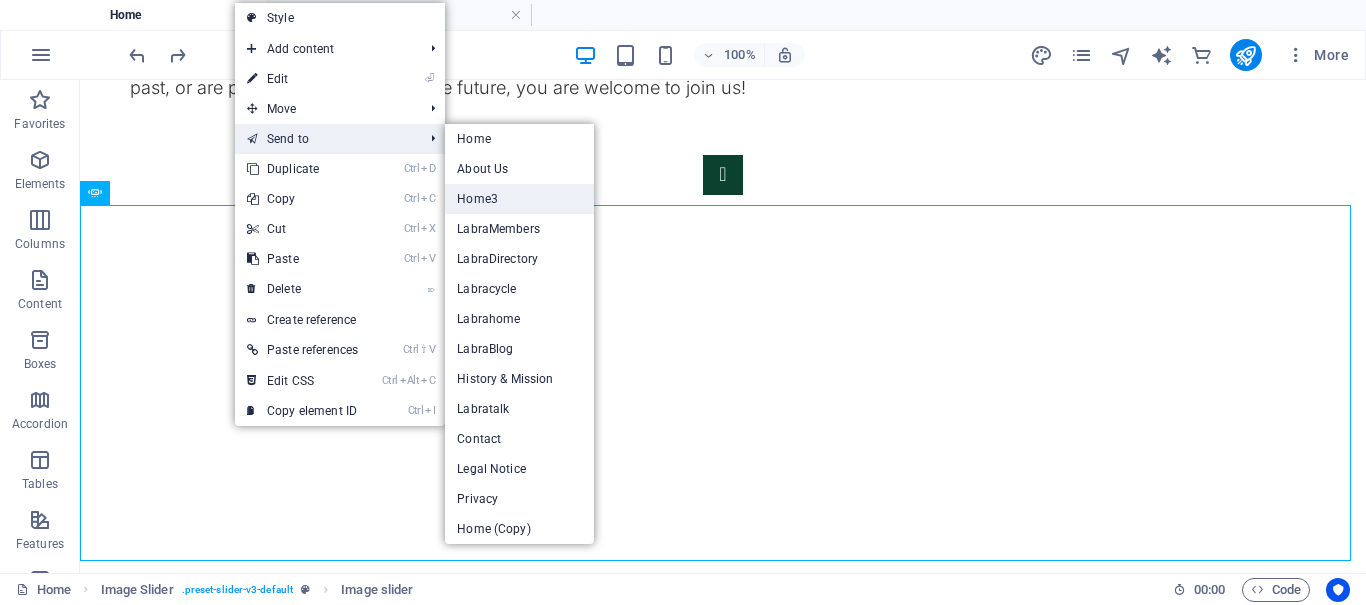 click on "Home3" at bounding box center (519, 199) 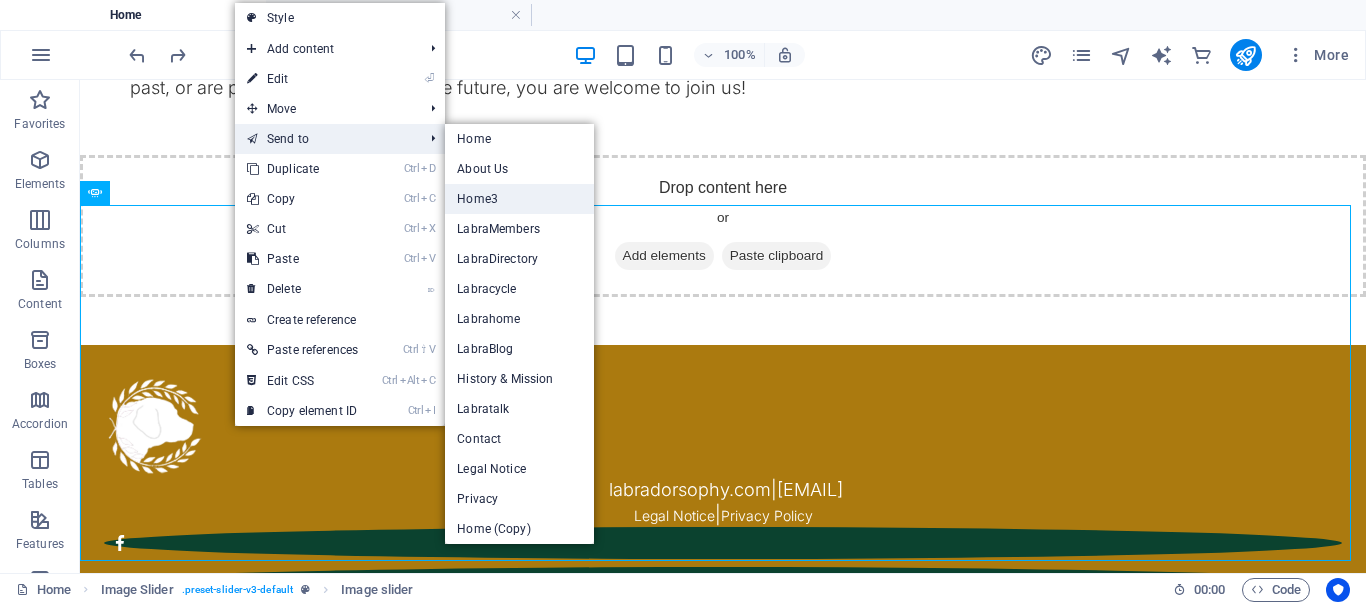 select on "ms" 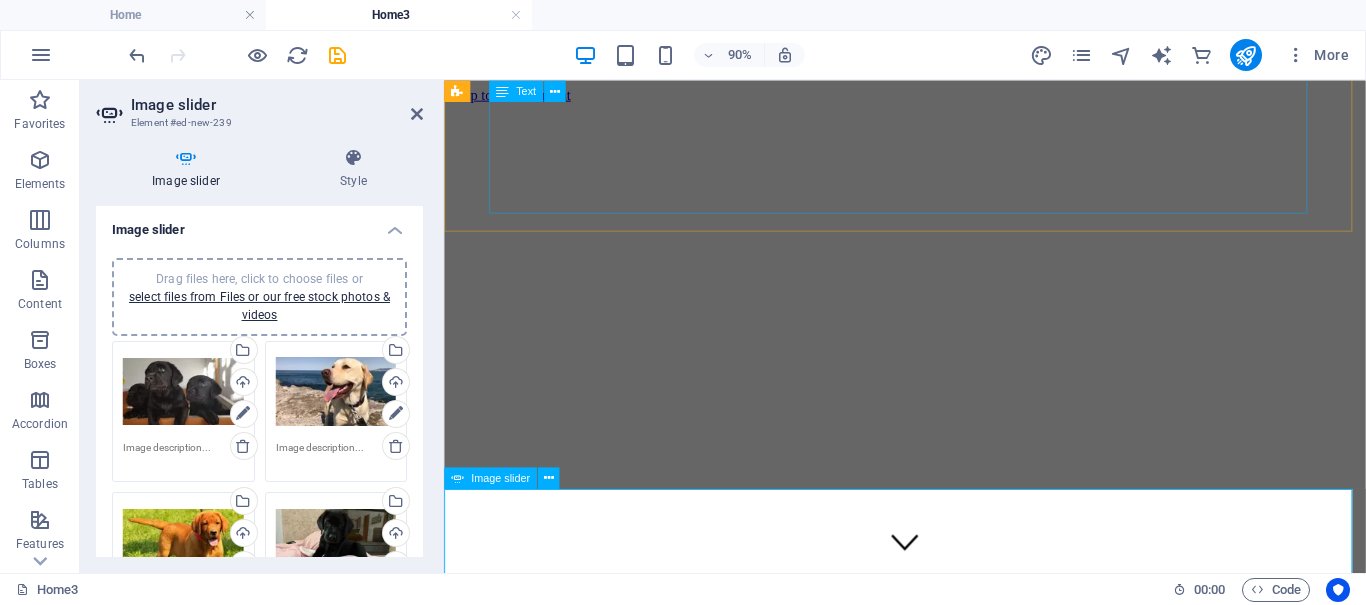 scroll, scrollTop: 1728, scrollLeft: 0, axis: vertical 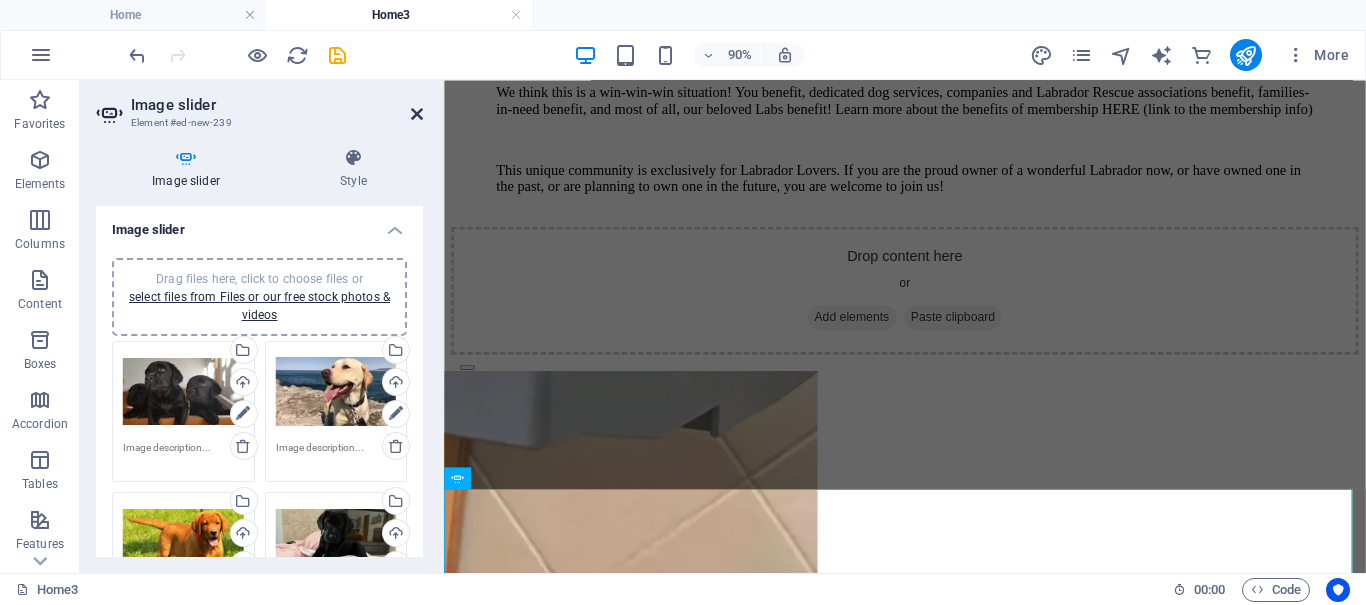 drag, startPoint x: 417, startPoint y: 117, endPoint x: 391, endPoint y: 74, distance: 50.24938 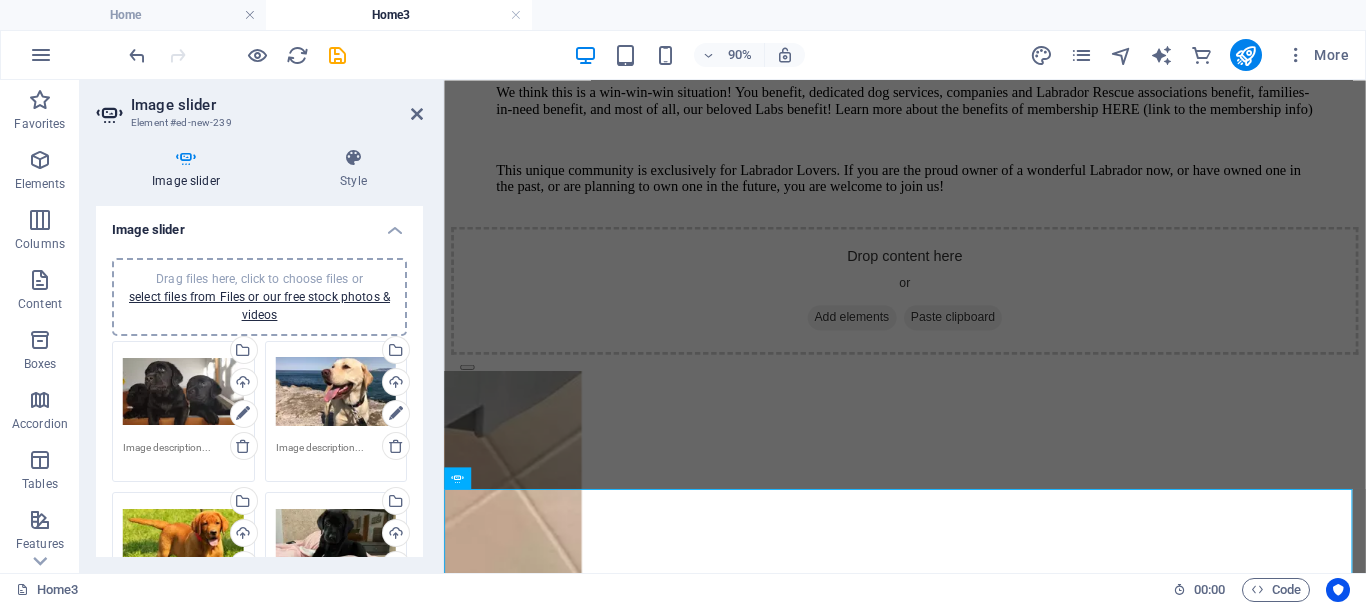 scroll, scrollTop: 1678, scrollLeft: 0, axis: vertical 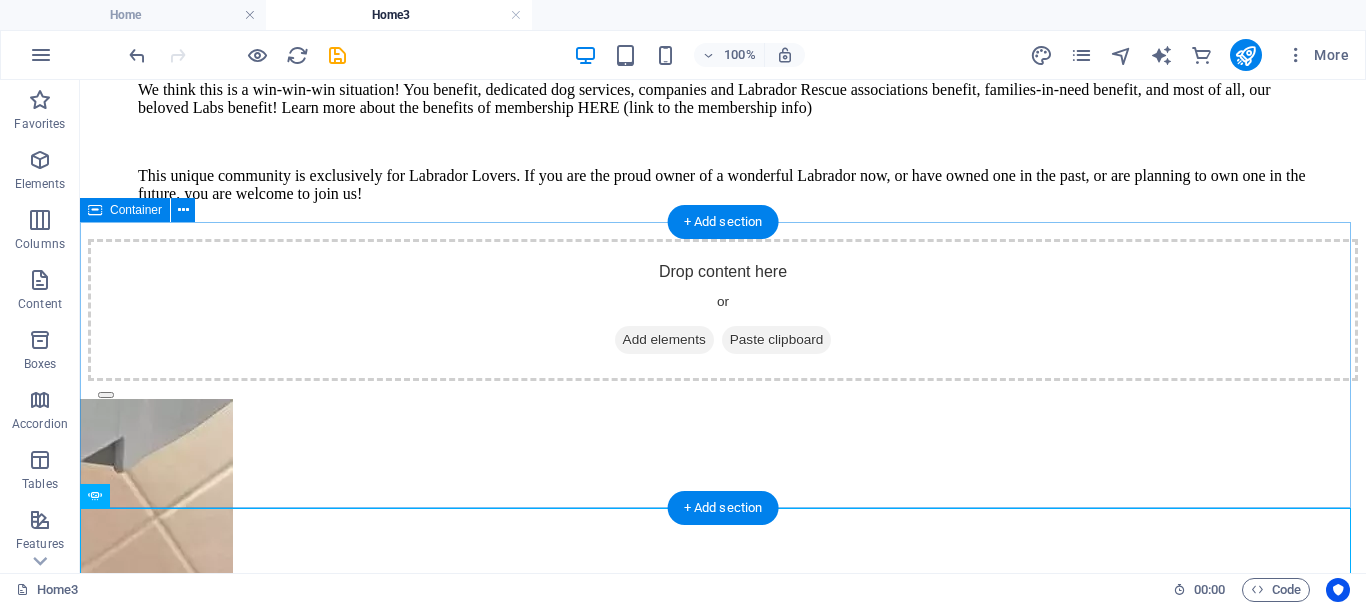 click on "Drop content here or  Add elements  Paste clipboard" at bounding box center [723, 310] 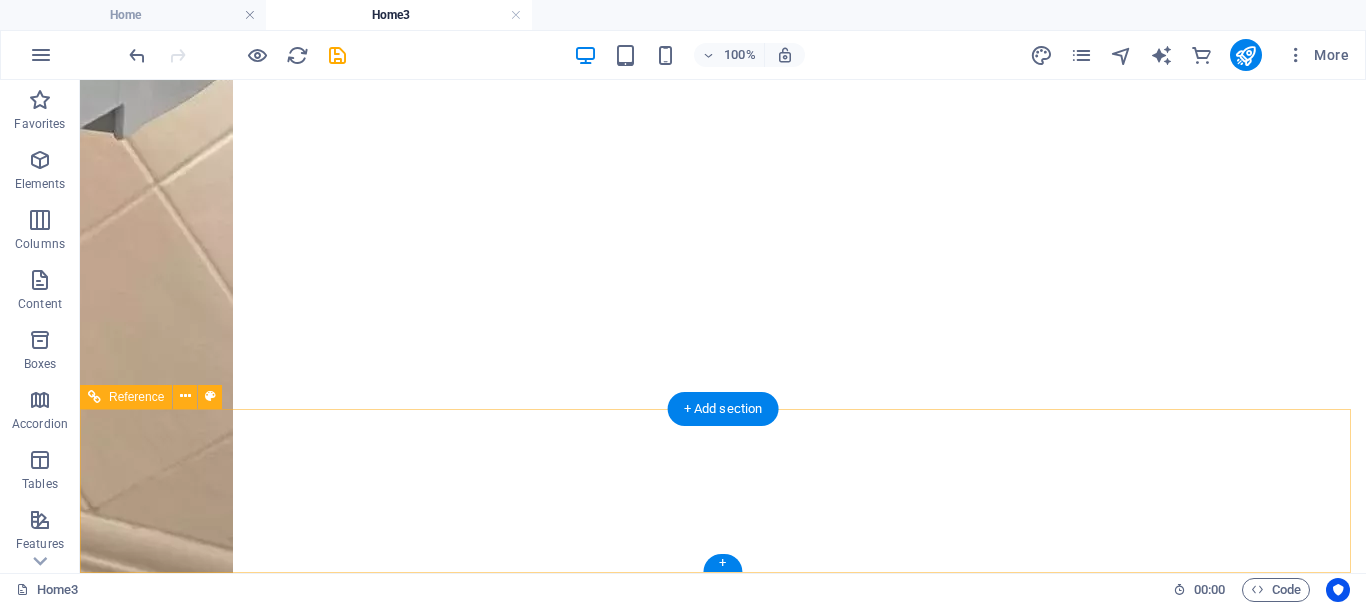 scroll, scrollTop: 1669, scrollLeft: 0, axis: vertical 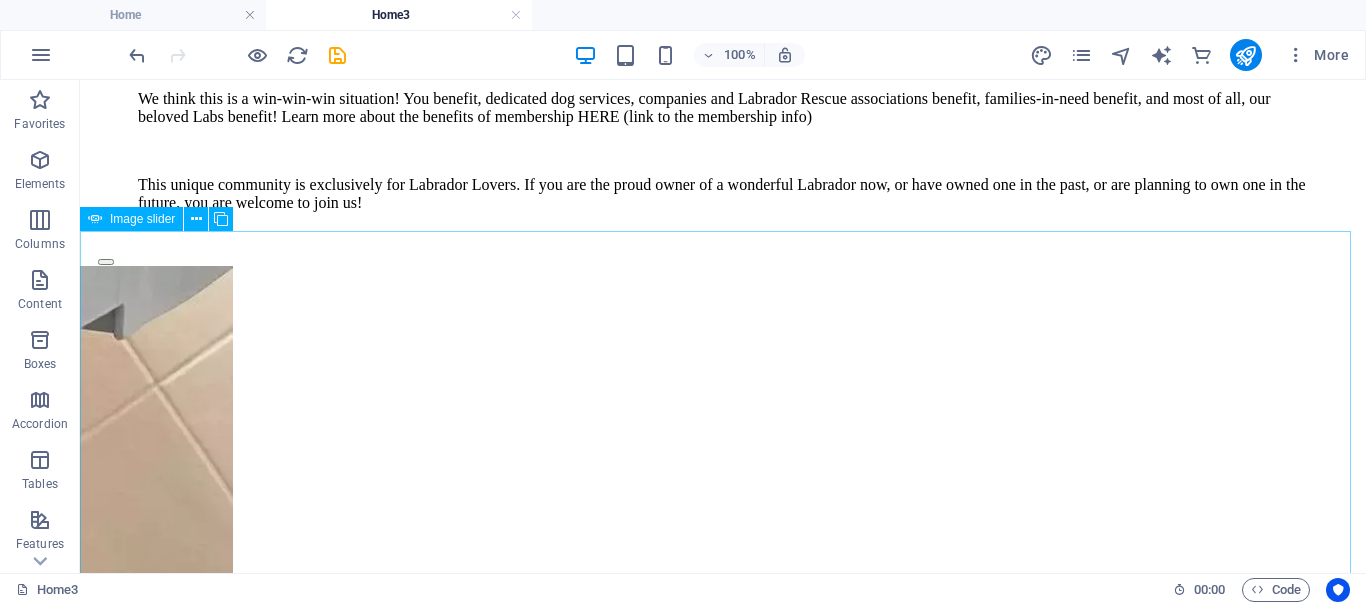 click on "Image slider" at bounding box center [142, 219] 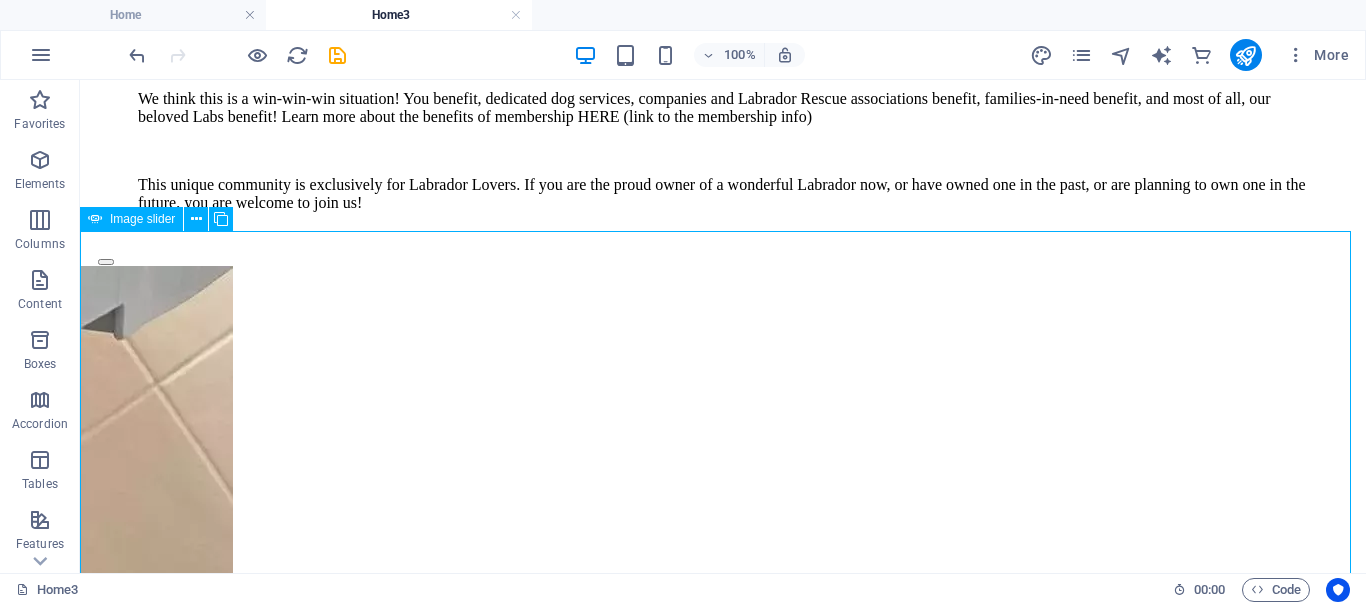 click on "Image slider" at bounding box center [142, 219] 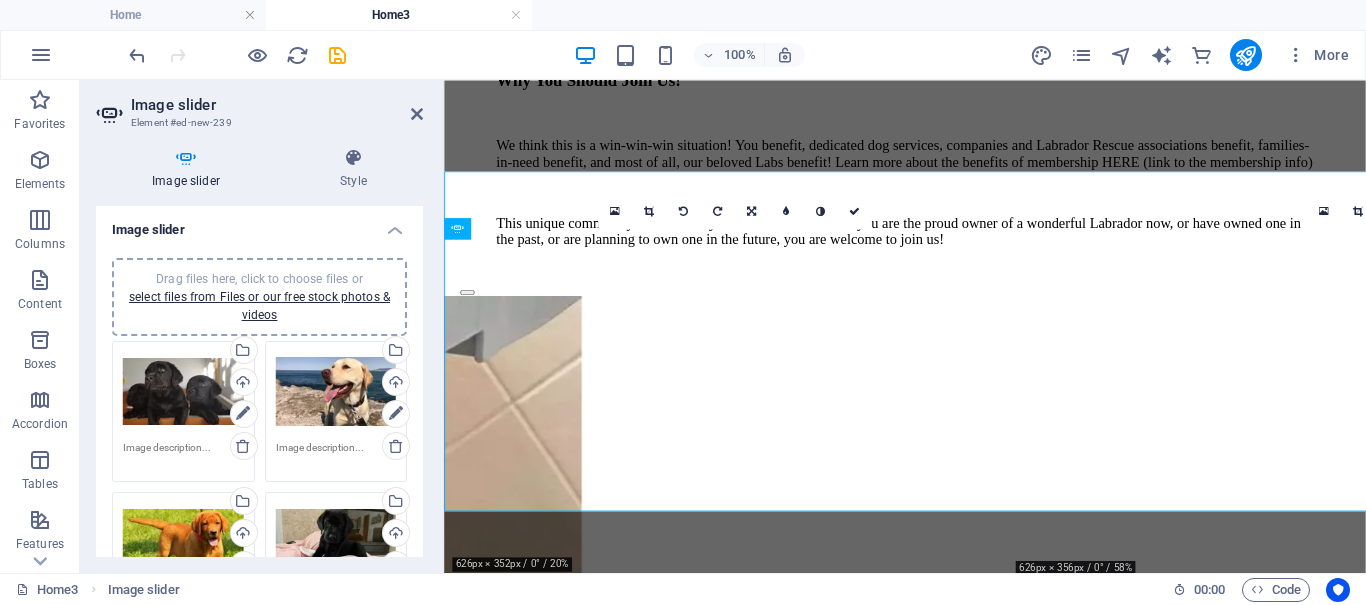 scroll, scrollTop: 1719, scrollLeft: 0, axis: vertical 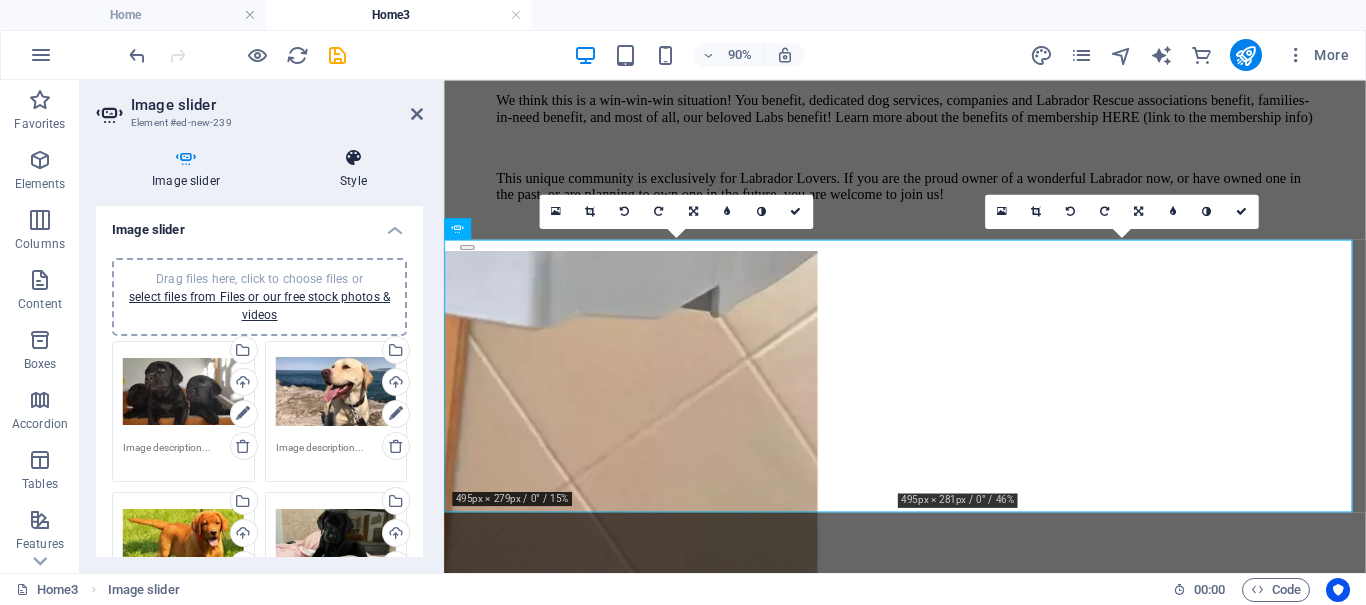 click on "Style" at bounding box center [353, 169] 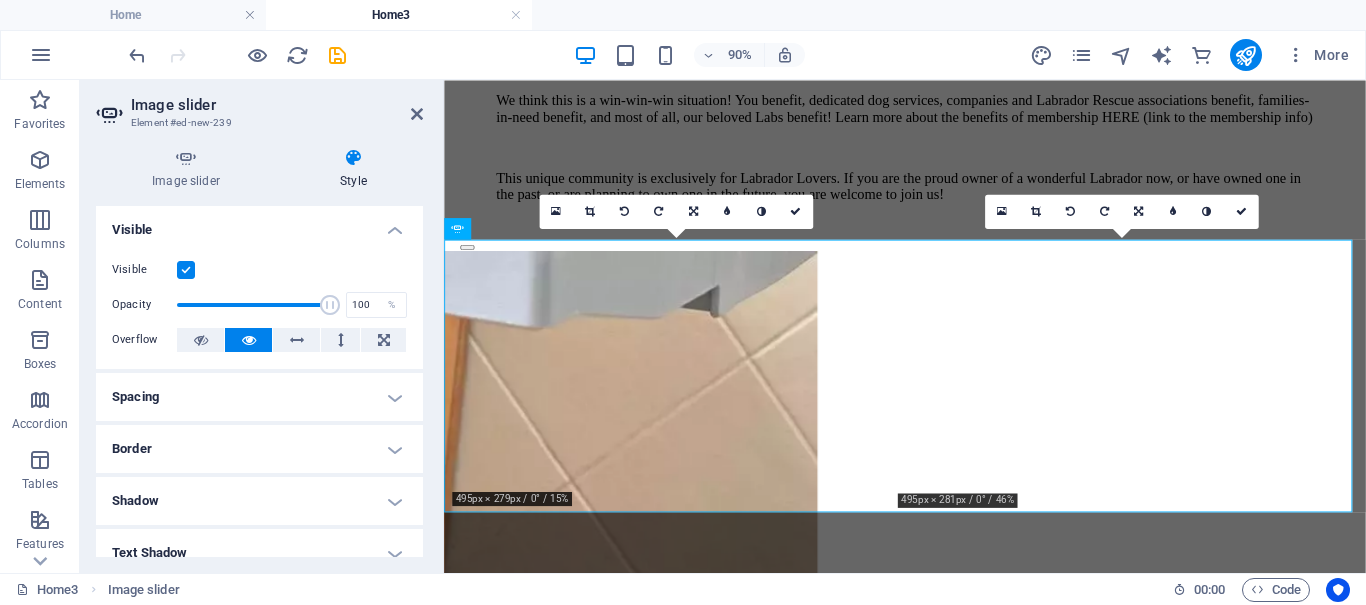 scroll, scrollTop: 100, scrollLeft: 0, axis: vertical 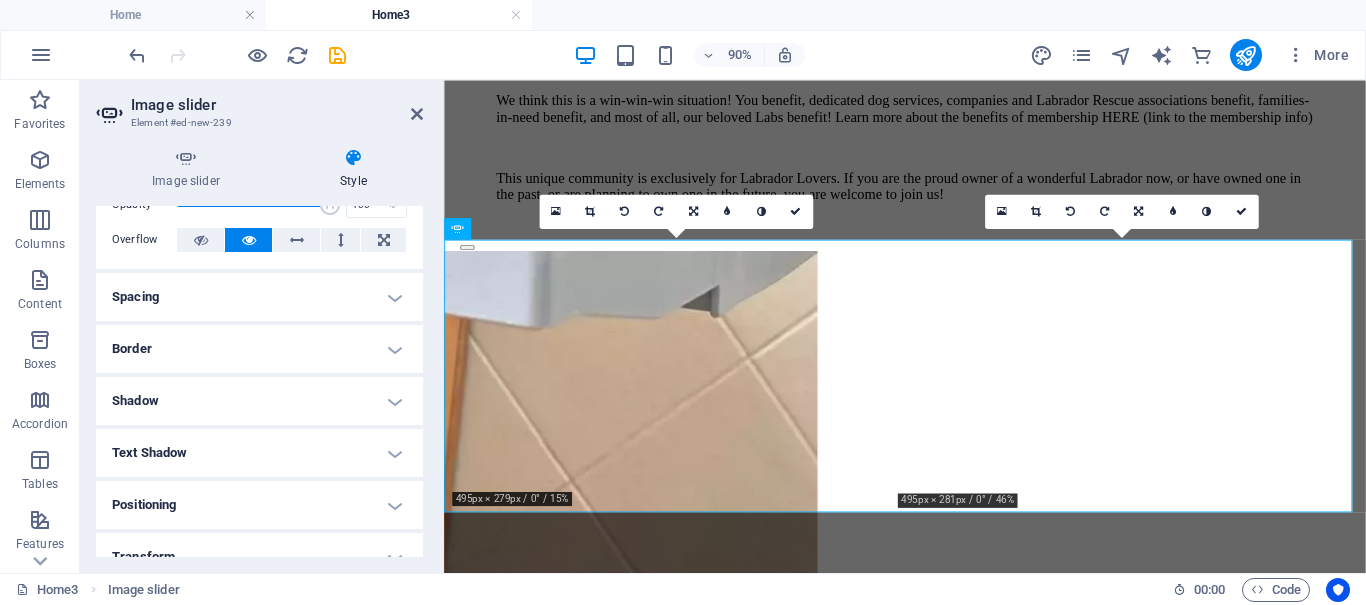 click on "Spacing" at bounding box center [259, 297] 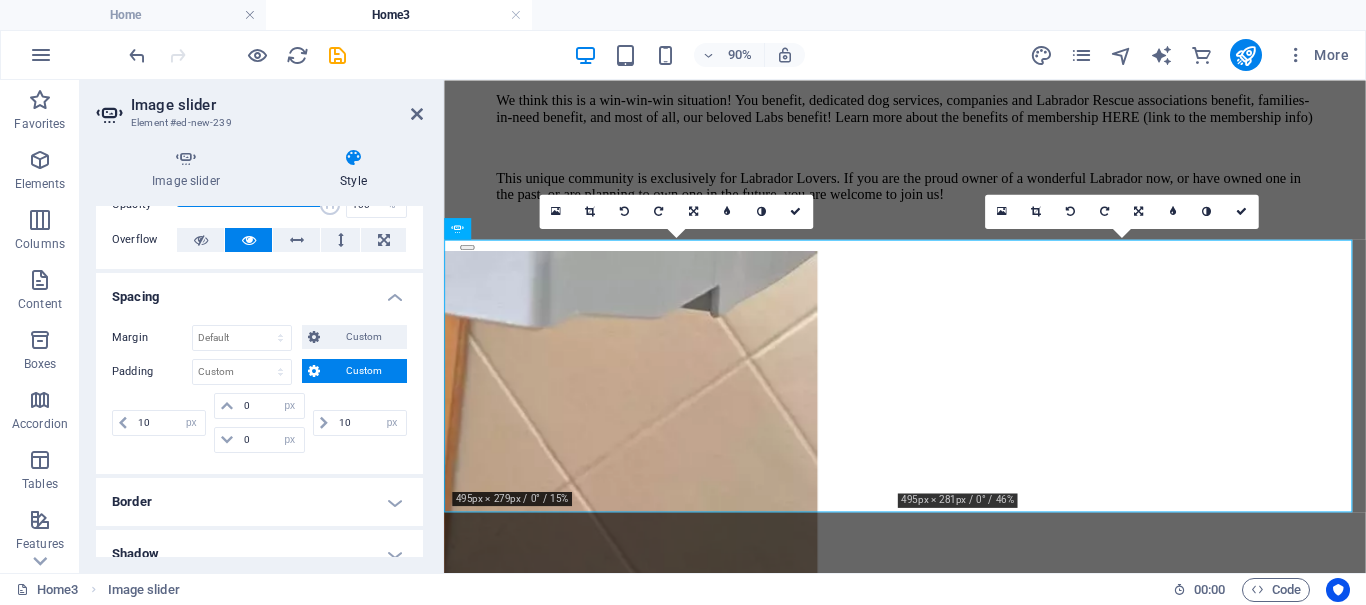 click on "Custom" at bounding box center [363, 371] 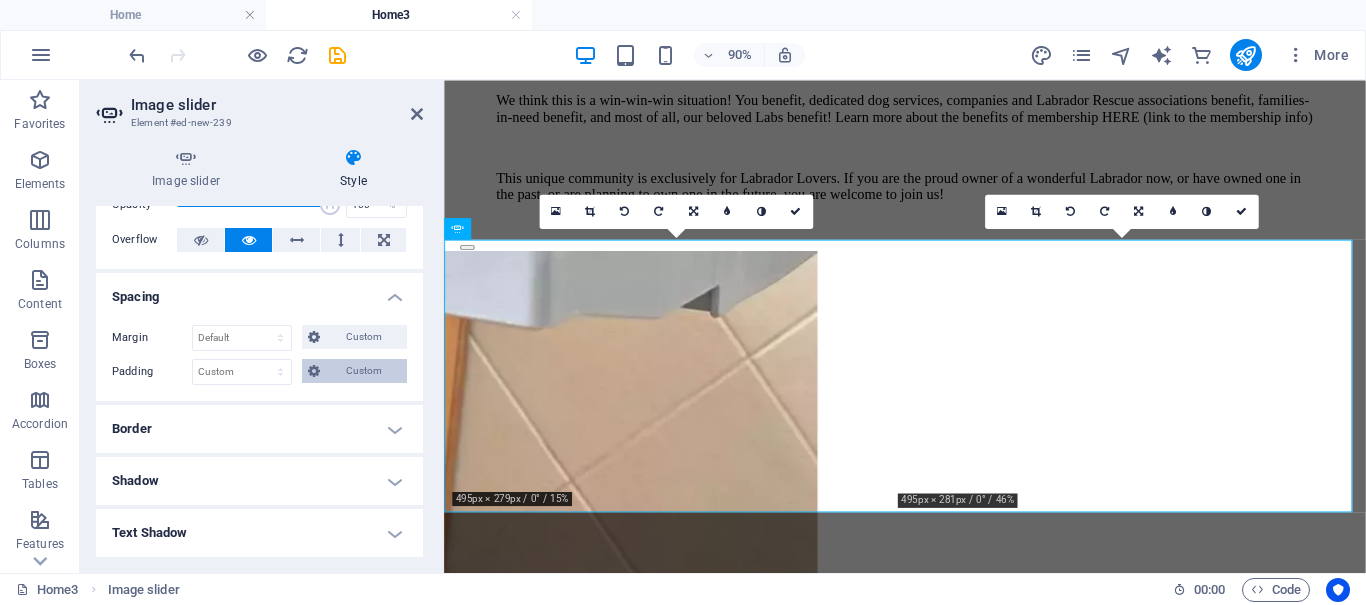 click on "Custom" at bounding box center [363, 371] 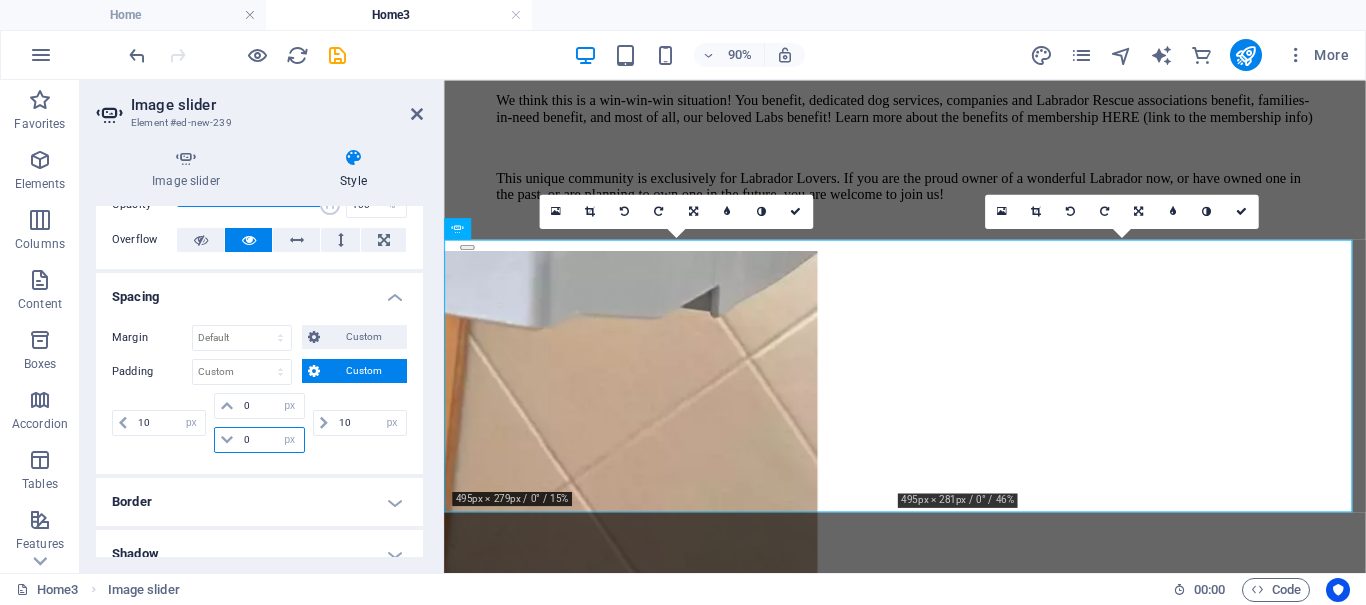 drag, startPoint x: 261, startPoint y: 442, endPoint x: 209, endPoint y: 424, distance: 55.027267 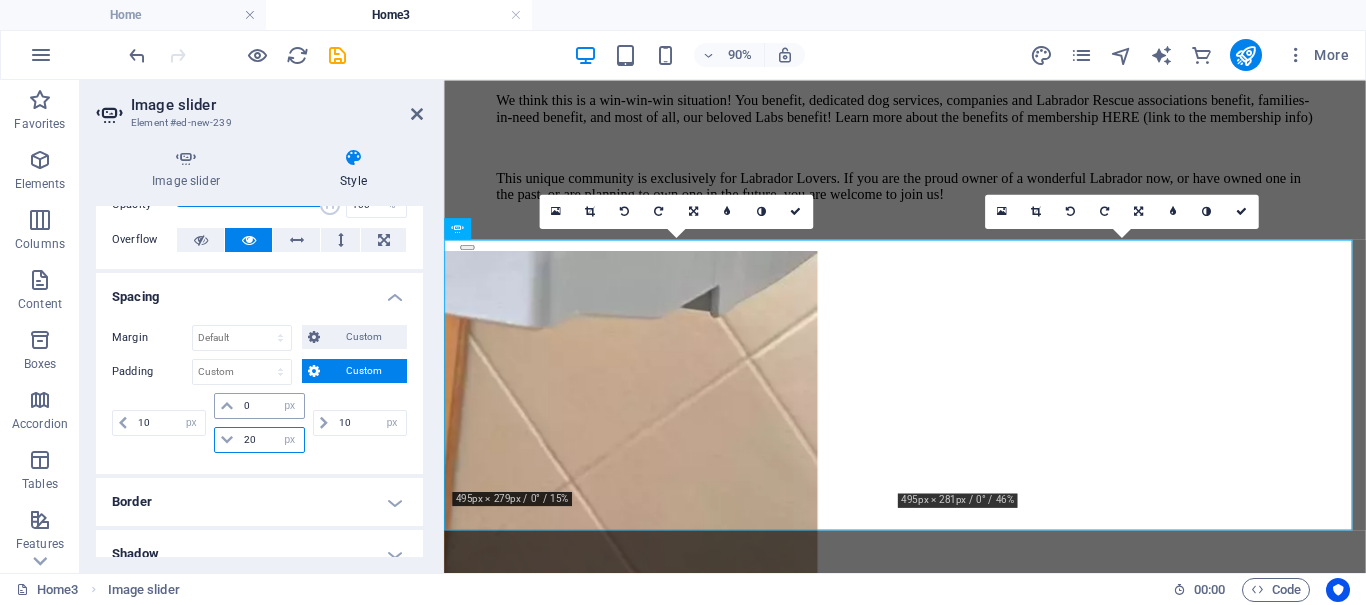 type on "20" 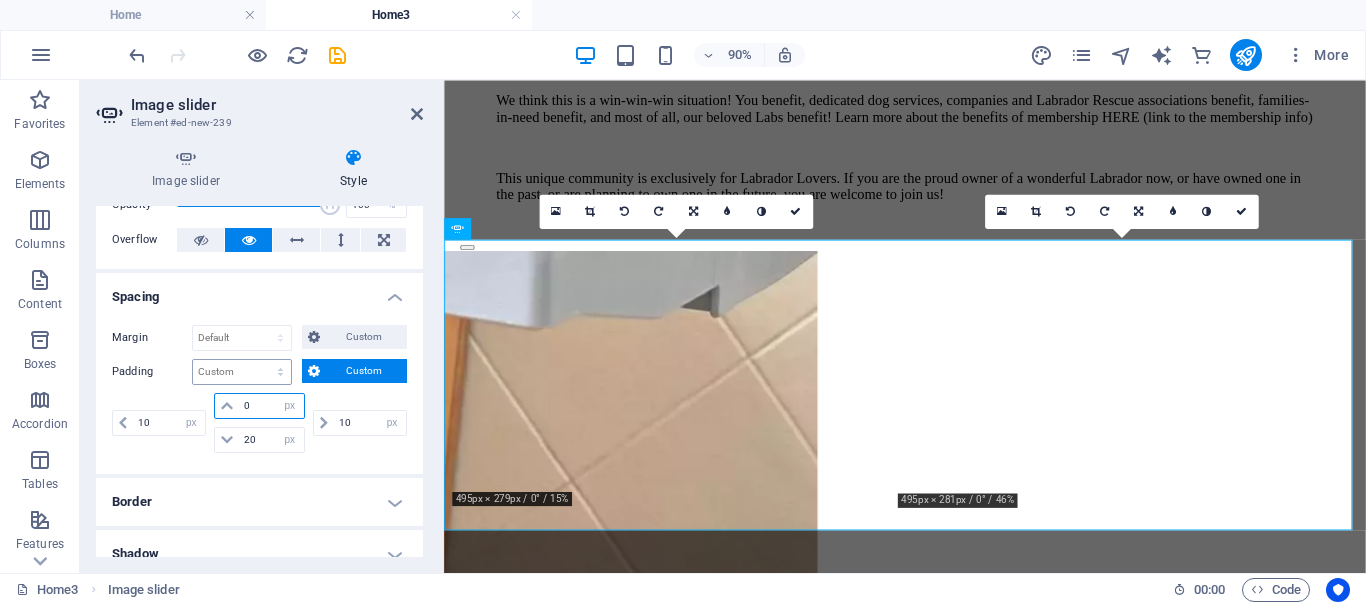 drag, startPoint x: 252, startPoint y: 400, endPoint x: 207, endPoint y: 383, distance: 48.104053 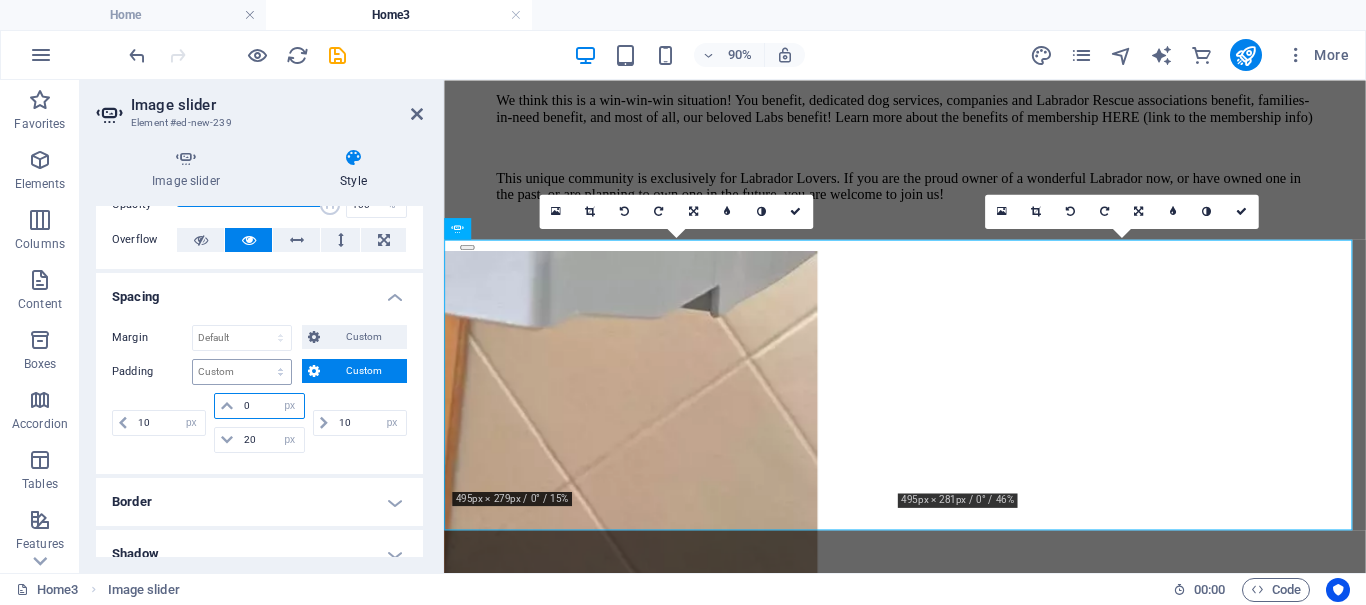 click on "Padding Default px rem % vh vw Custom Custom 10 px rem % vh vw 0 px rem % vh vw 20 px rem % vh vw 10 px rem % vh vw" at bounding box center (259, 408) 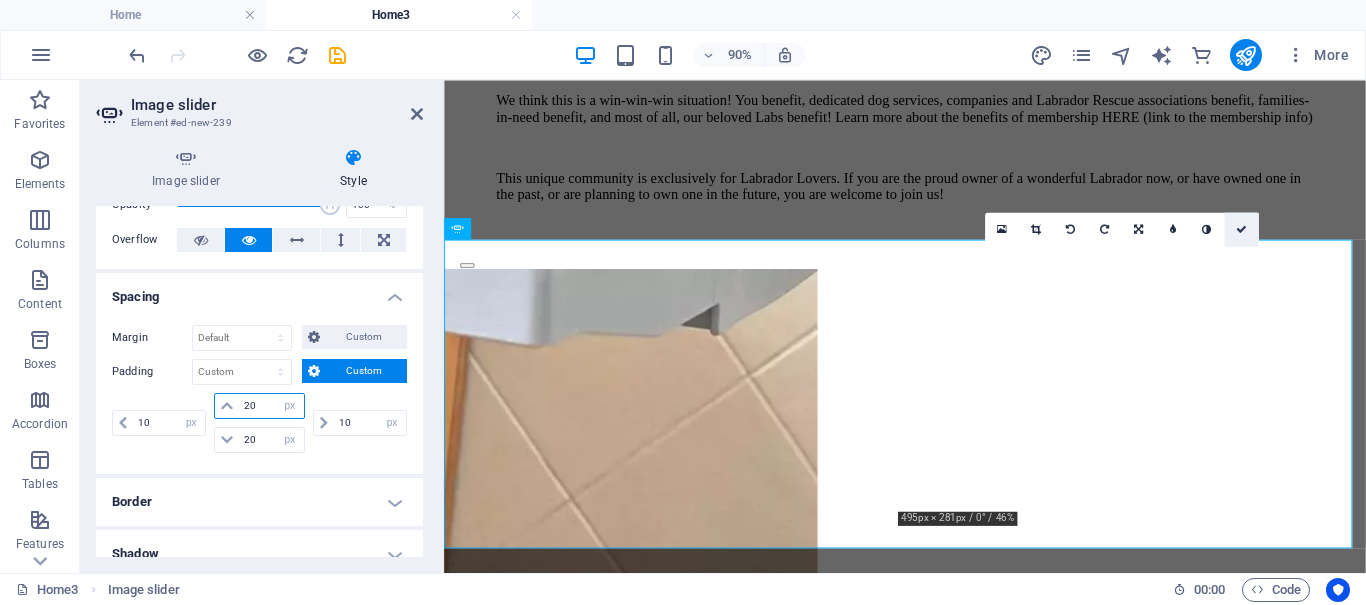 type on "20" 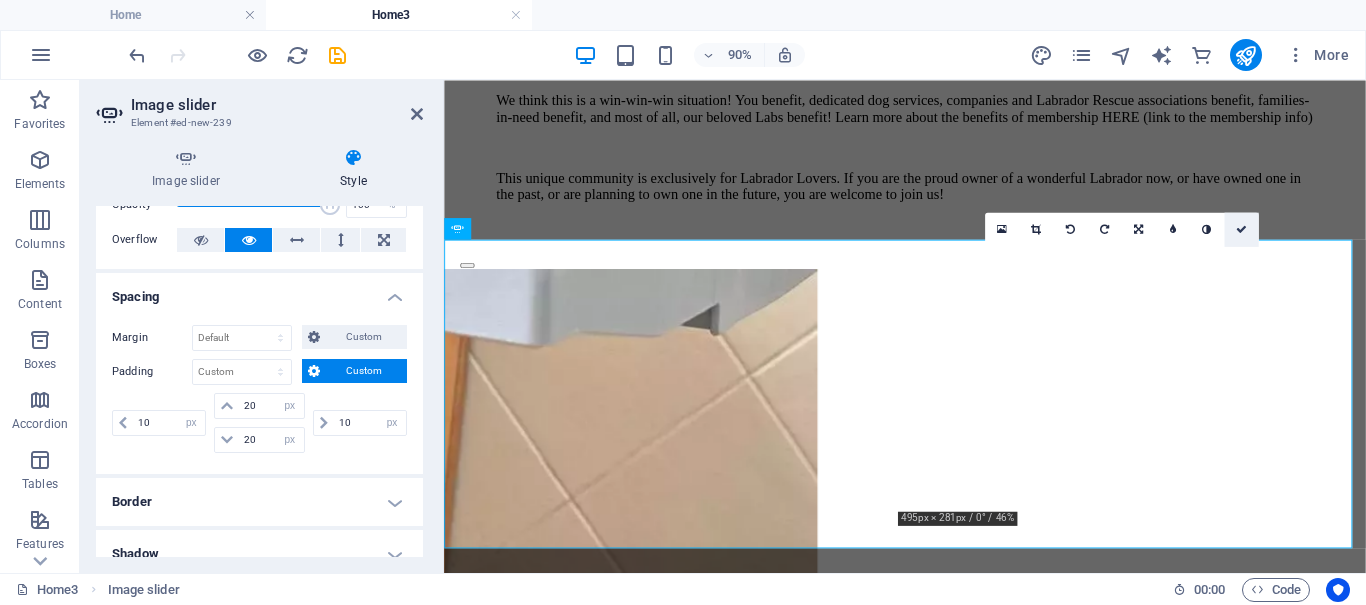 drag, startPoint x: 1242, startPoint y: 229, endPoint x: 1165, endPoint y: 160, distance: 103.392456 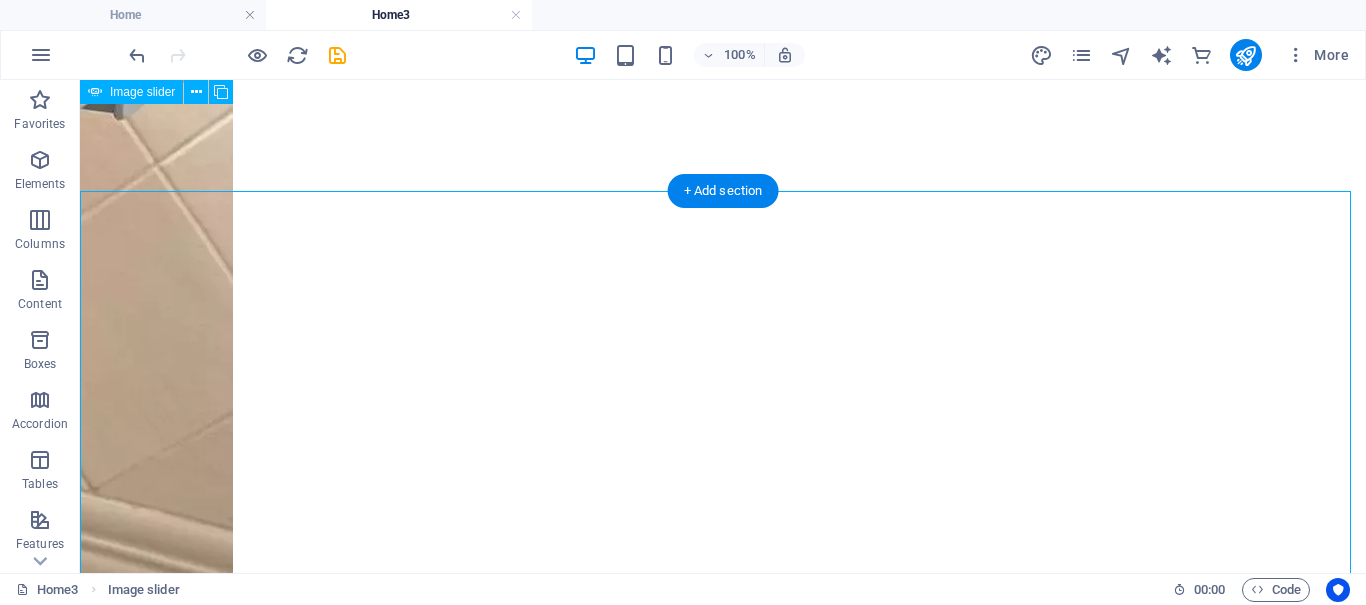 scroll, scrollTop: 1409, scrollLeft: 0, axis: vertical 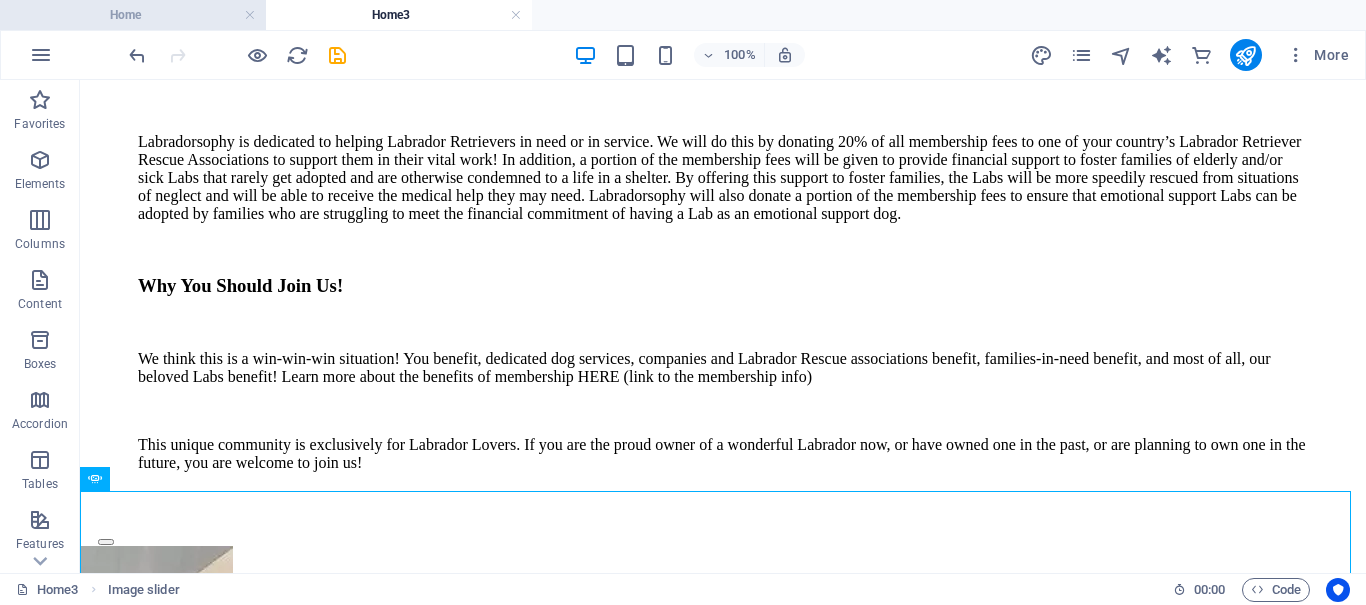 click on "Home" at bounding box center [133, 15] 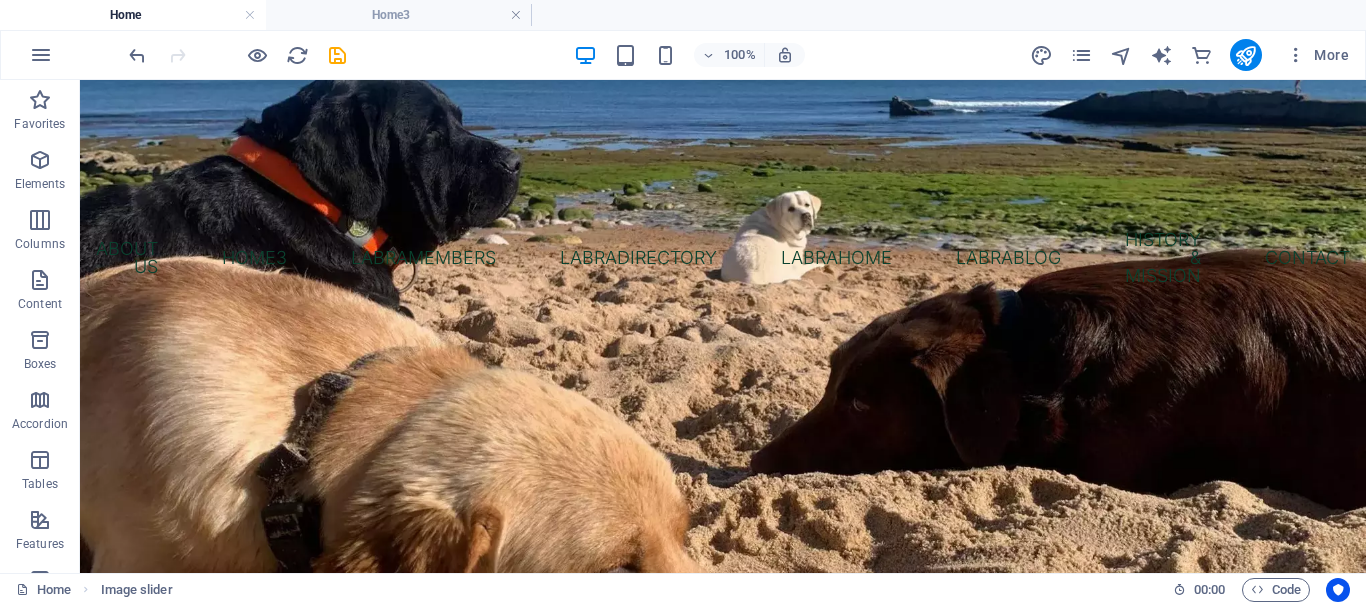 scroll, scrollTop: 0, scrollLeft: 0, axis: both 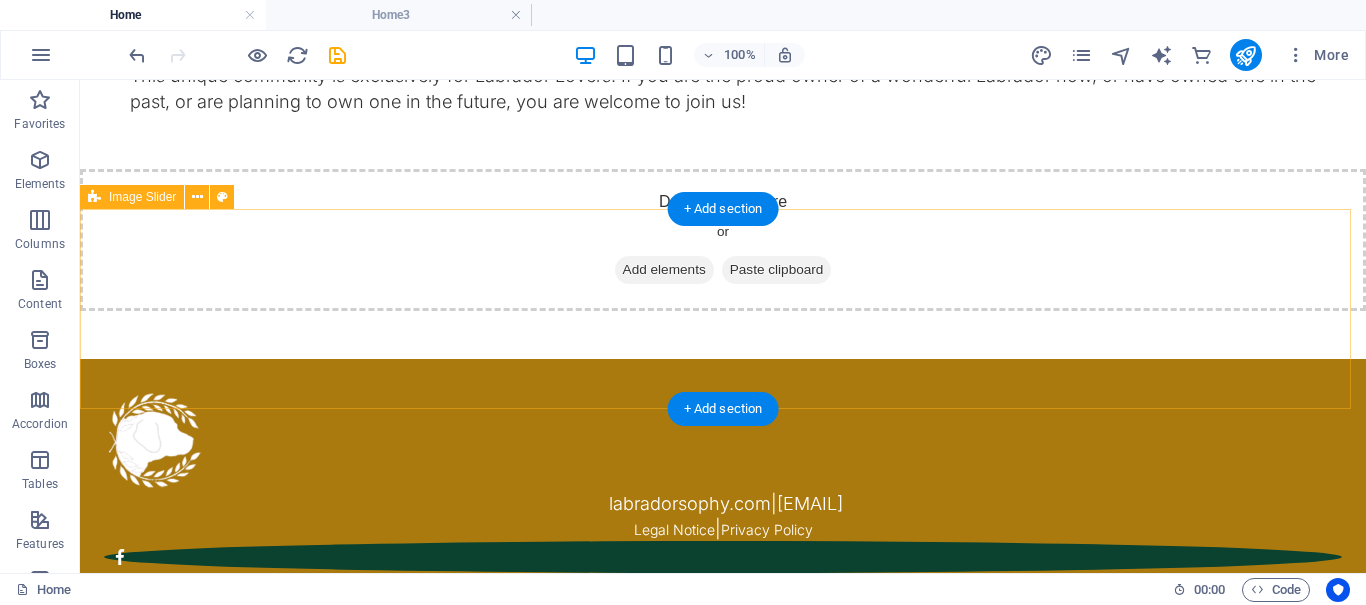 click on "Drop content here or  Add elements  Paste clipboard" at bounding box center (723, 240) 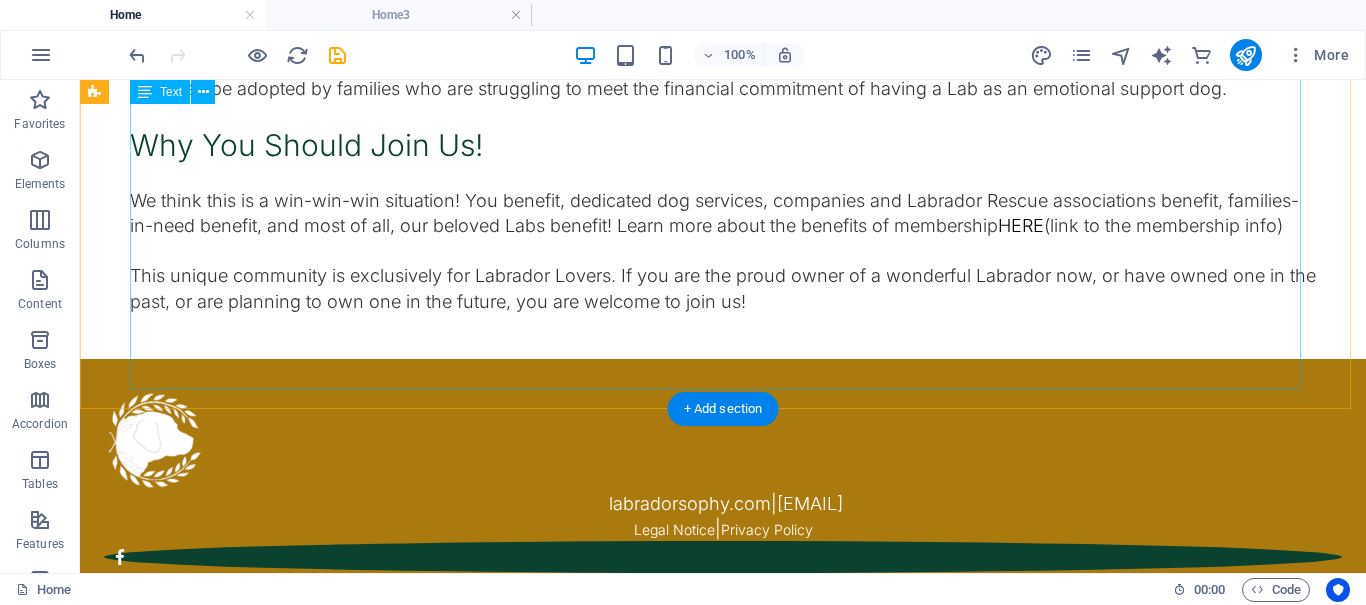 scroll, scrollTop: 1232, scrollLeft: 0, axis: vertical 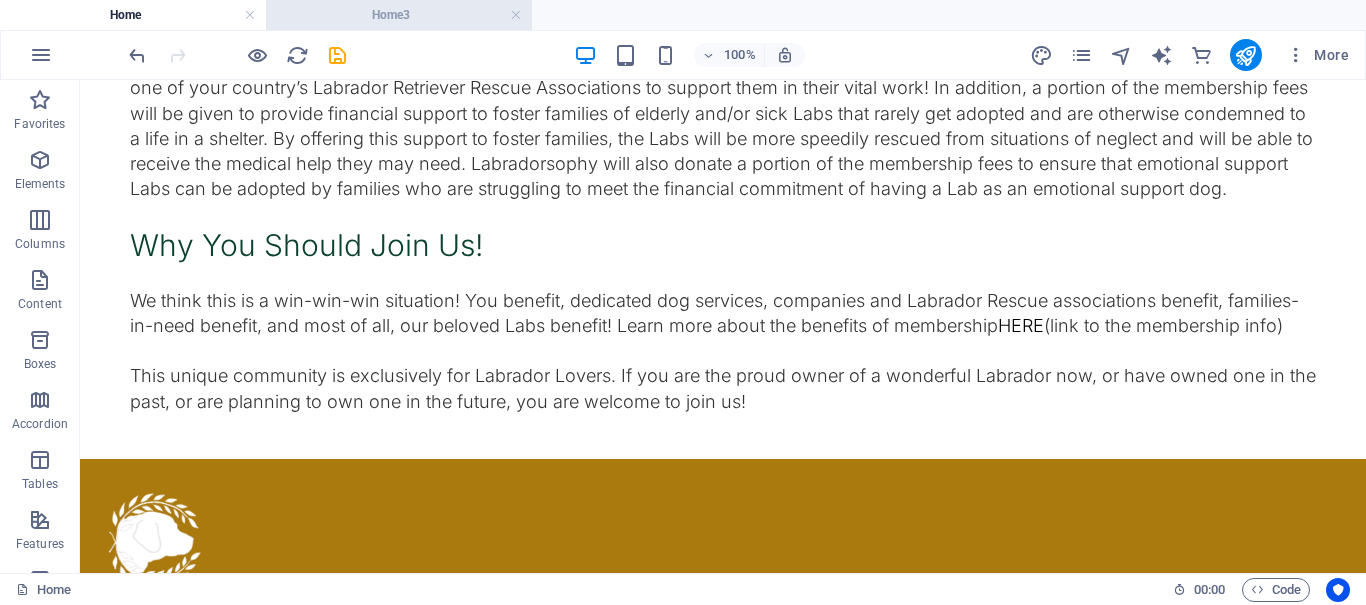 click on "Home3" at bounding box center (399, 15) 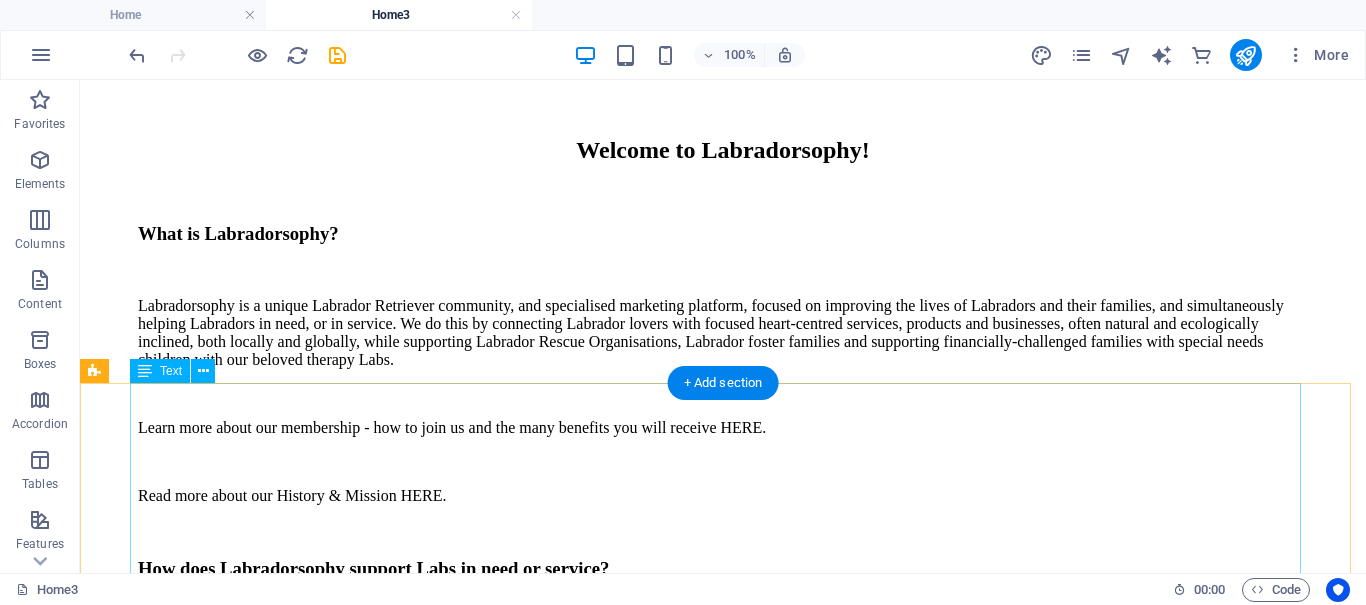 scroll, scrollTop: 709, scrollLeft: 0, axis: vertical 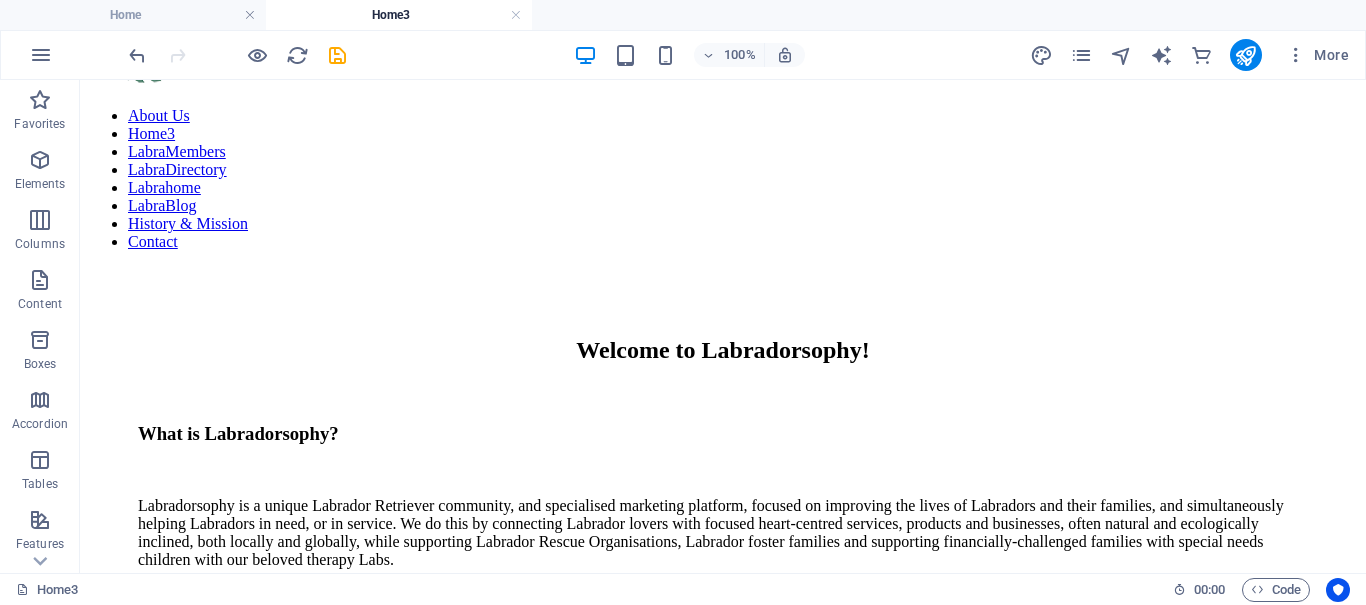click on "Home3" at bounding box center (399, 15) 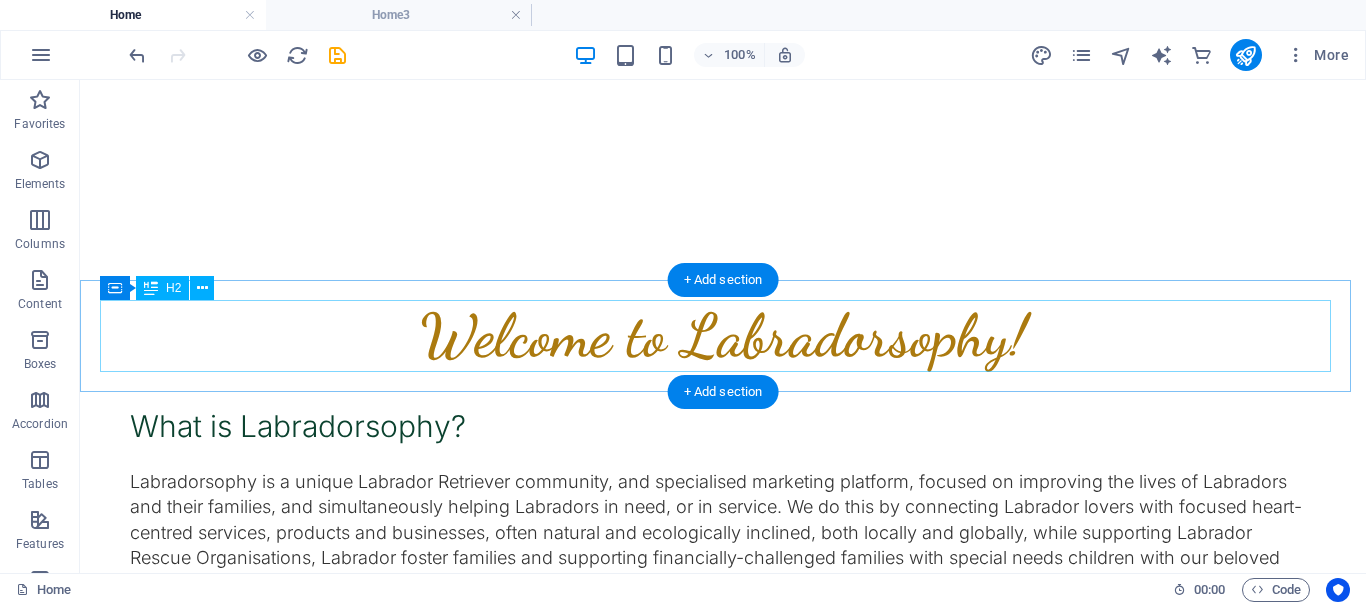 scroll, scrollTop: 0, scrollLeft: 0, axis: both 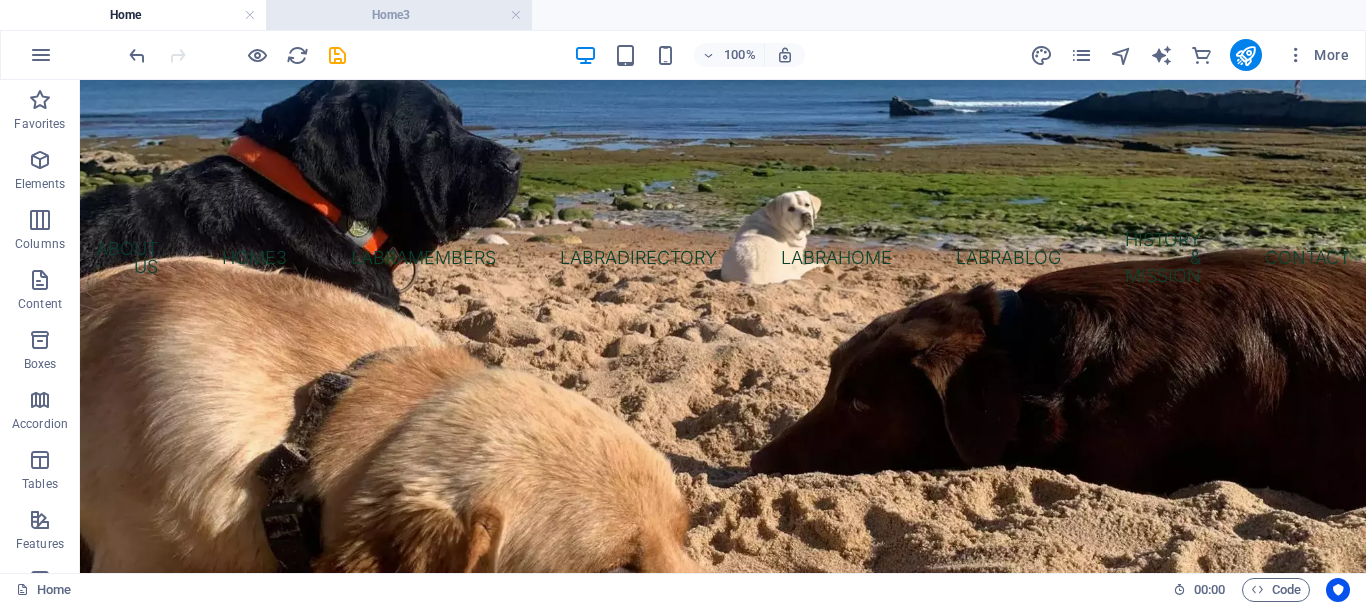 click on "Home3" at bounding box center (399, 15) 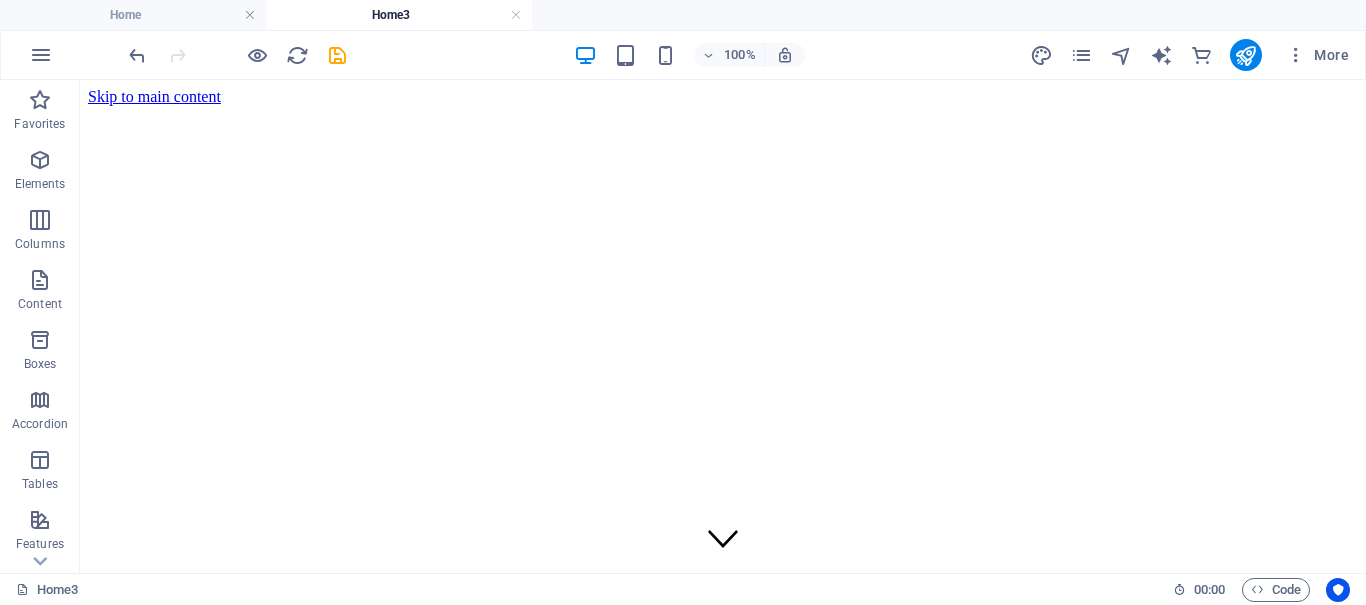 scroll, scrollTop: 709, scrollLeft: 0, axis: vertical 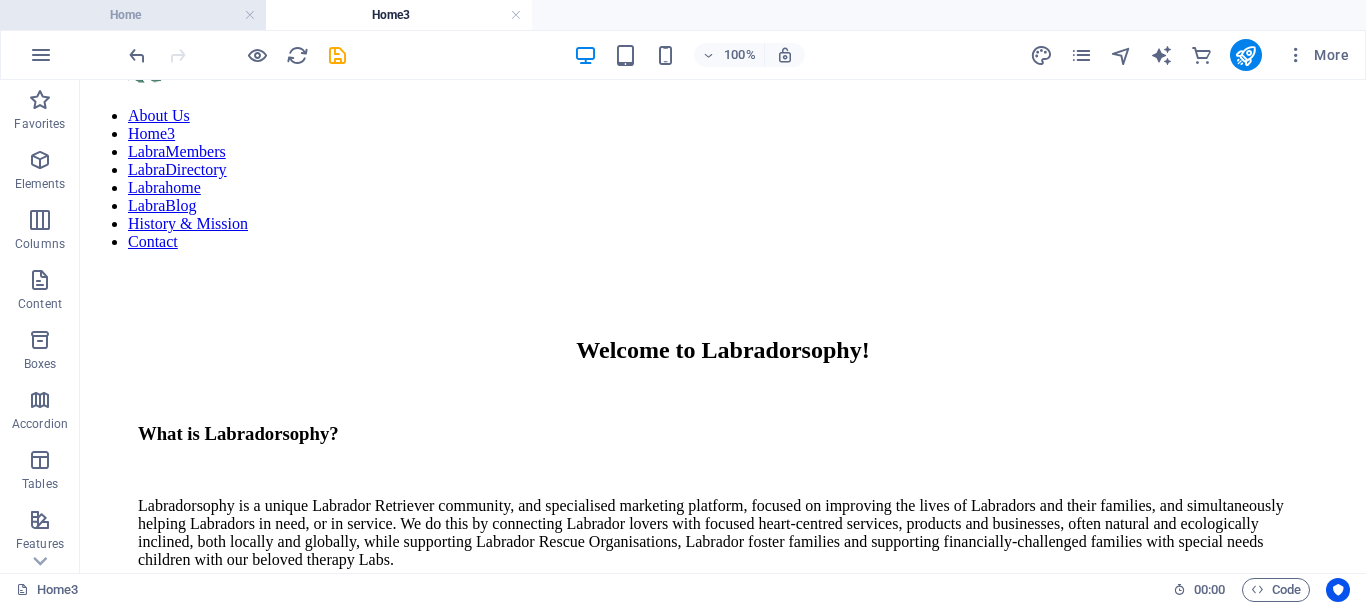click on "Home" at bounding box center [133, 15] 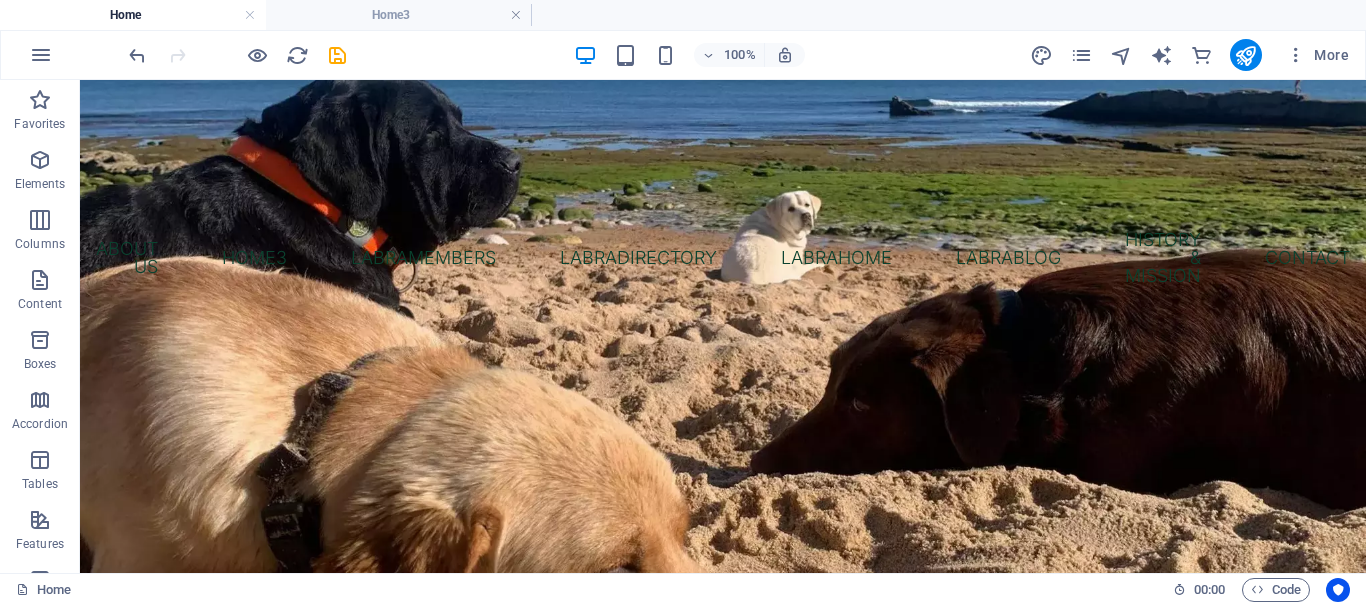 scroll, scrollTop: 0, scrollLeft: 0, axis: both 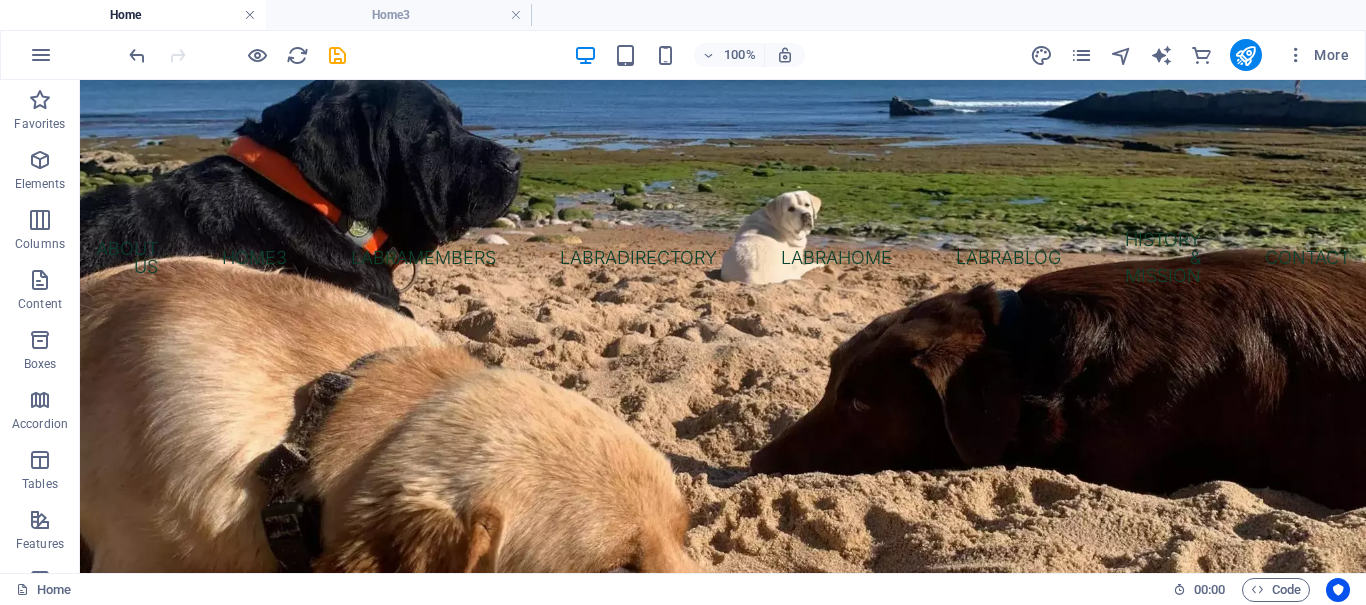 click at bounding box center [250, 15] 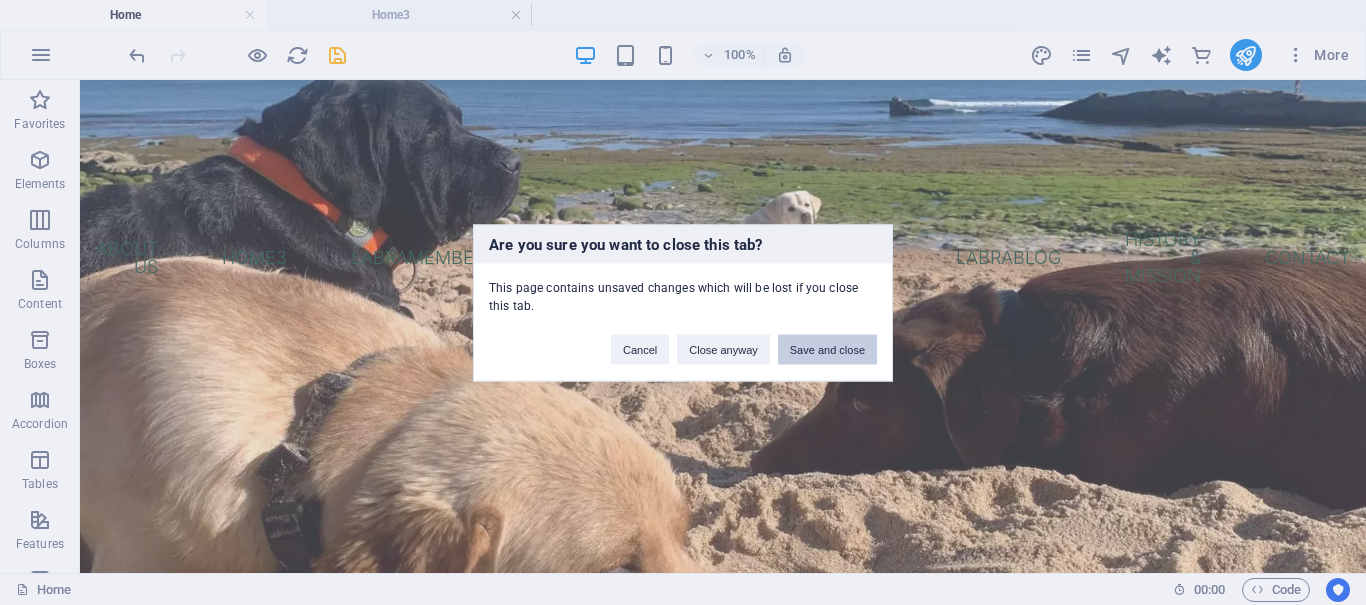 click on "Save and close" at bounding box center [827, 349] 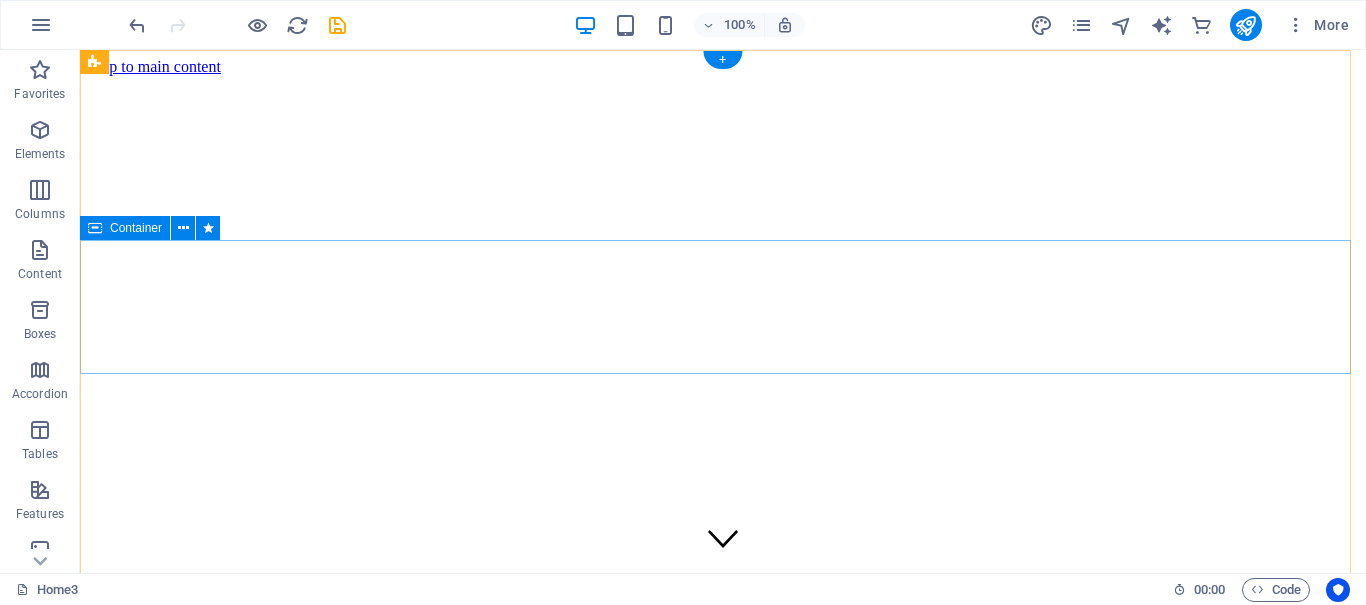 scroll, scrollTop: 709, scrollLeft: 0, axis: vertical 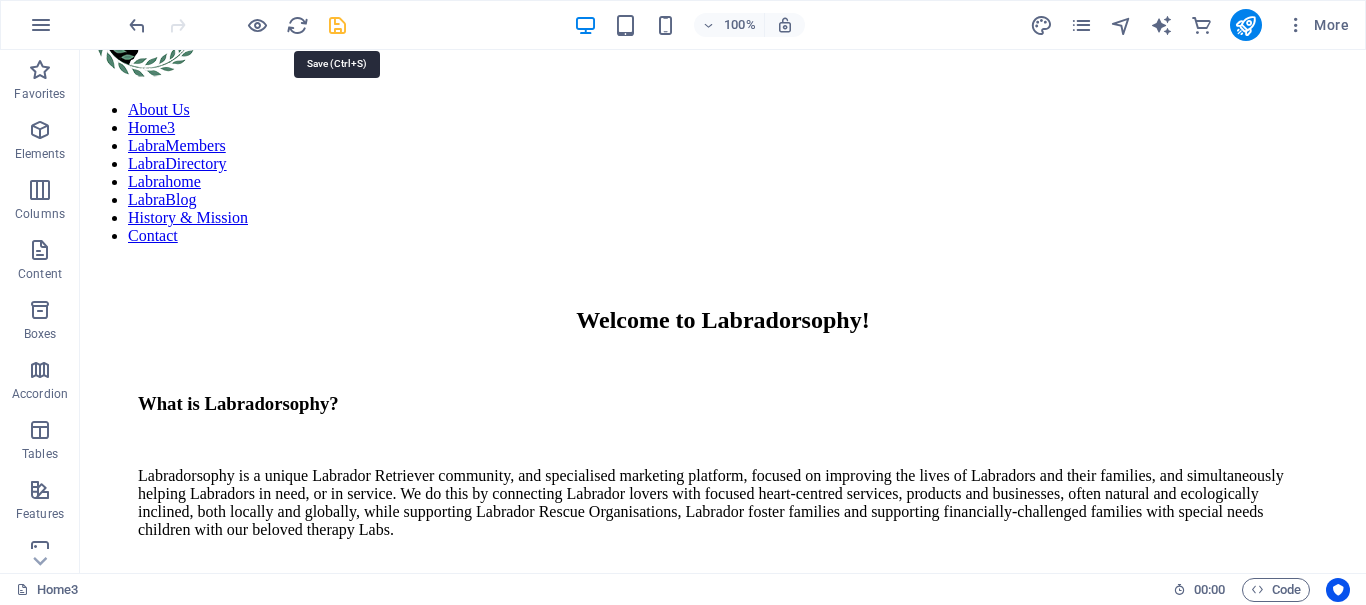 click at bounding box center (337, 25) 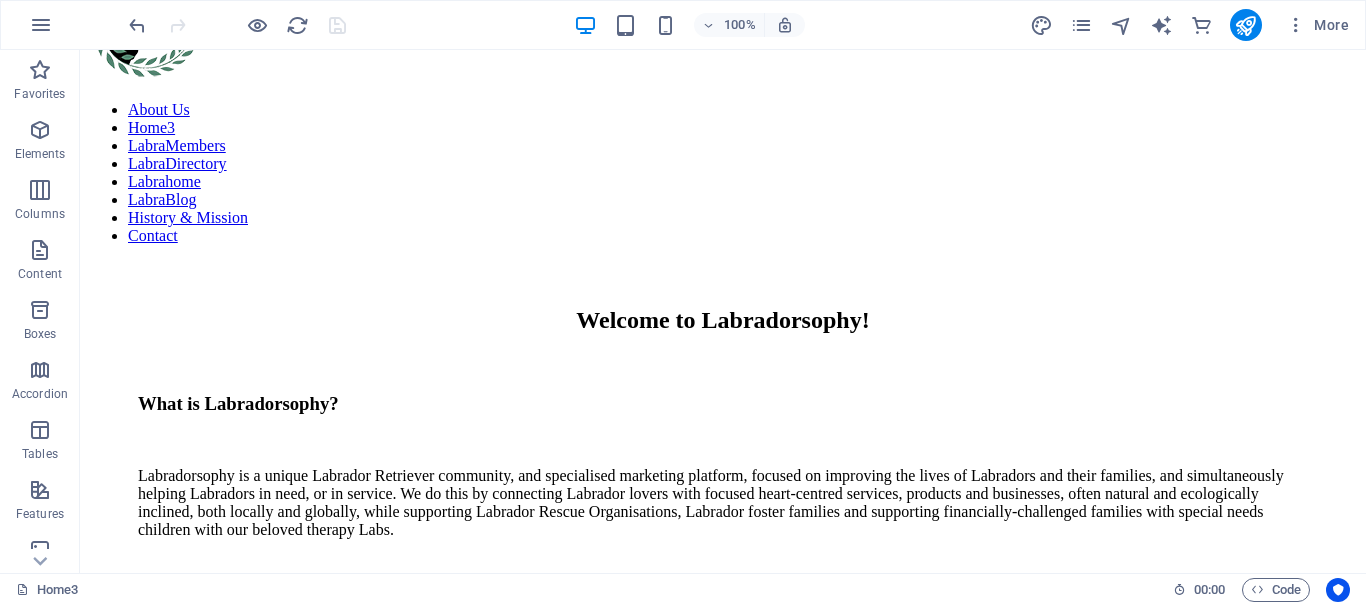 click on "More" at bounding box center (1193, 25) 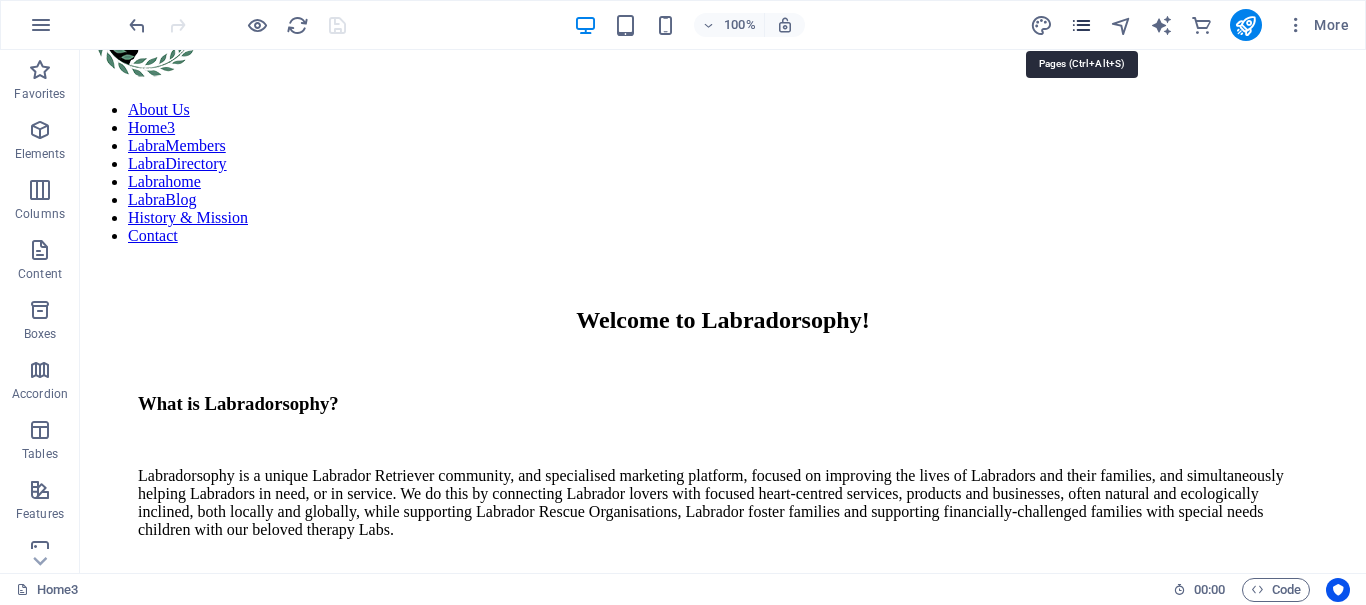 click at bounding box center (1081, 25) 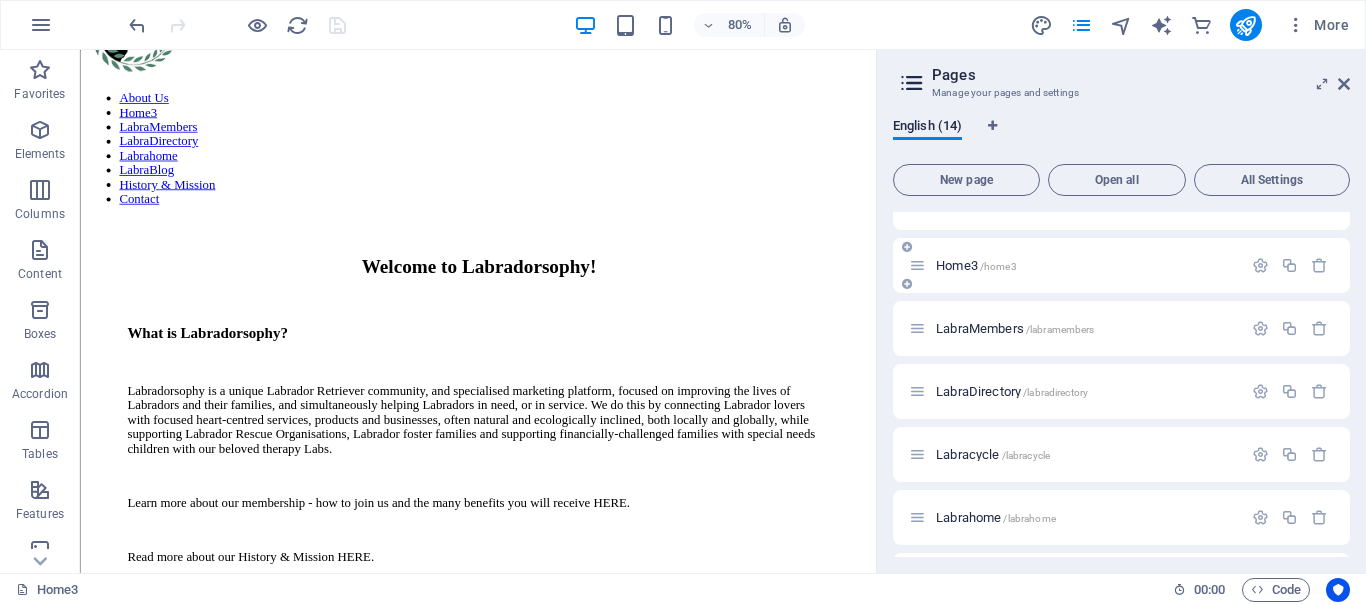 scroll, scrollTop: 0, scrollLeft: 0, axis: both 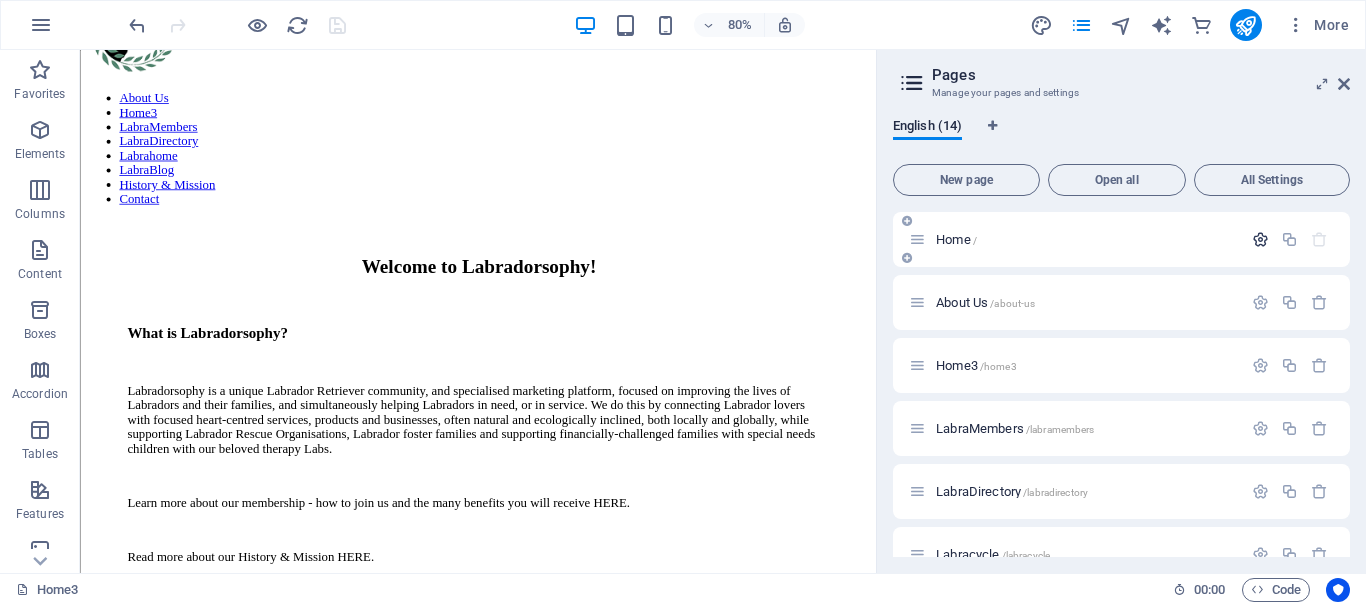 click at bounding box center [1260, 239] 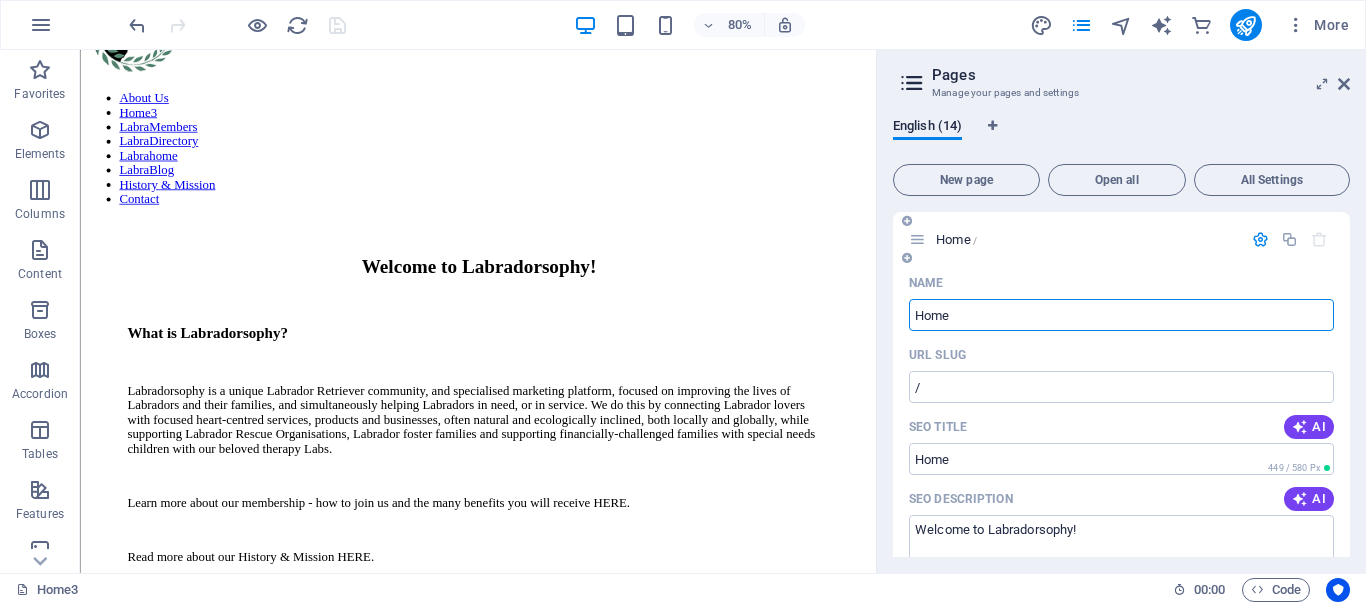 click on "Home" at bounding box center (1121, 315) 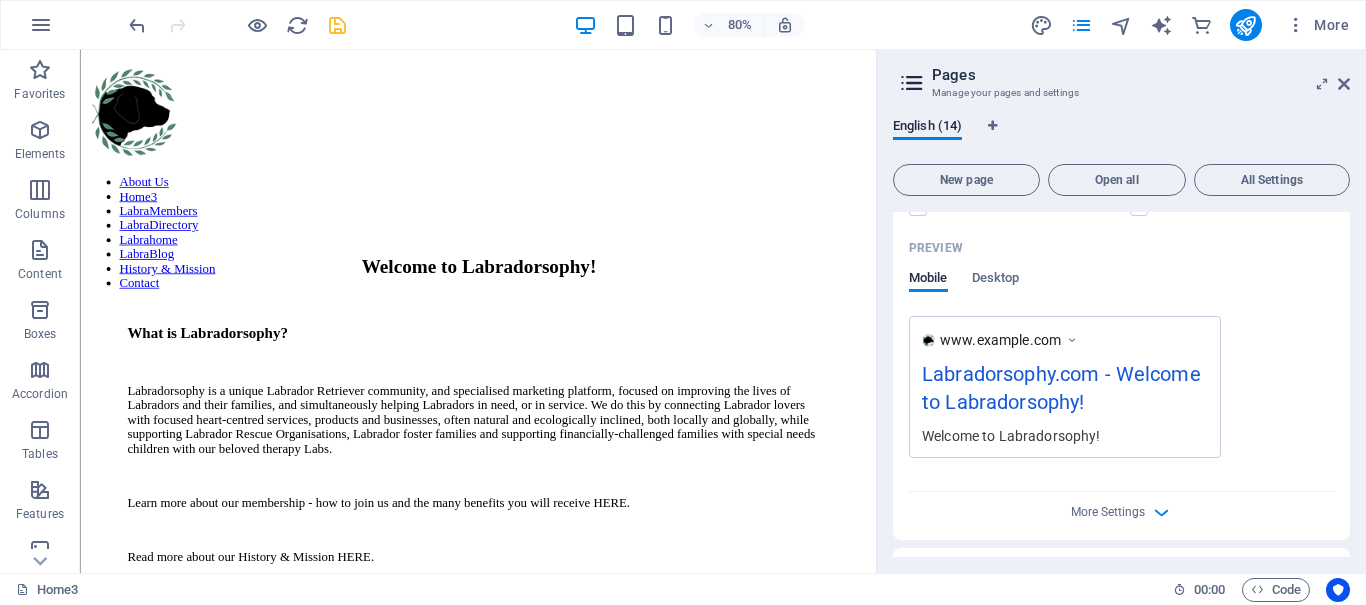 scroll, scrollTop: 0, scrollLeft: 0, axis: both 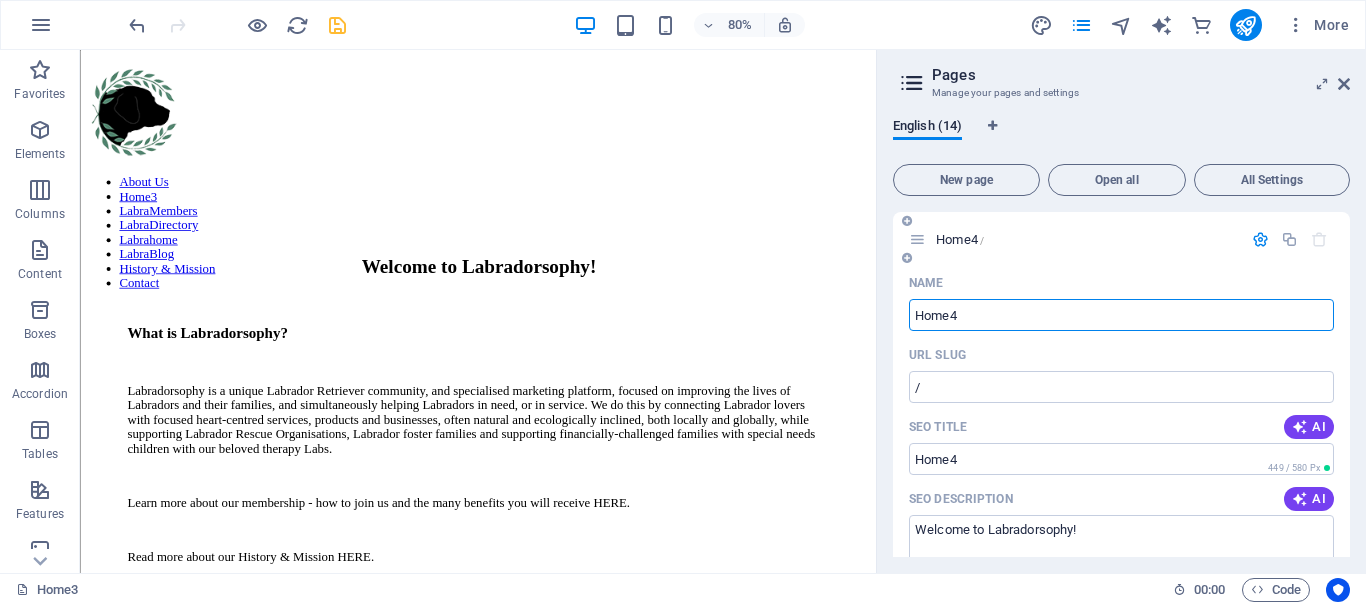 type on "Home4" 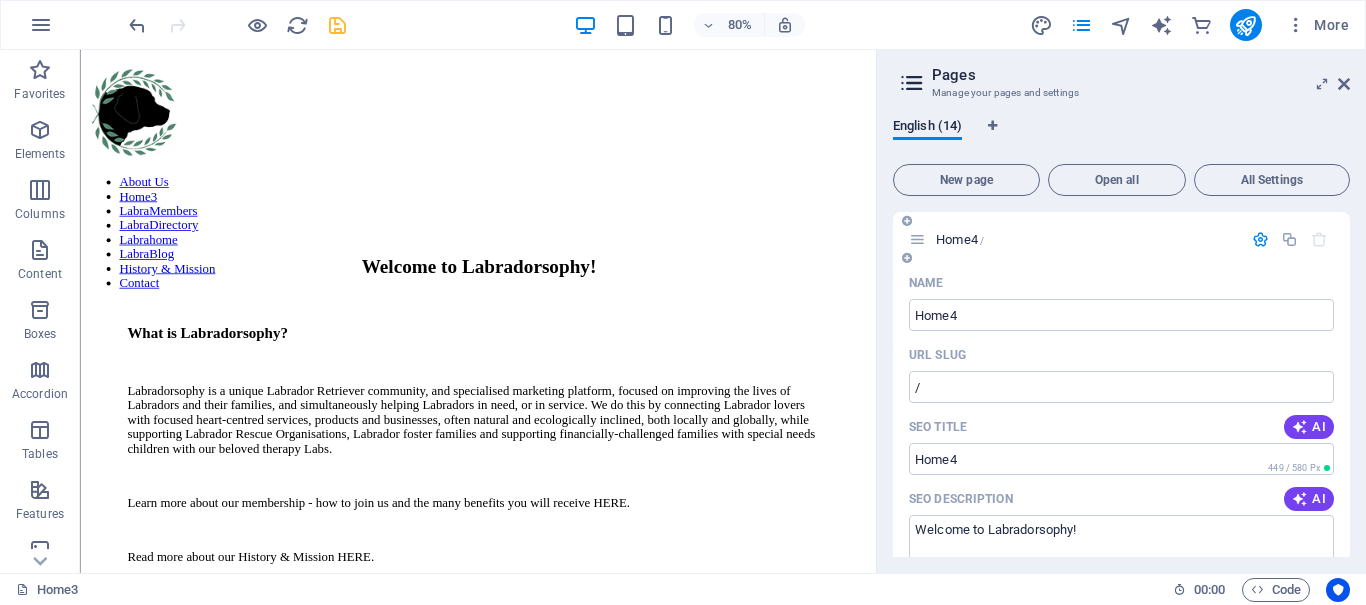 click on "Home4 /" at bounding box center [960, 239] 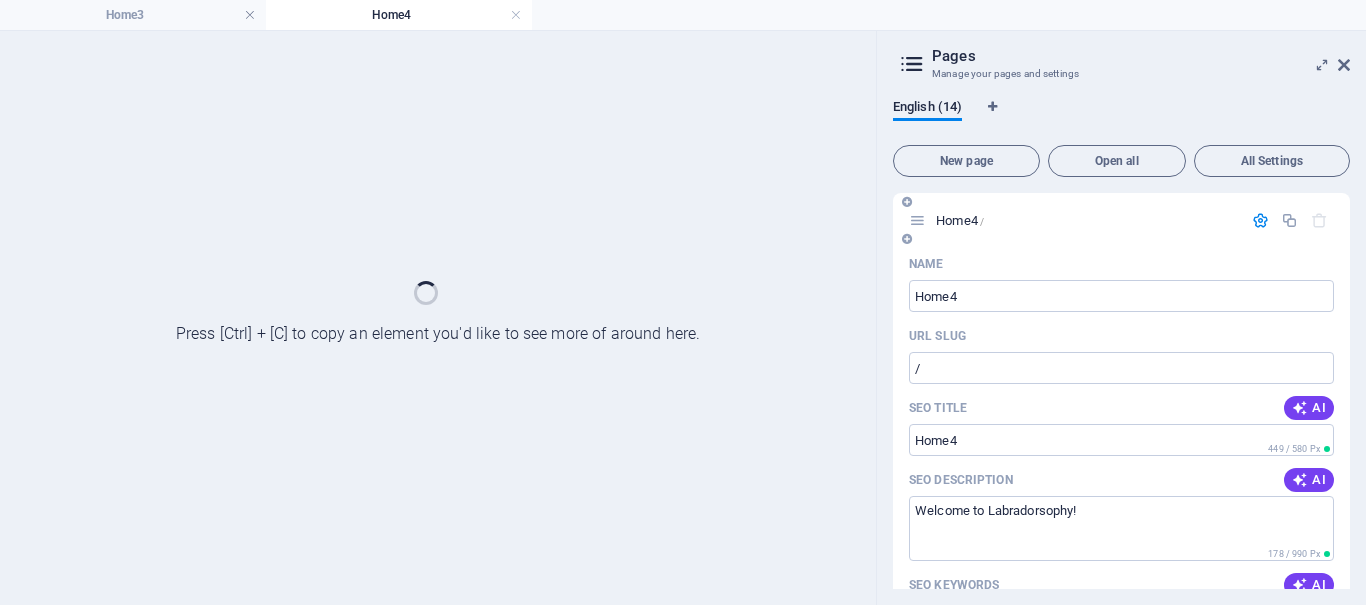 scroll, scrollTop: 0, scrollLeft: 0, axis: both 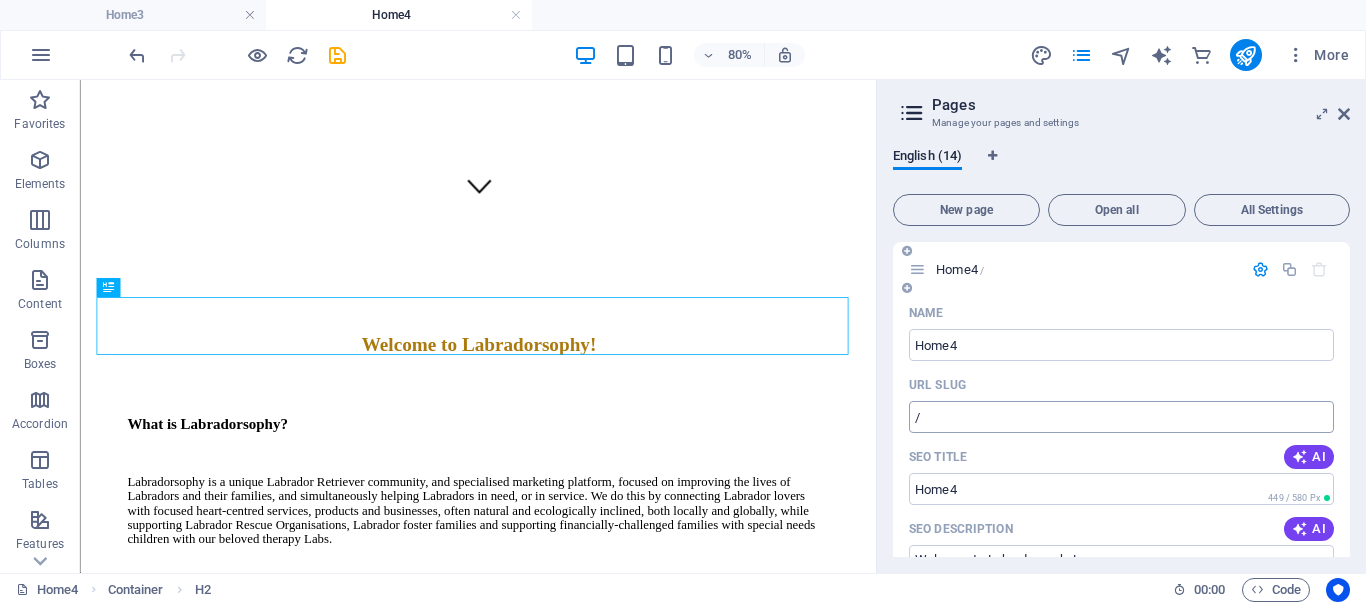 click on "/" at bounding box center (1121, 417) 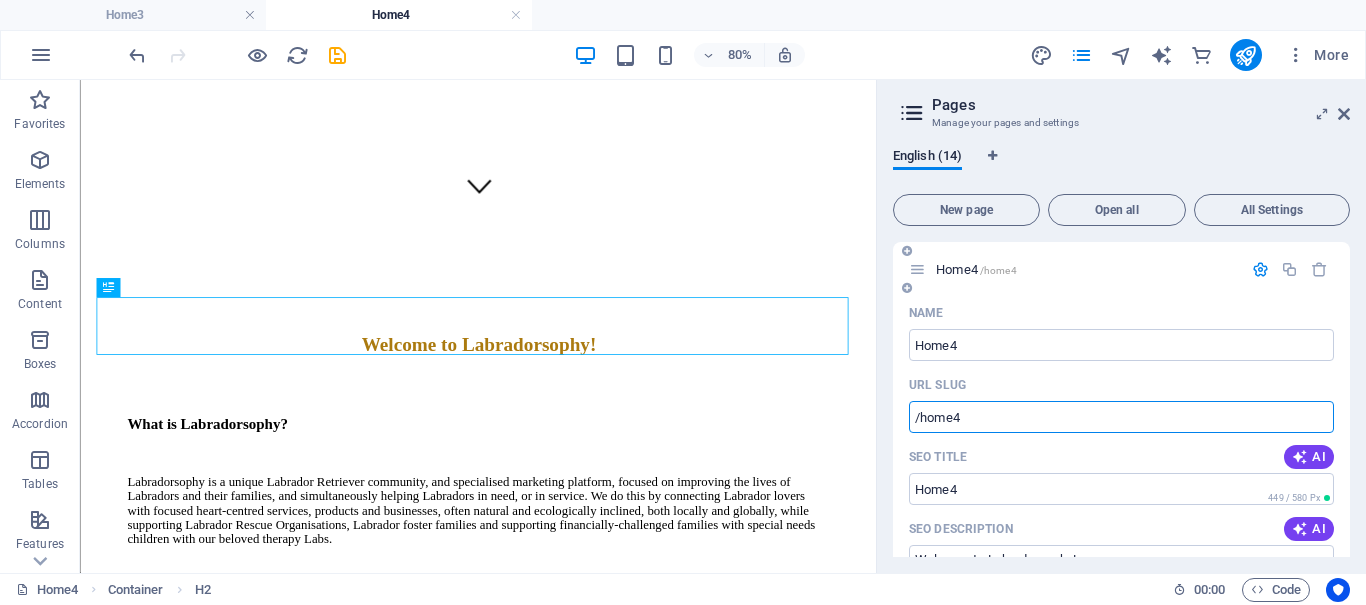 type on "/home4" 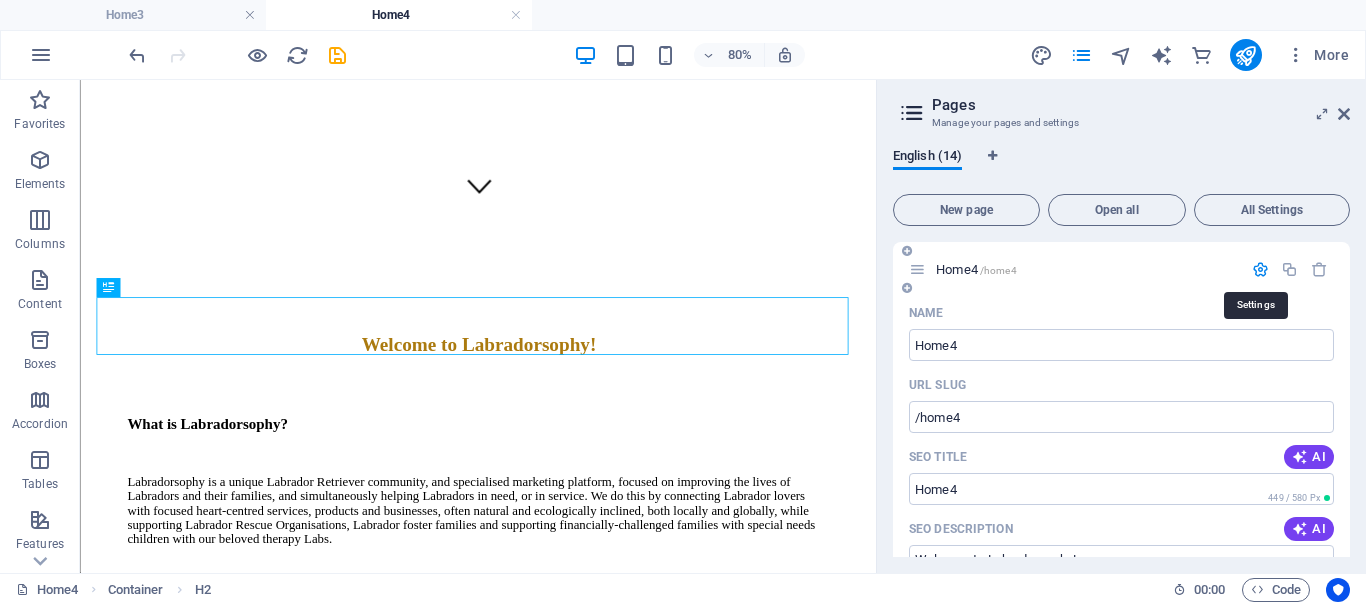 click at bounding box center [1260, 269] 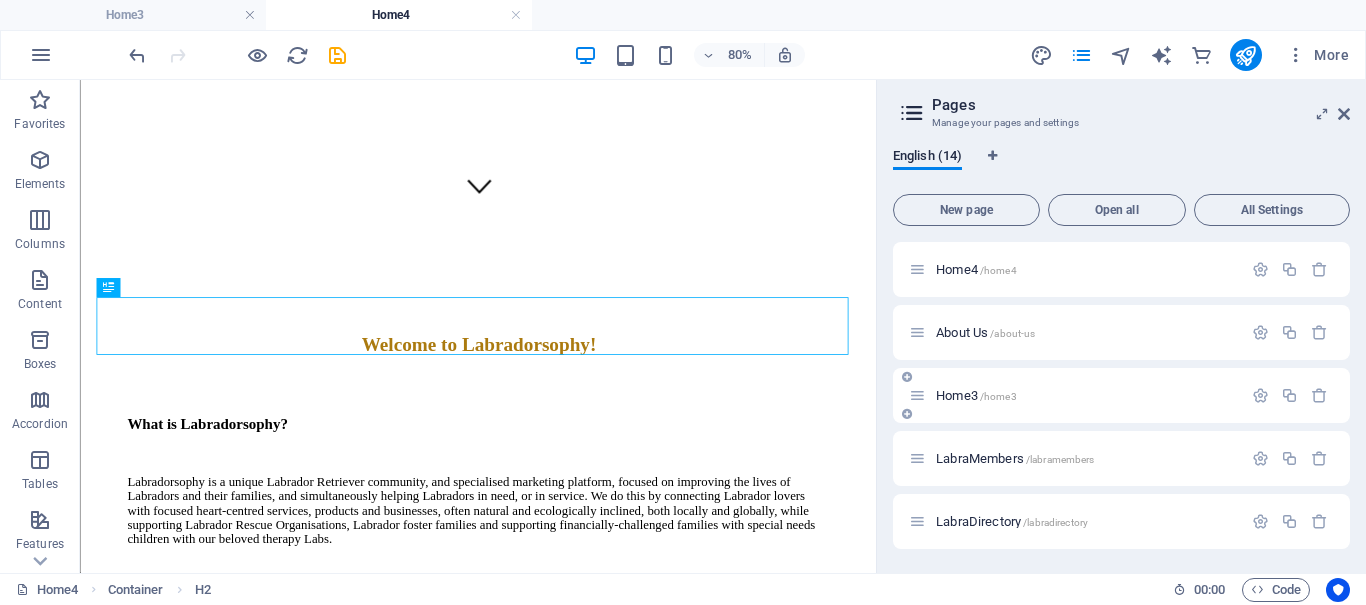 click on "Home3 /home3" at bounding box center (976, 395) 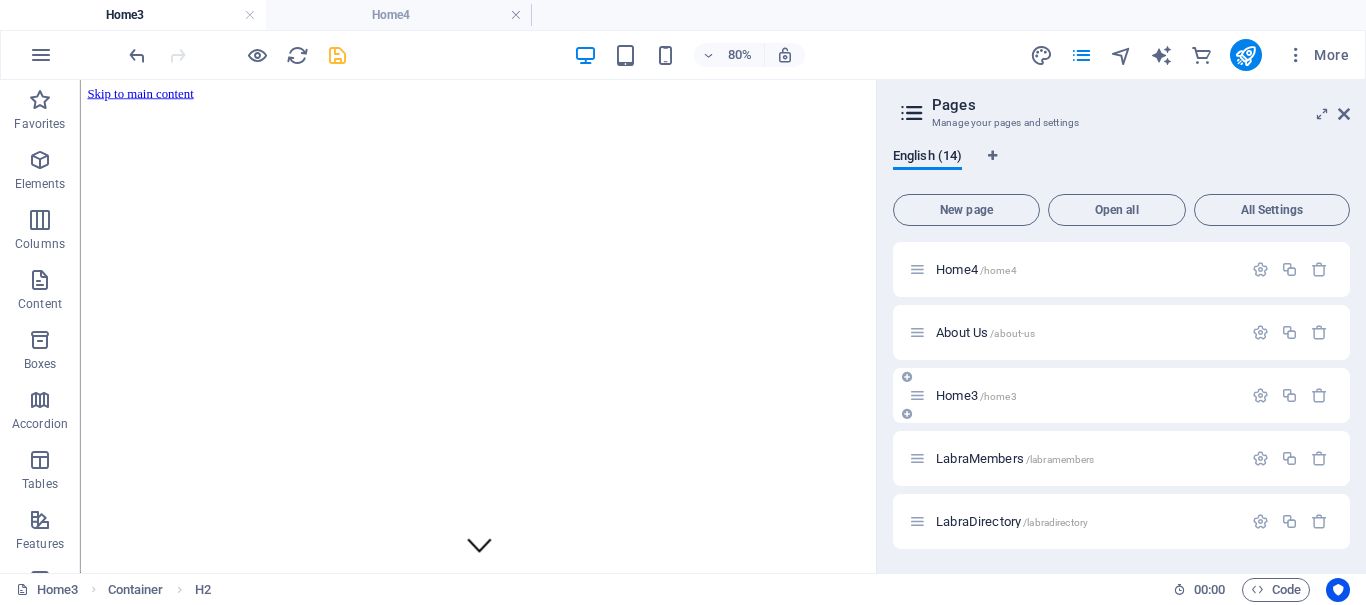 scroll, scrollTop: 709, scrollLeft: 0, axis: vertical 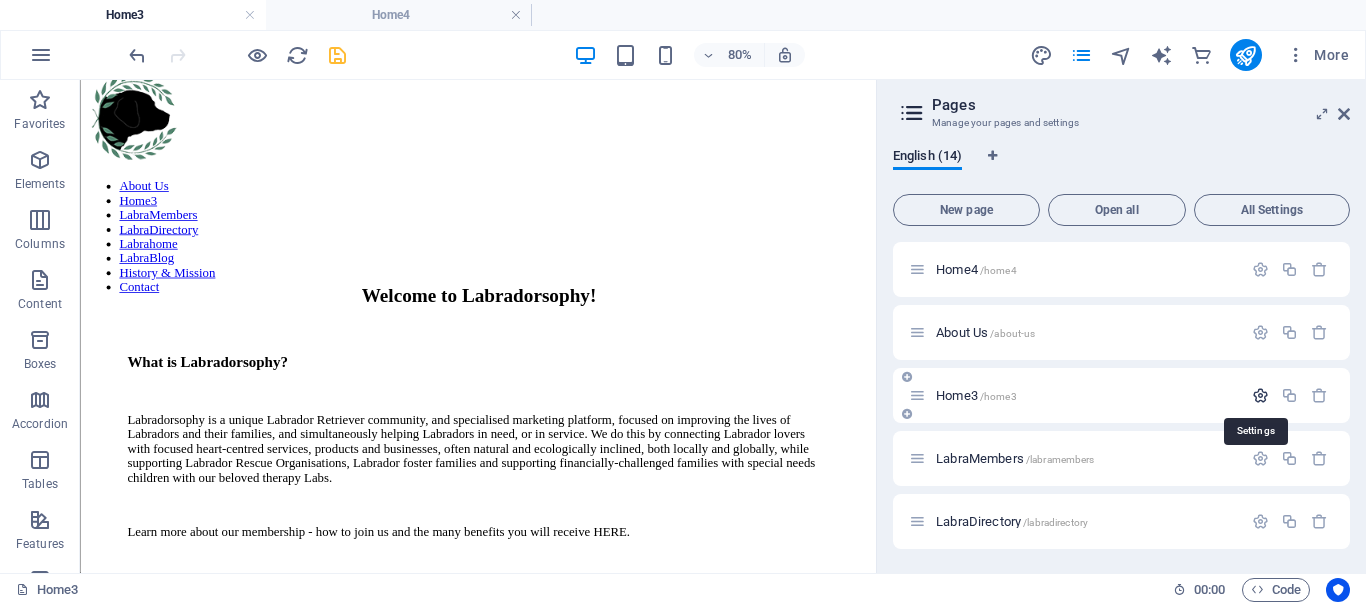 click at bounding box center [1260, 395] 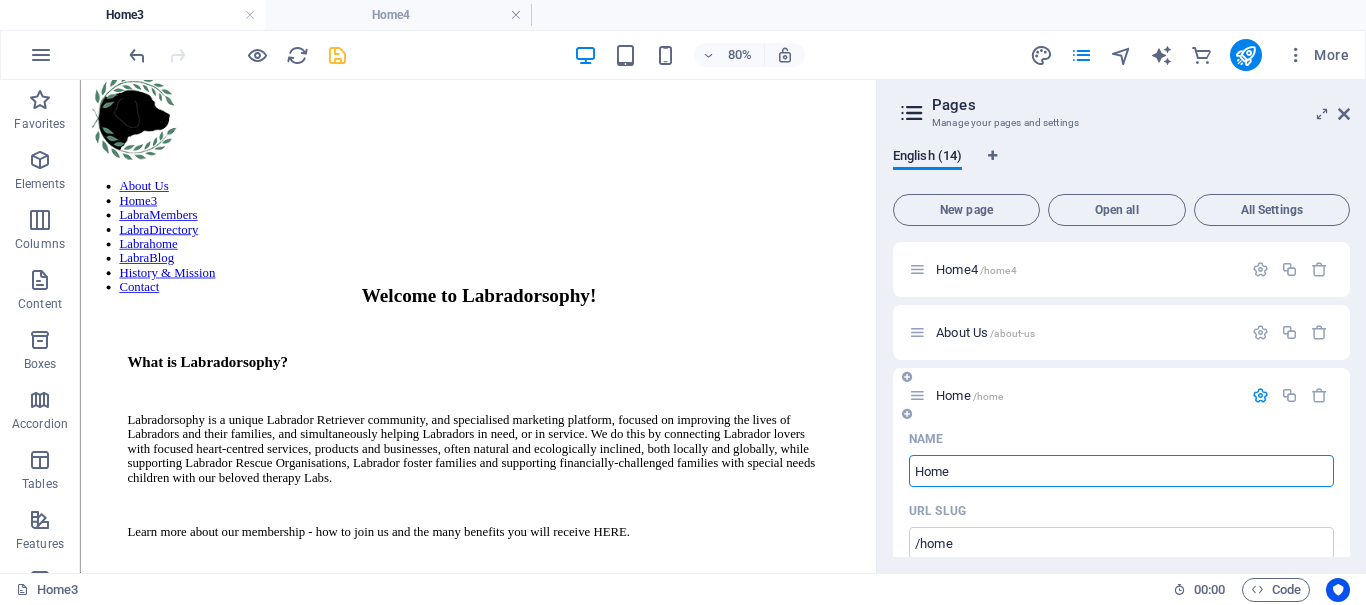 type on "Home" 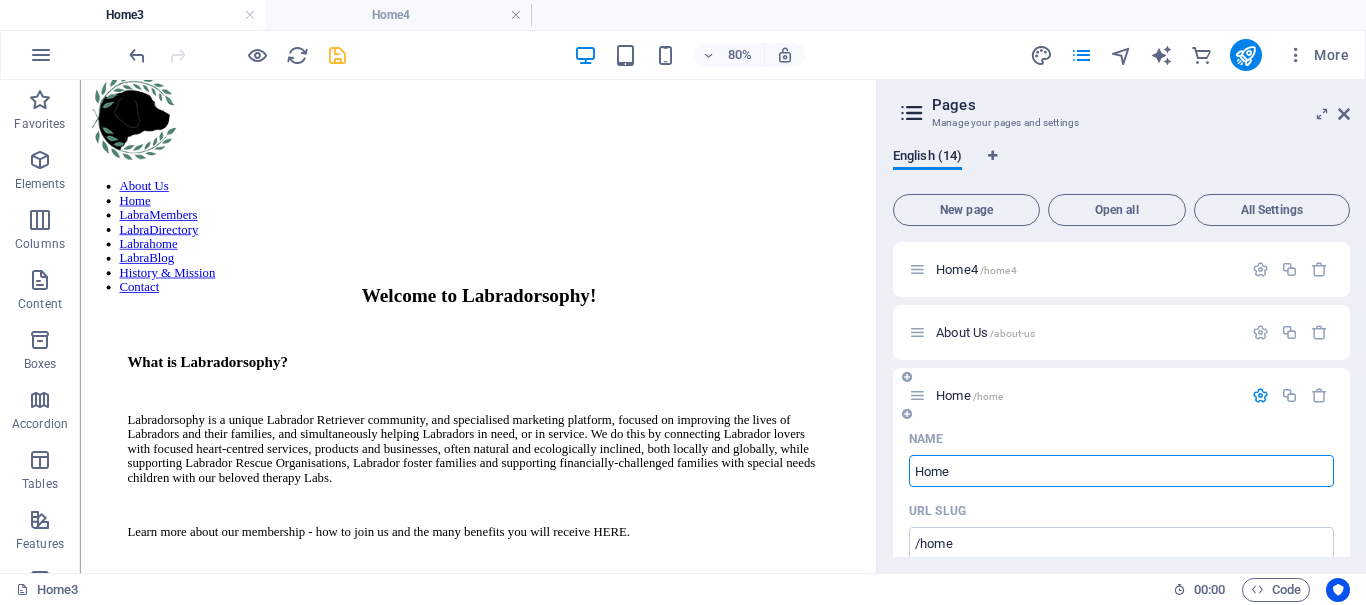 scroll, scrollTop: 200, scrollLeft: 0, axis: vertical 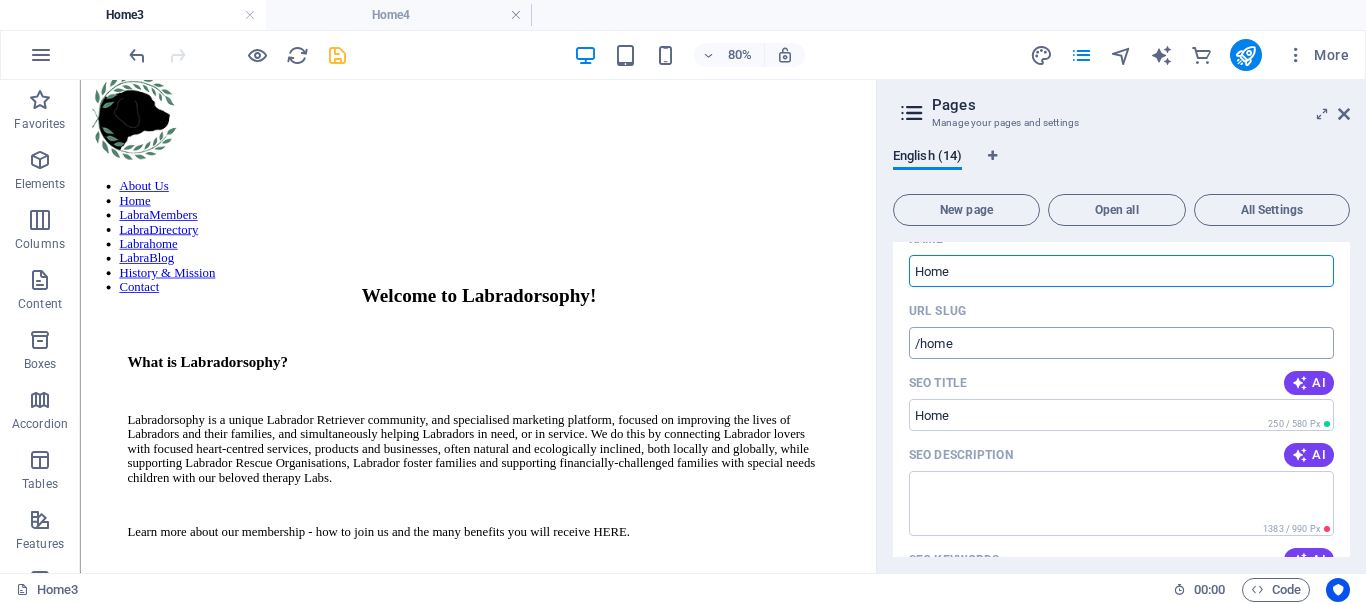 type on "Home" 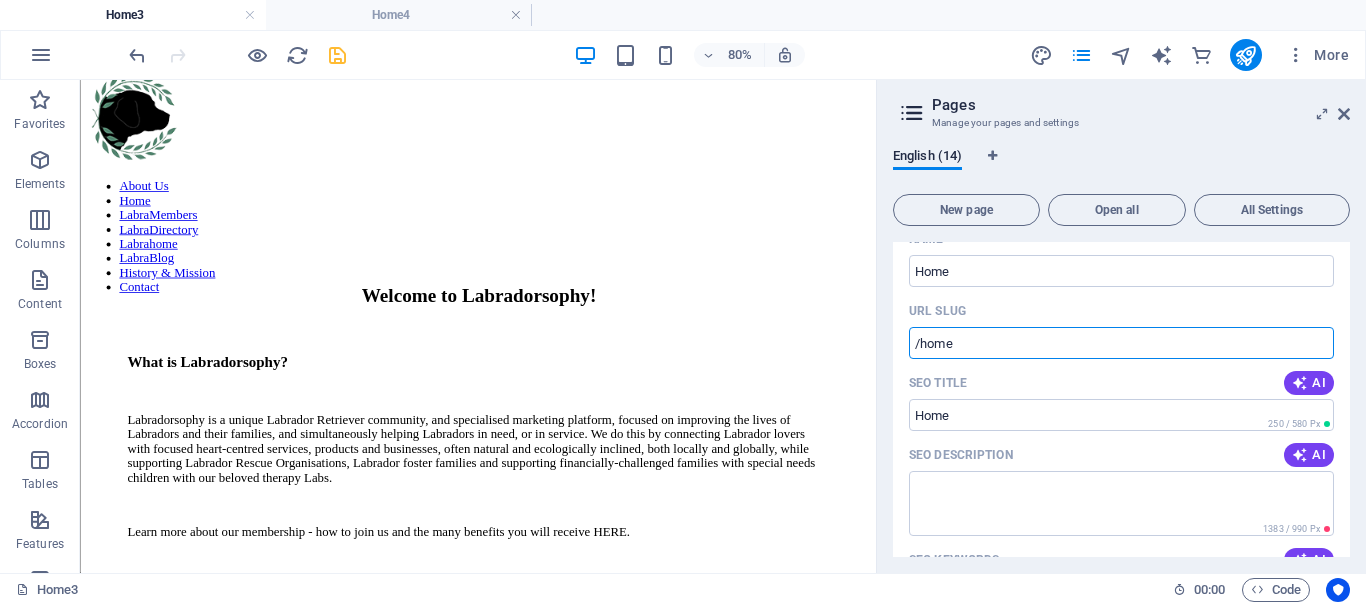 drag, startPoint x: 959, startPoint y: 347, endPoint x: 920, endPoint y: 323, distance: 45.79301 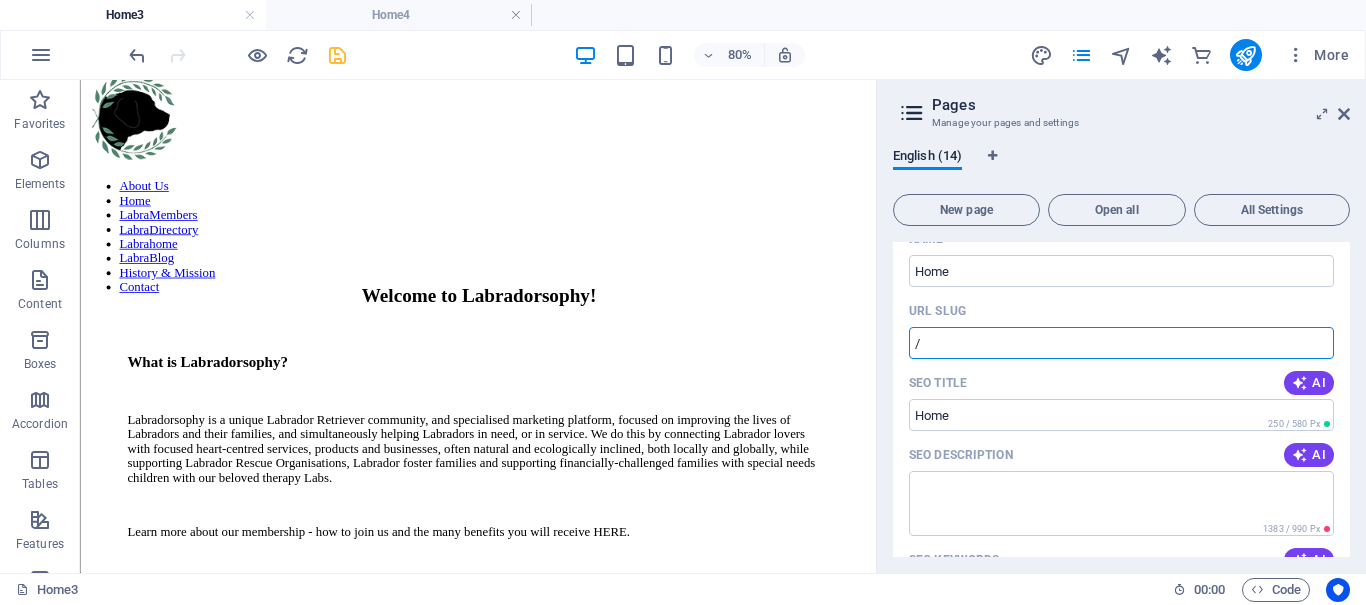 type on "/" 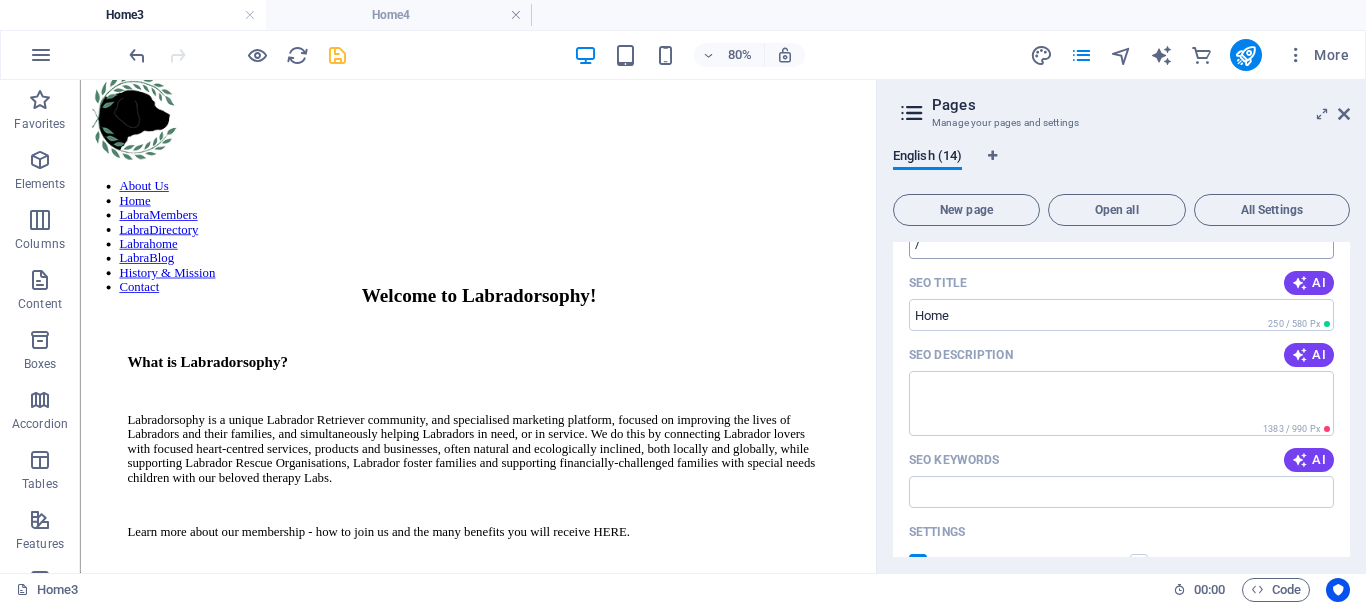 scroll, scrollTop: 400, scrollLeft: 0, axis: vertical 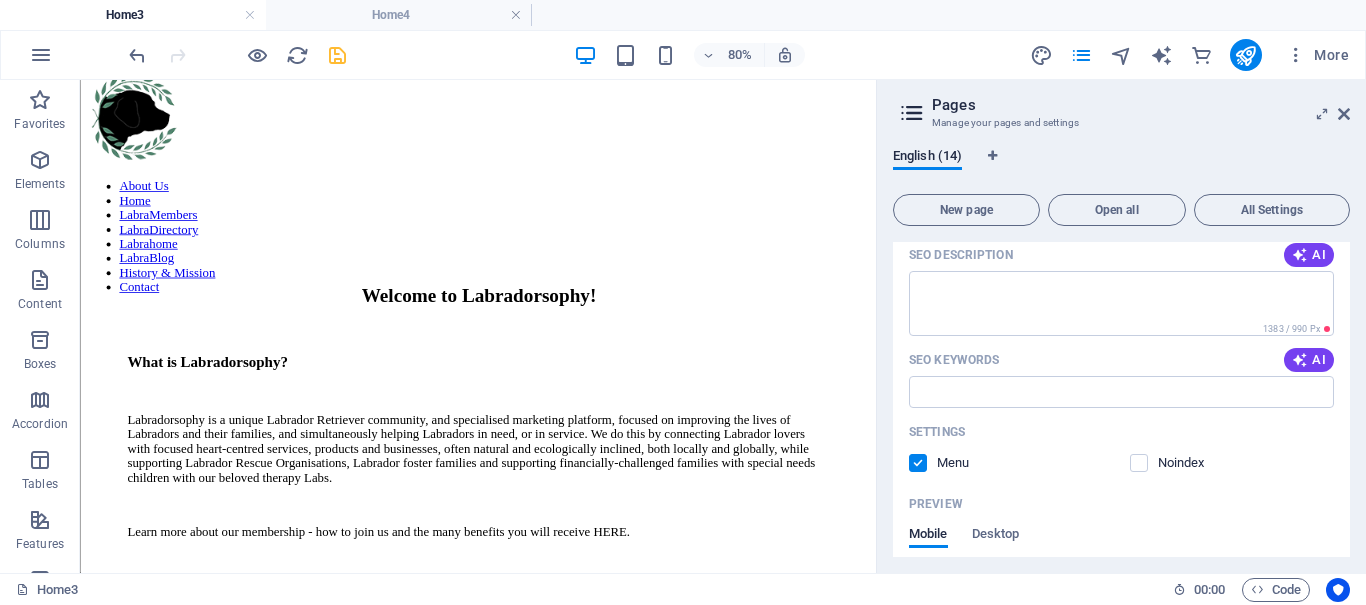 click at bounding box center [918, 463] 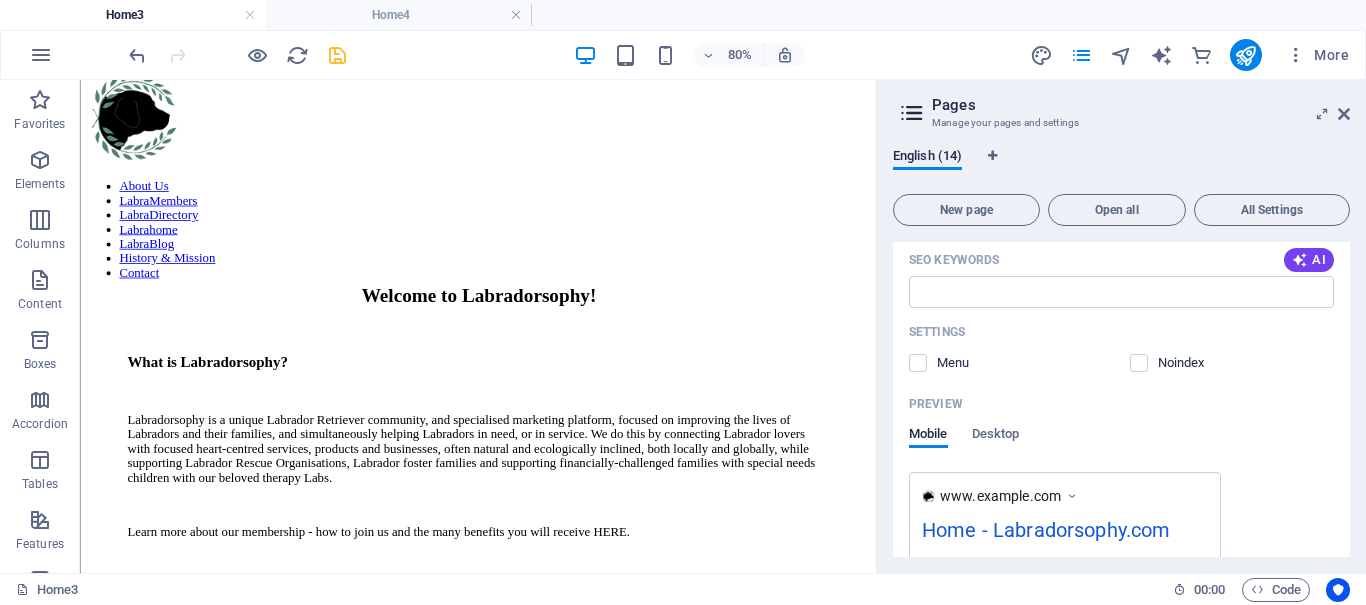 scroll, scrollTop: 300, scrollLeft: 0, axis: vertical 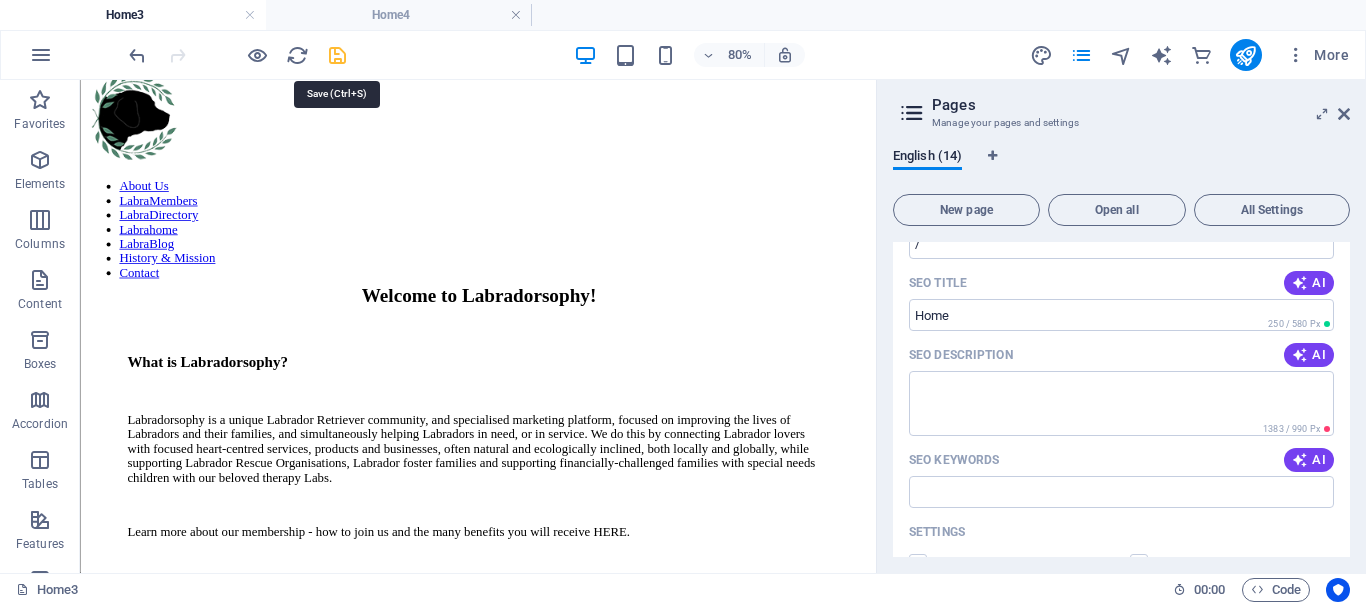 click at bounding box center (337, 55) 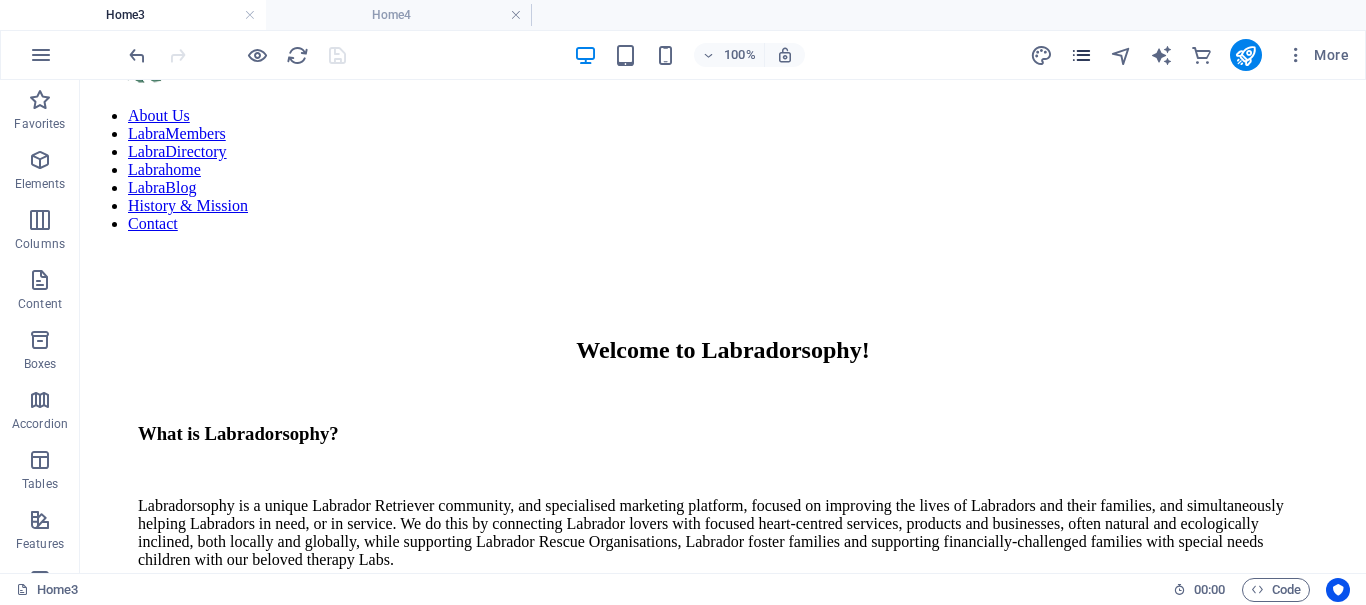 click at bounding box center [1081, 55] 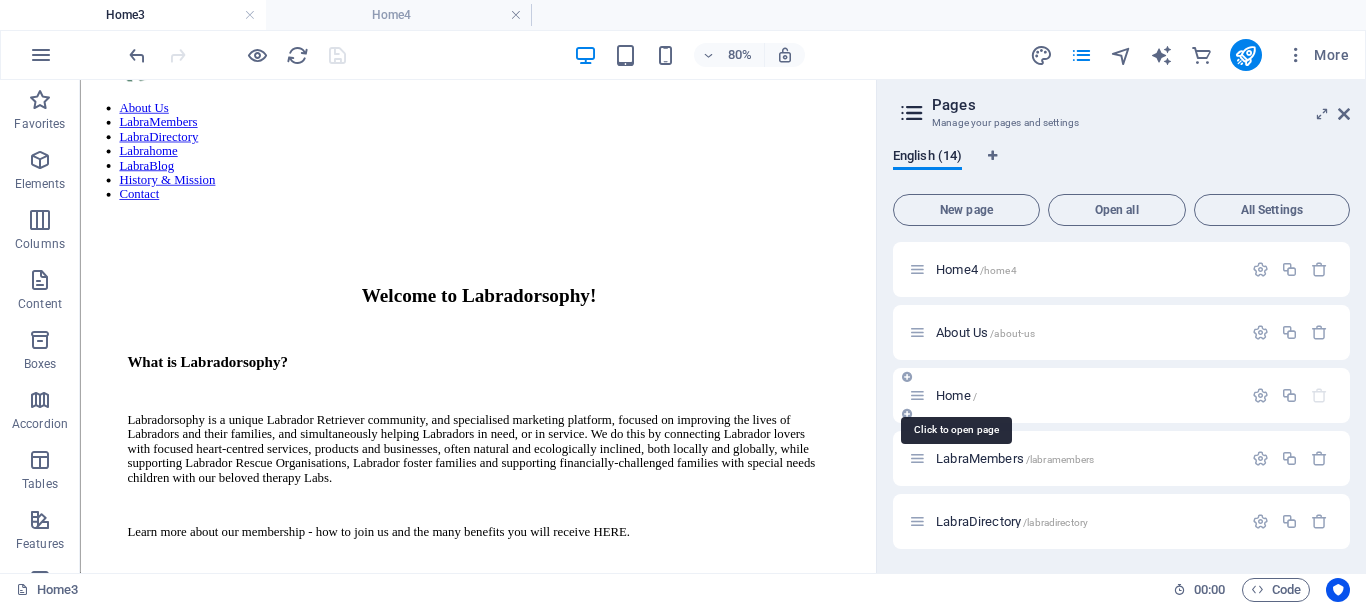 click on "Home /" at bounding box center [956, 395] 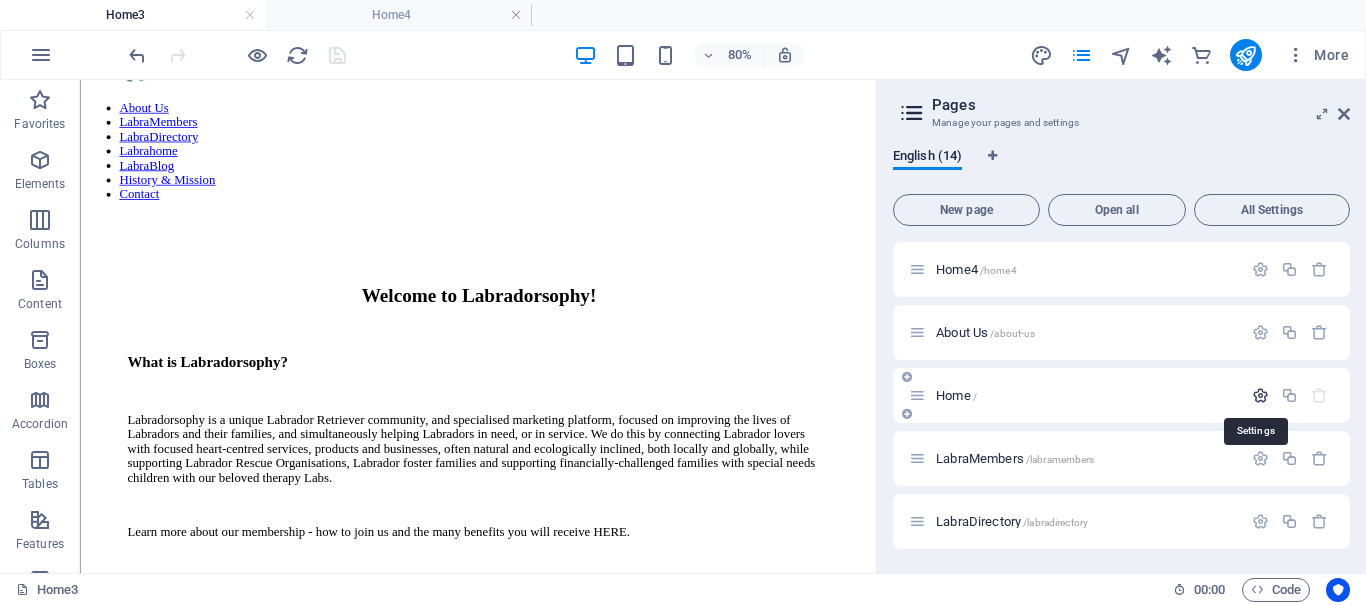 click at bounding box center [1260, 395] 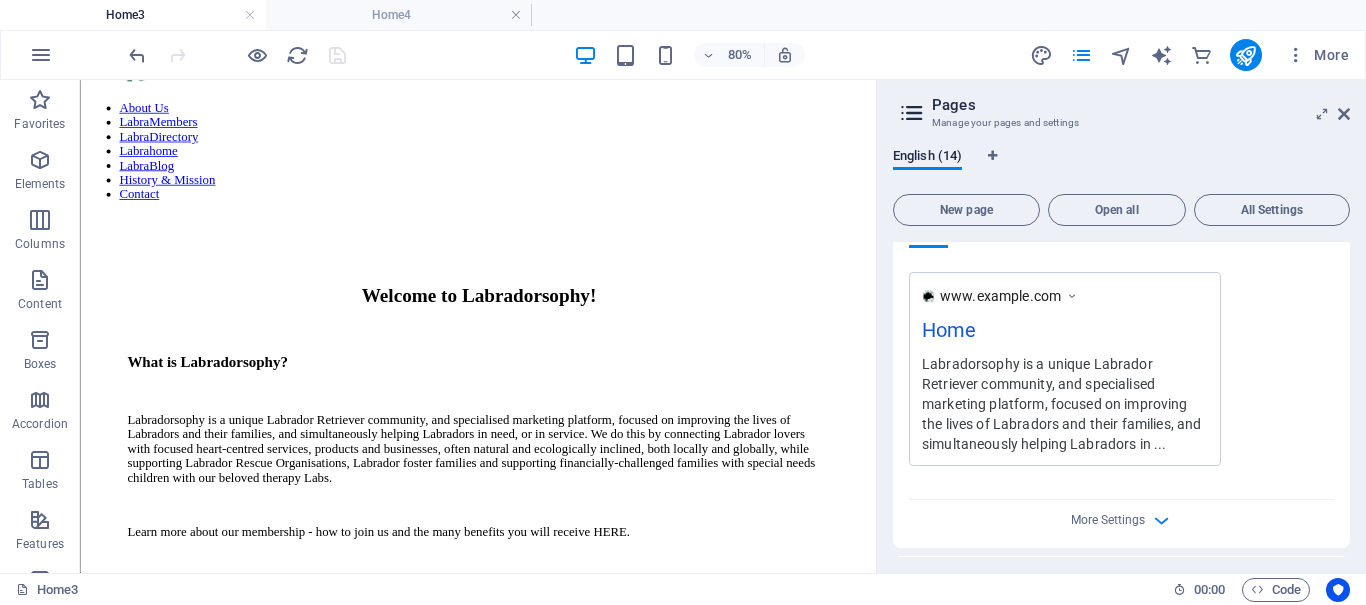 scroll, scrollTop: 0, scrollLeft: 0, axis: both 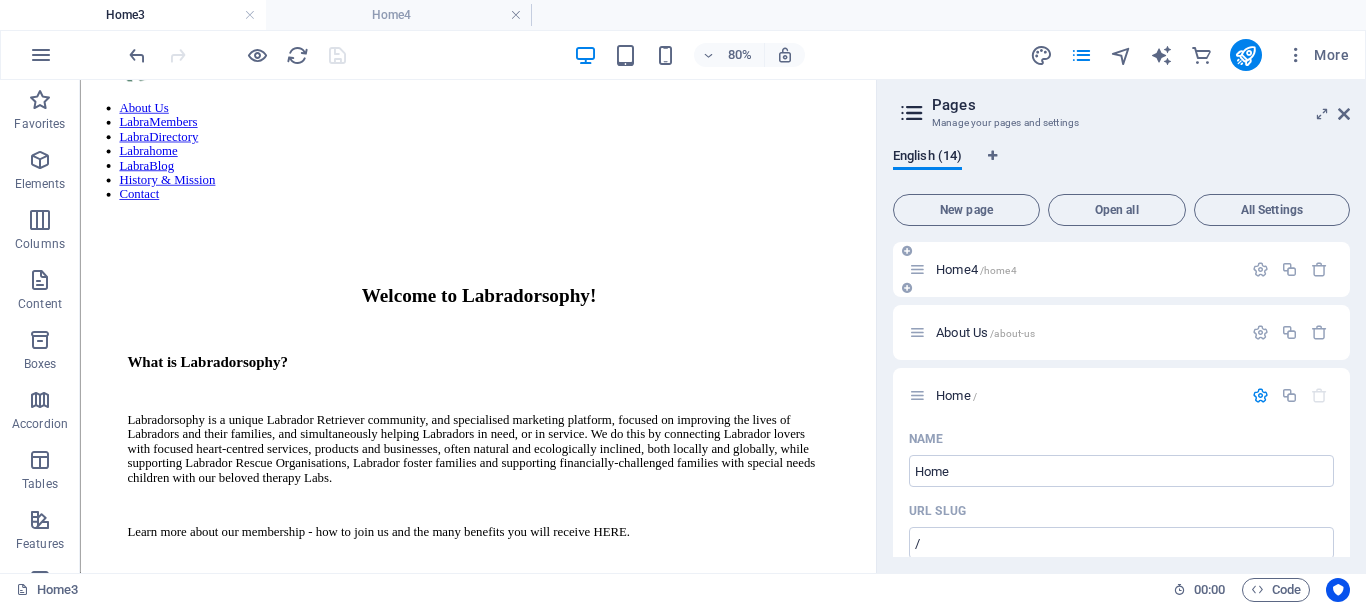 click on "Home4 /home4" at bounding box center (1086, 269) 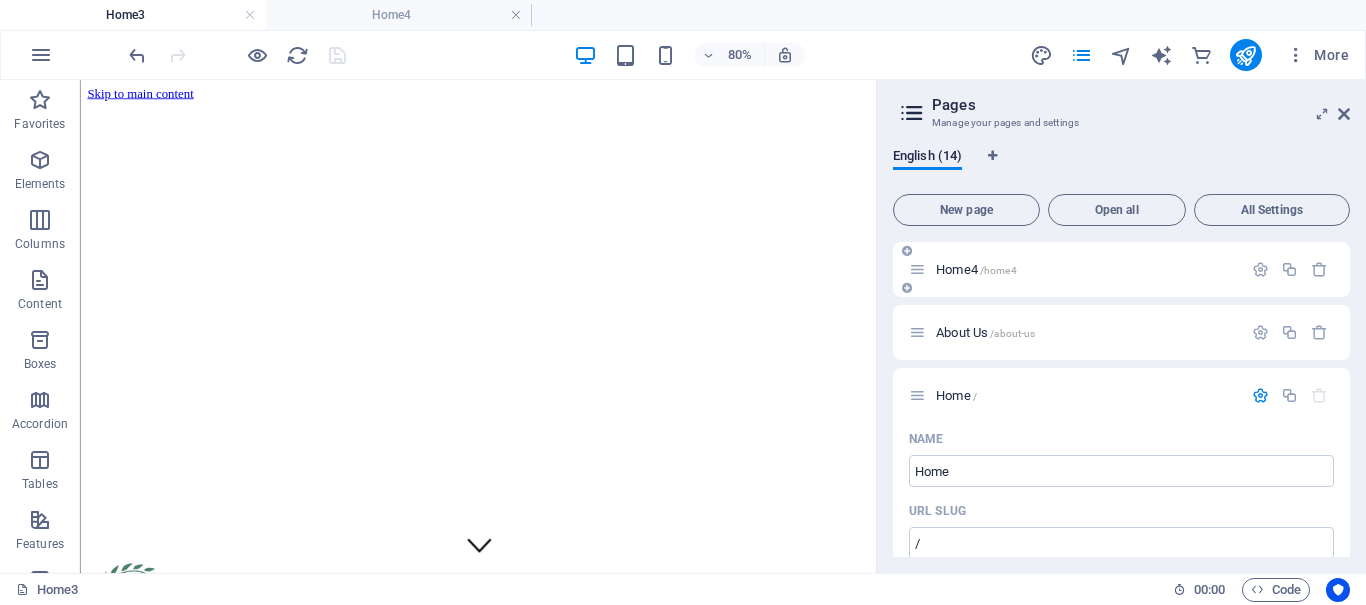 scroll, scrollTop: 448, scrollLeft: 0, axis: vertical 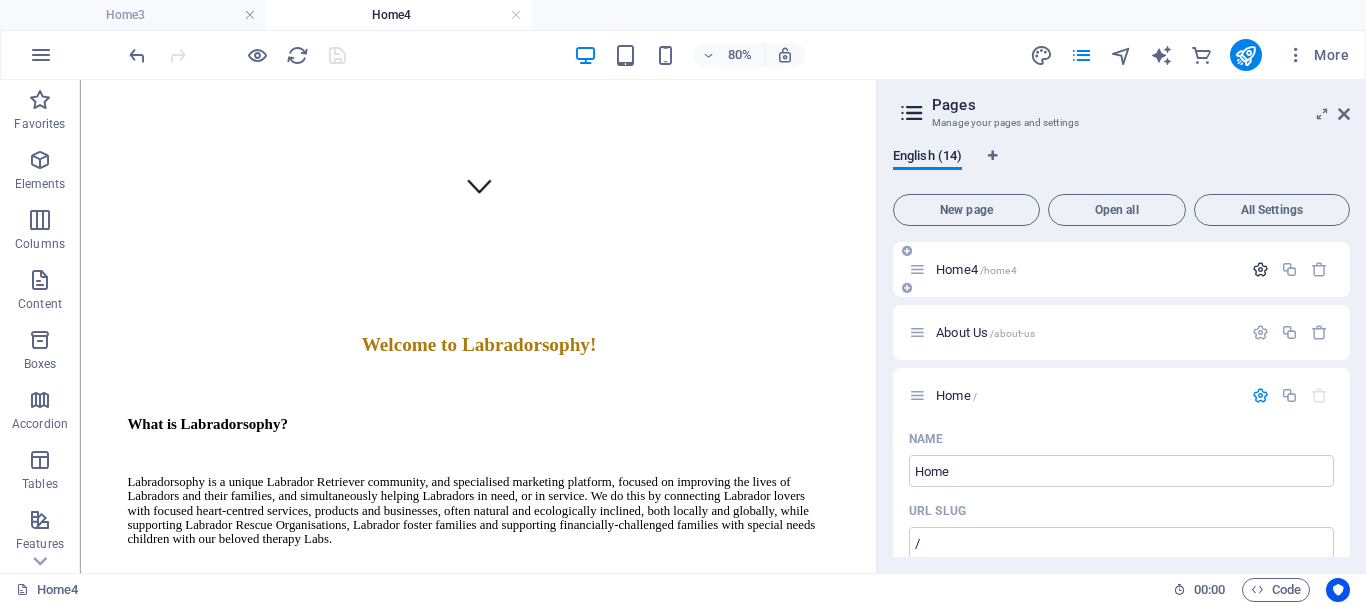 click at bounding box center (1260, 269) 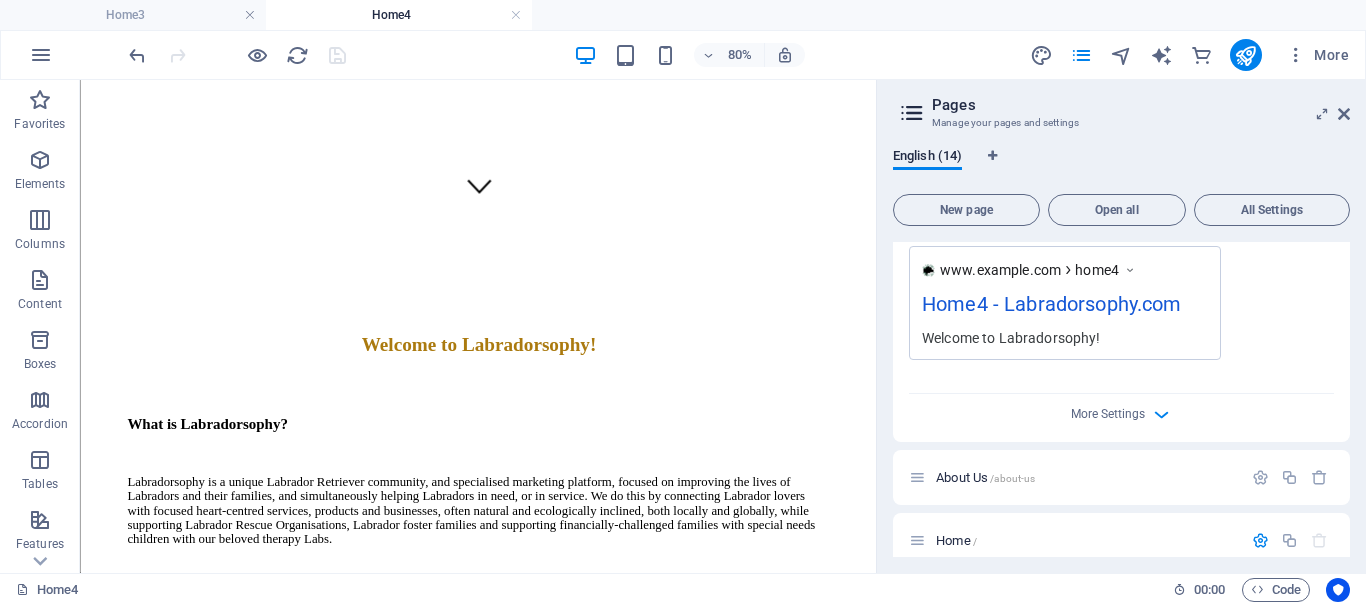 scroll, scrollTop: 400, scrollLeft: 0, axis: vertical 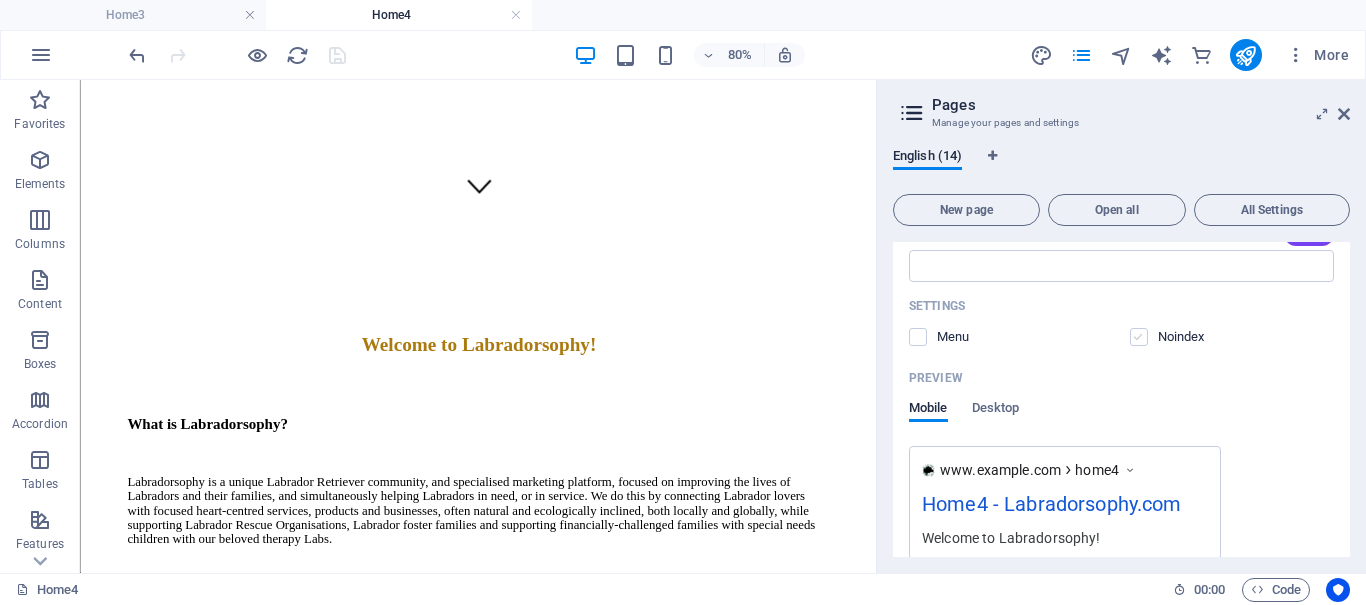click at bounding box center (1139, 337) 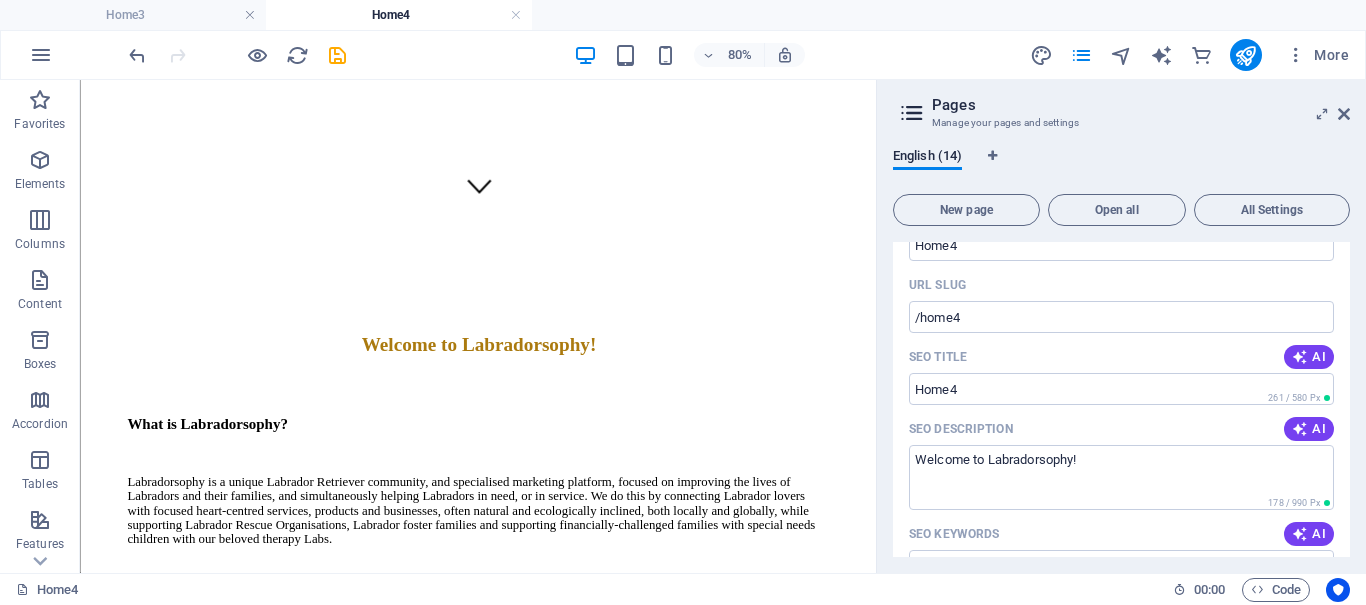 scroll, scrollTop: 0, scrollLeft: 0, axis: both 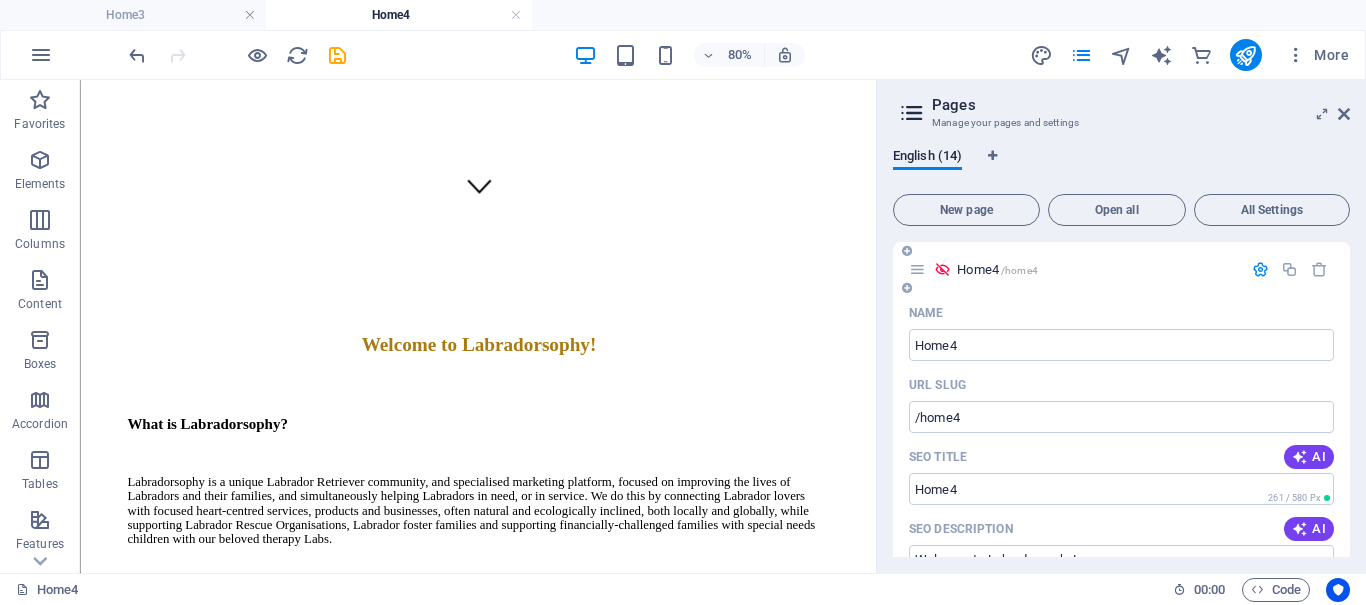 click on "Home4 /home4" at bounding box center (1096, 269) 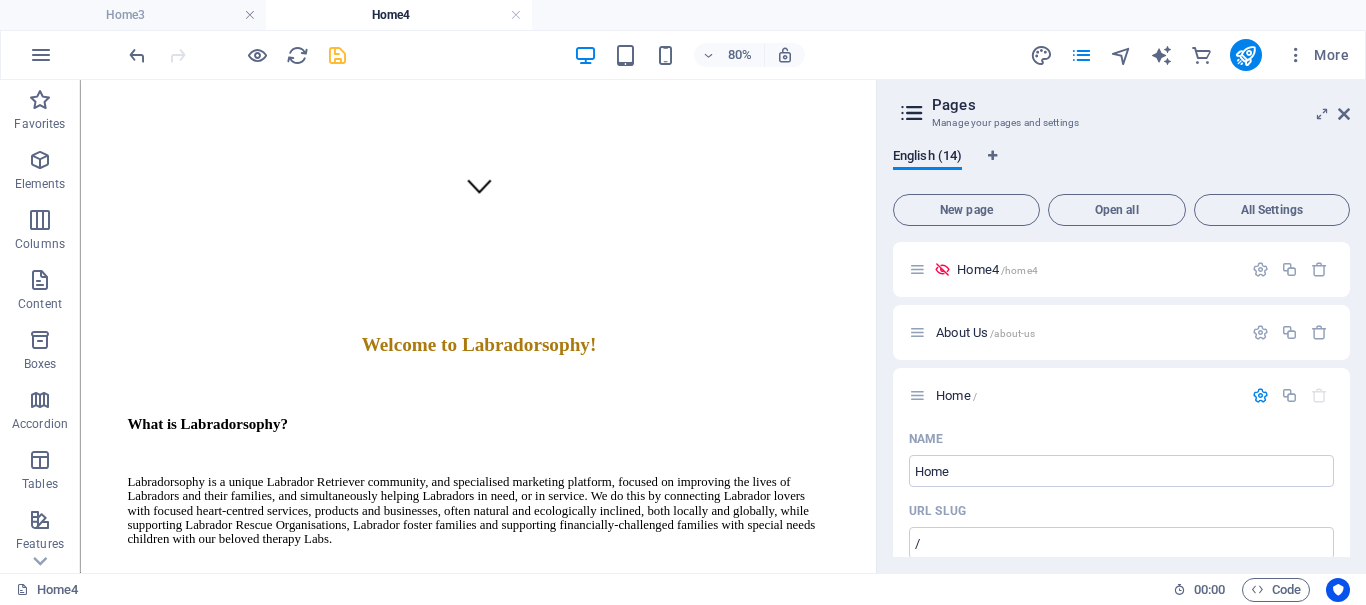 click at bounding box center (337, 55) 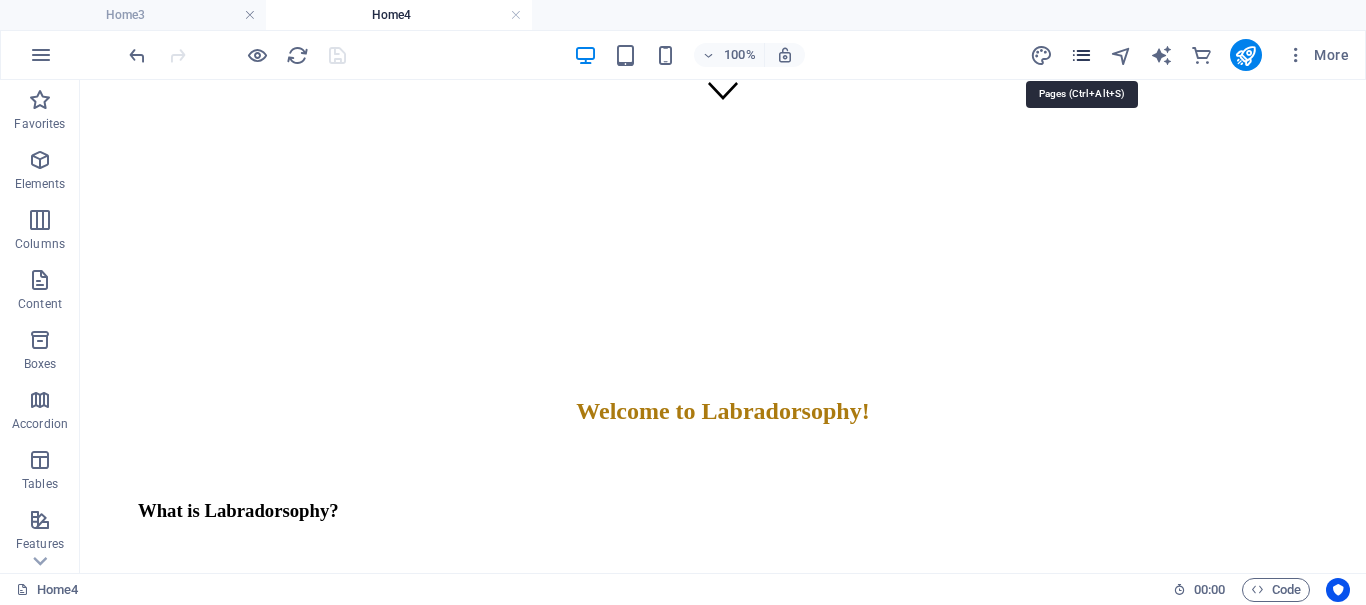 click at bounding box center (1081, 55) 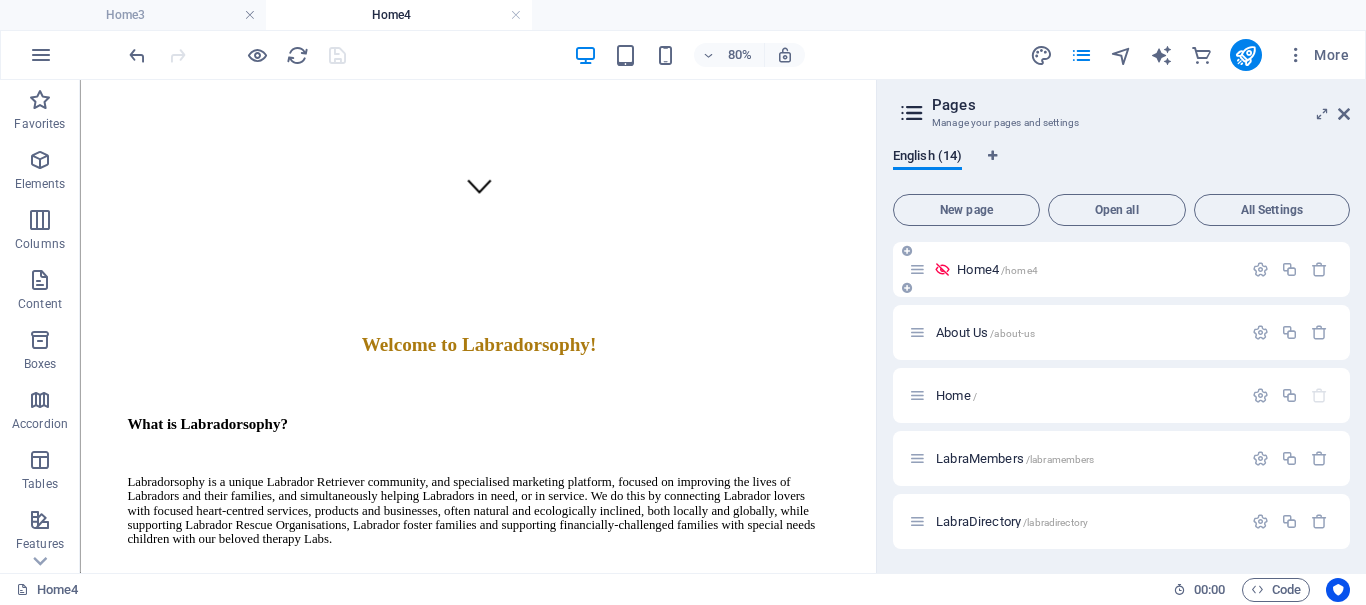 drag, startPoint x: 983, startPoint y: 273, endPoint x: 905, endPoint y: 255, distance: 80.04999 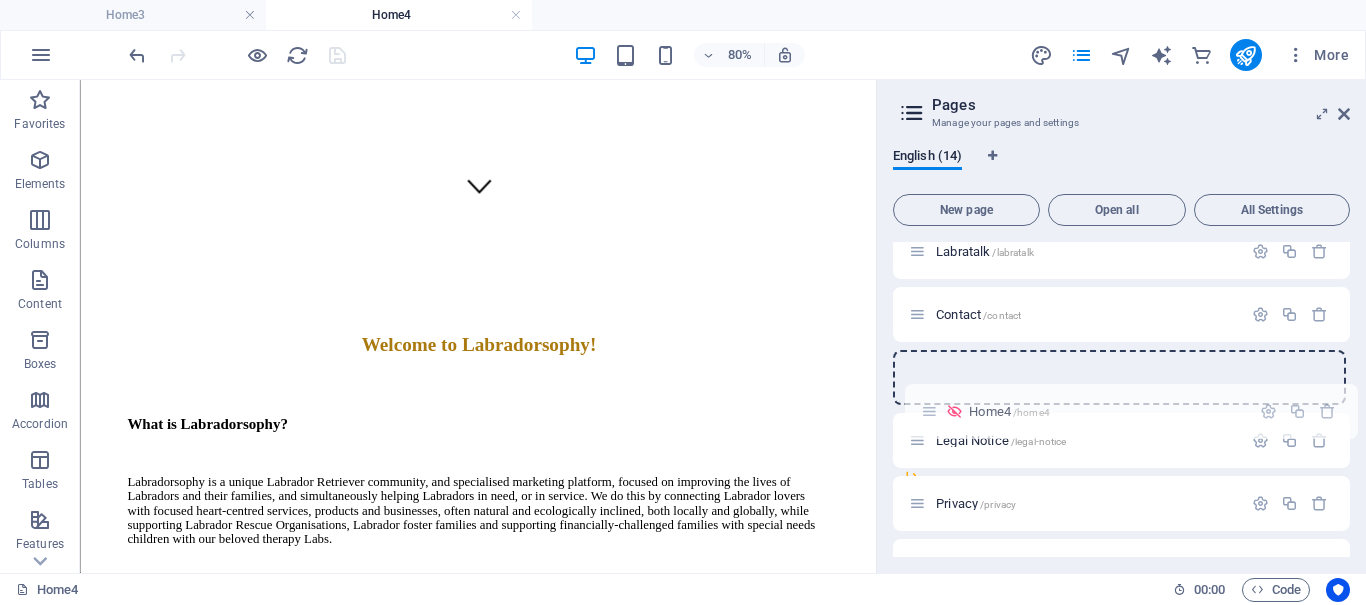scroll, scrollTop: 567, scrollLeft: 0, axis: vertical 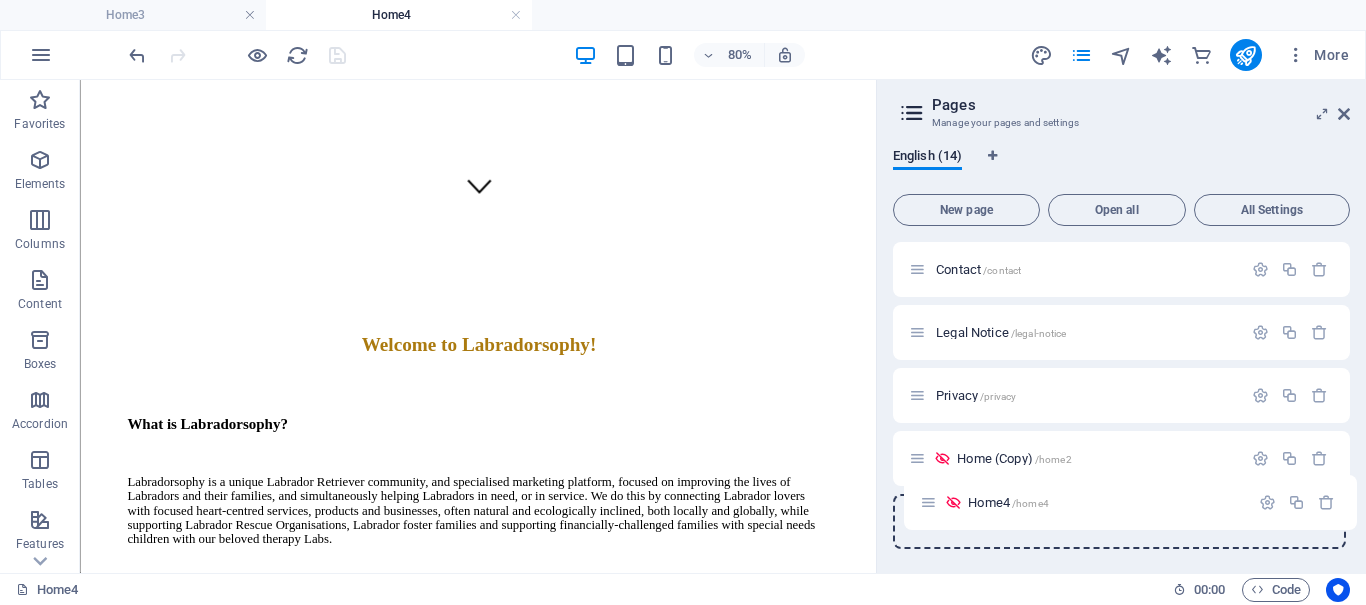 drag, startPoint x: 920, startPoint y: 270, endPoint x: 933, endPoint y: 509, distance: 239.3533 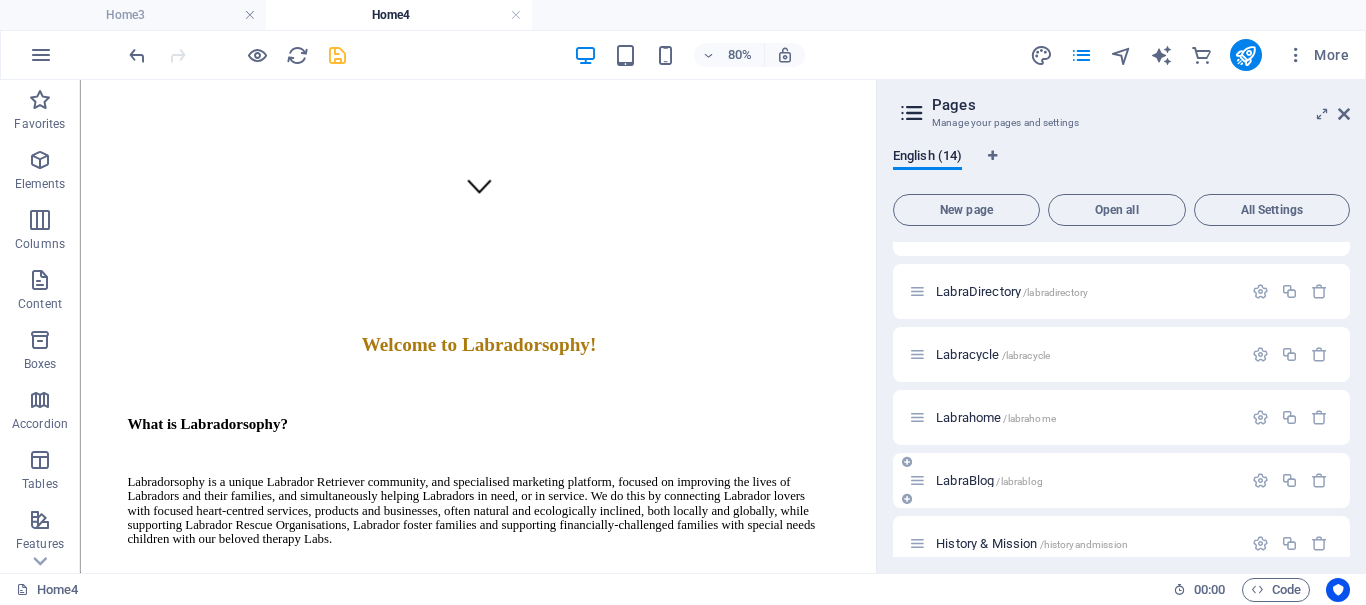 scroll, scrollTop: 0, scrollLeft: 0, axis: both 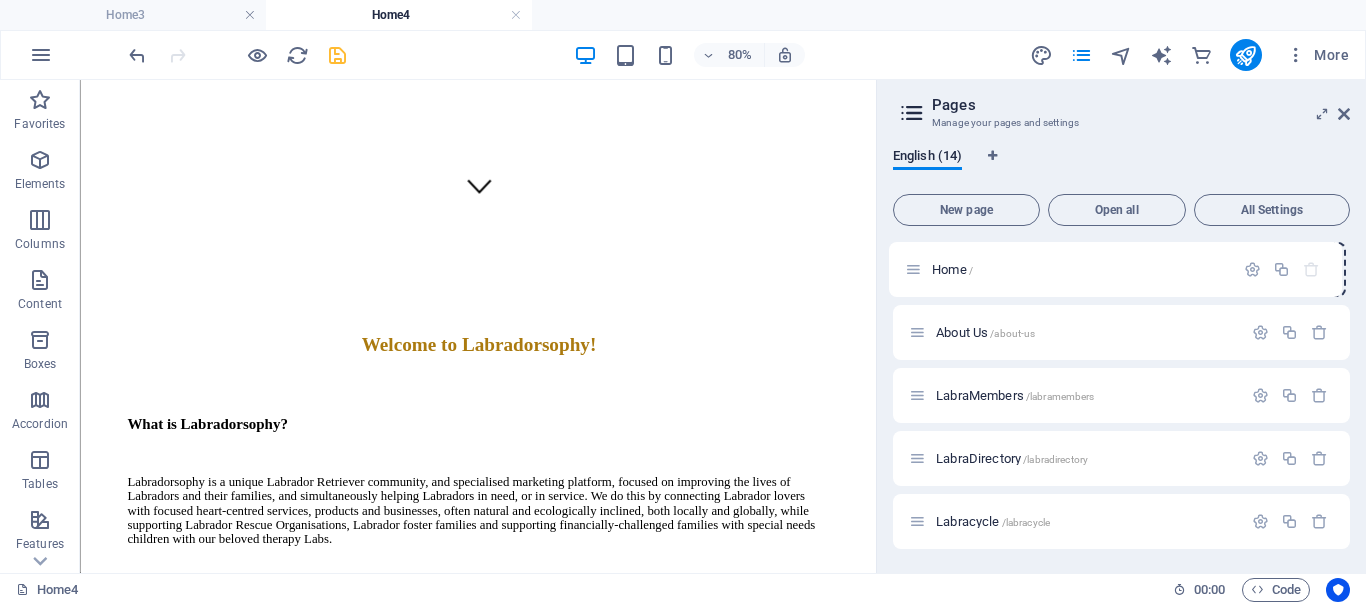 drag, startPoint x: 920, startPoint y: 330, endPoint x: 915, endPoint y: 261, distance: 69.18092 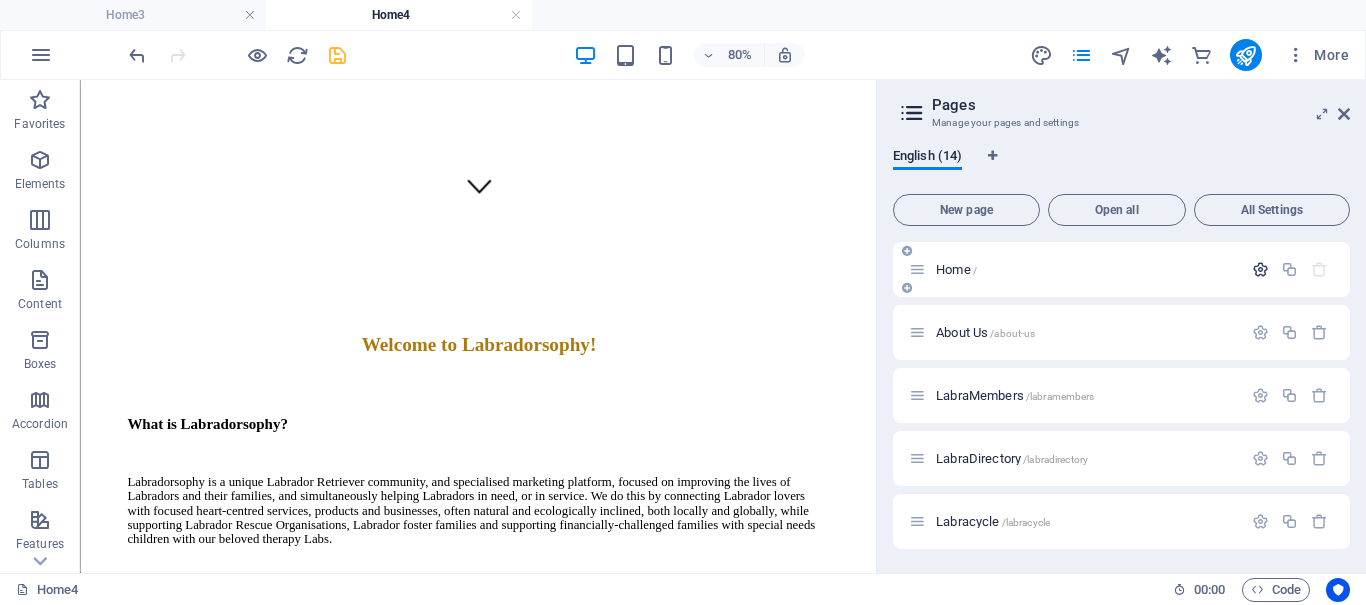 click at bounding box center [1260, 269] 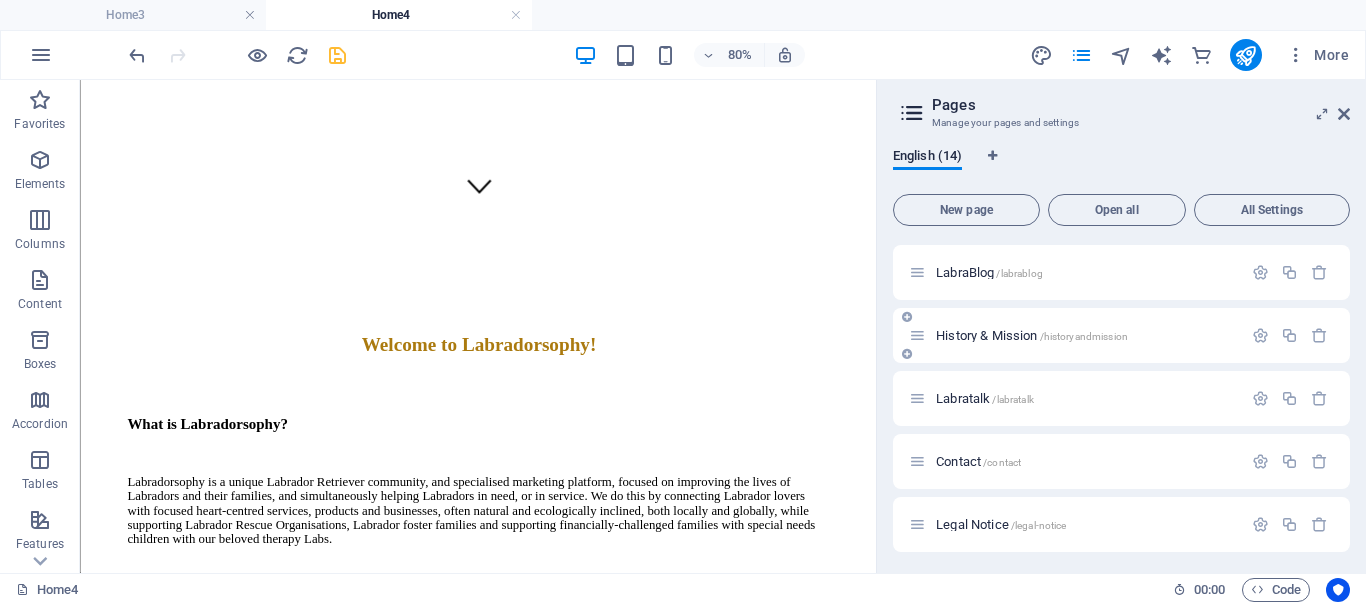 scroll, scrollTop: 1392, scrollLeft: 0, axis: vertical 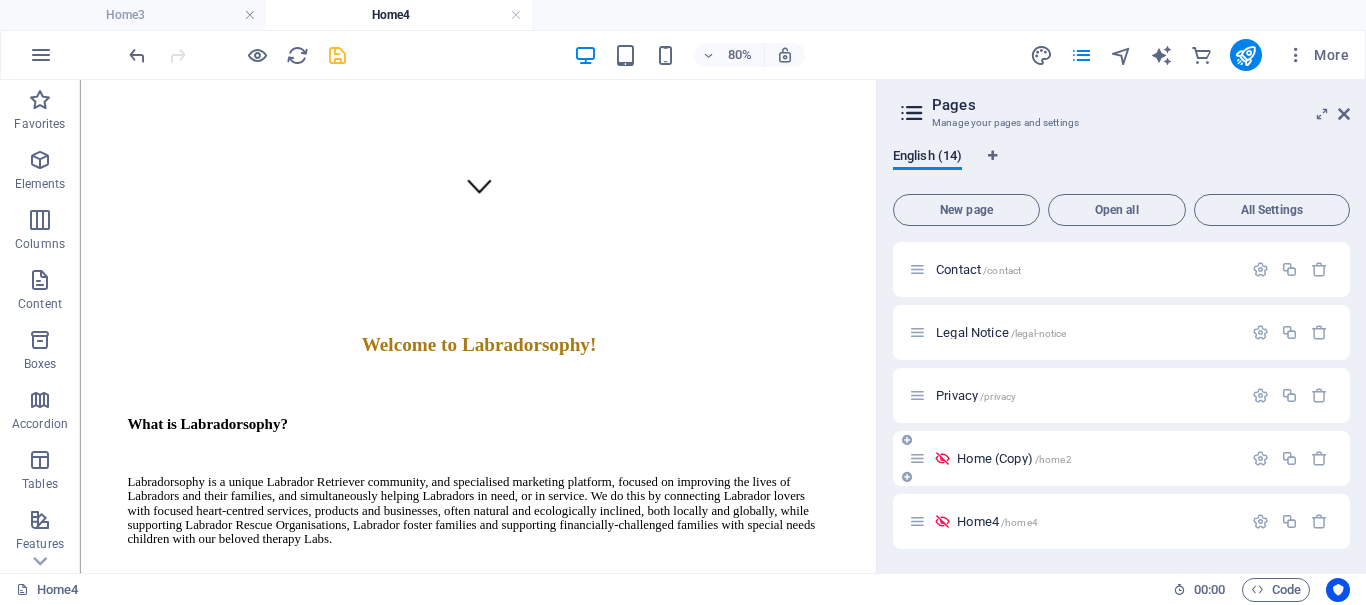 click on "Home (Copy) /home2" at bounding box center (1014, 458) 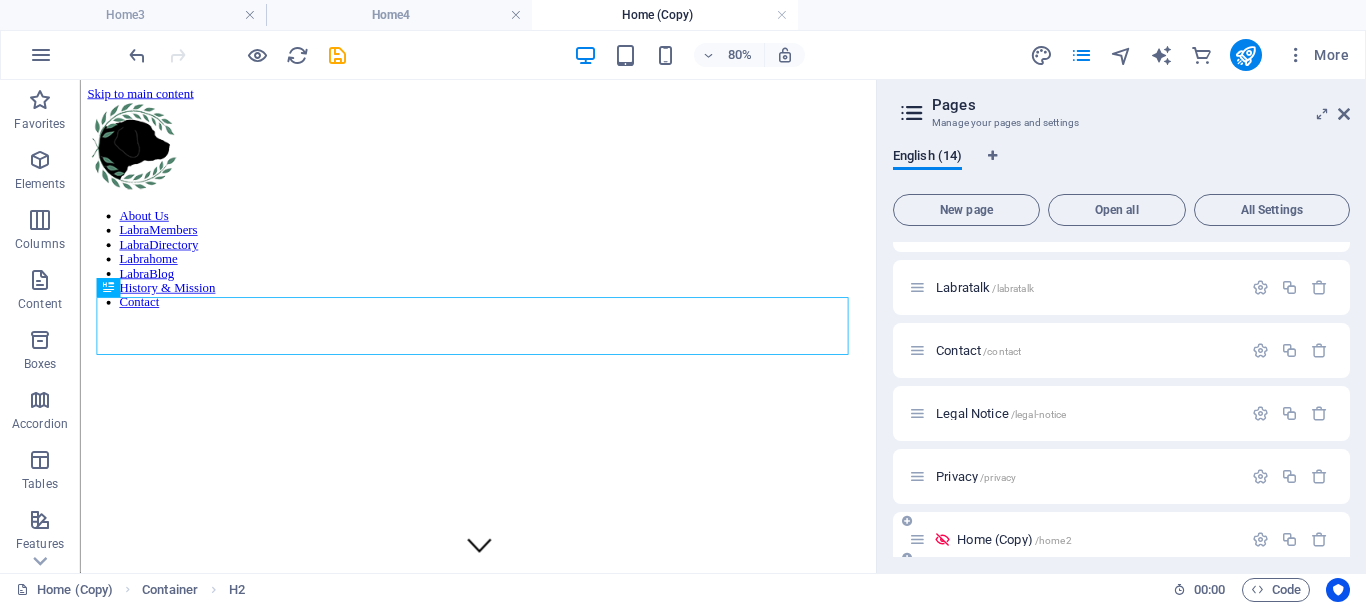 scroll, scrollTop: 448, scrollLeft: 0, axis: vertical 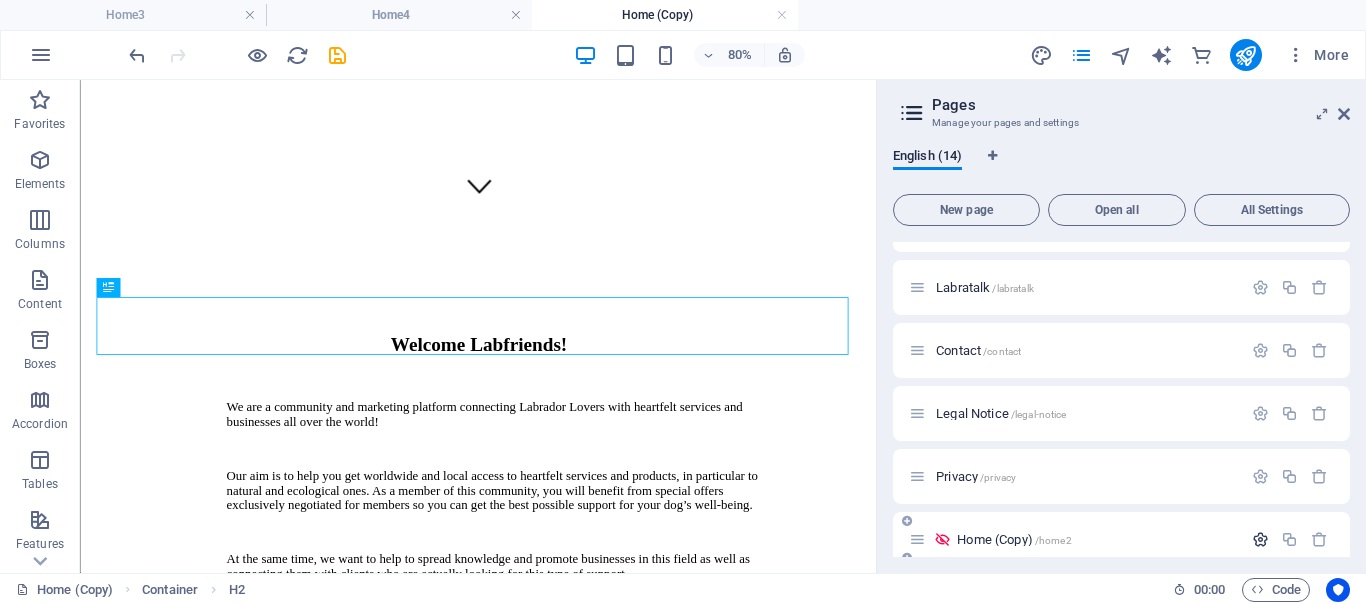 click at bounding box center [1260, 539] 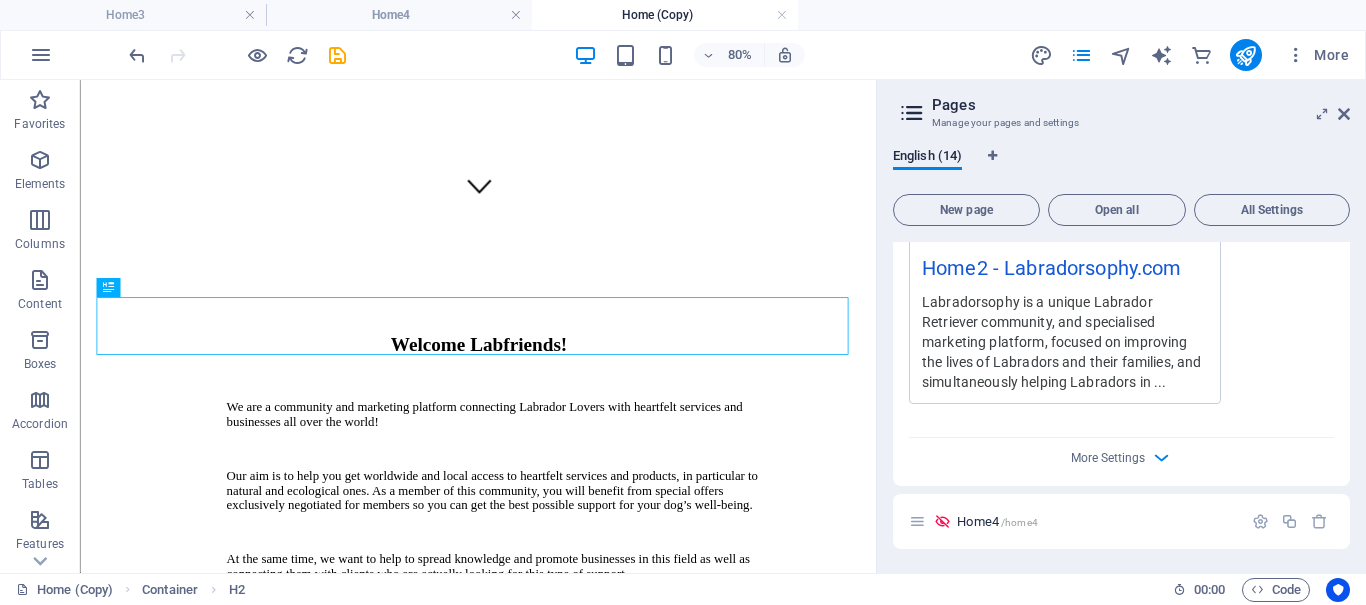 scroll, scrollTop: 1518, scrollLeft: 0, axis: vertical 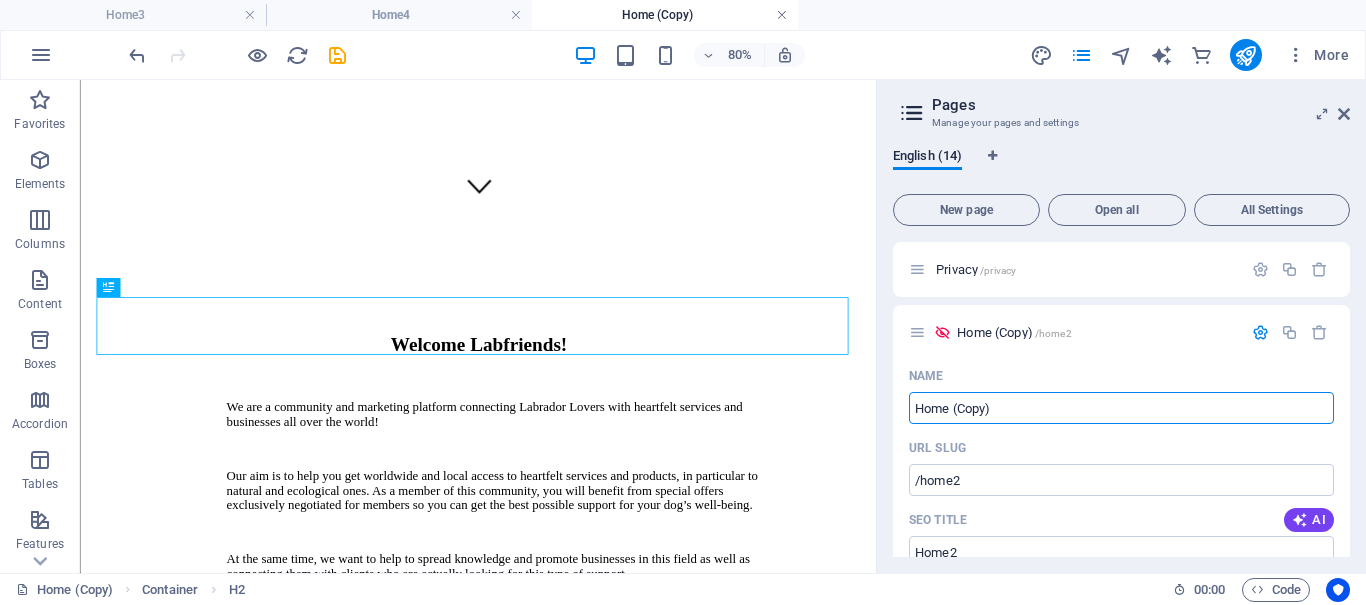 click at bounding box center [782, 15] 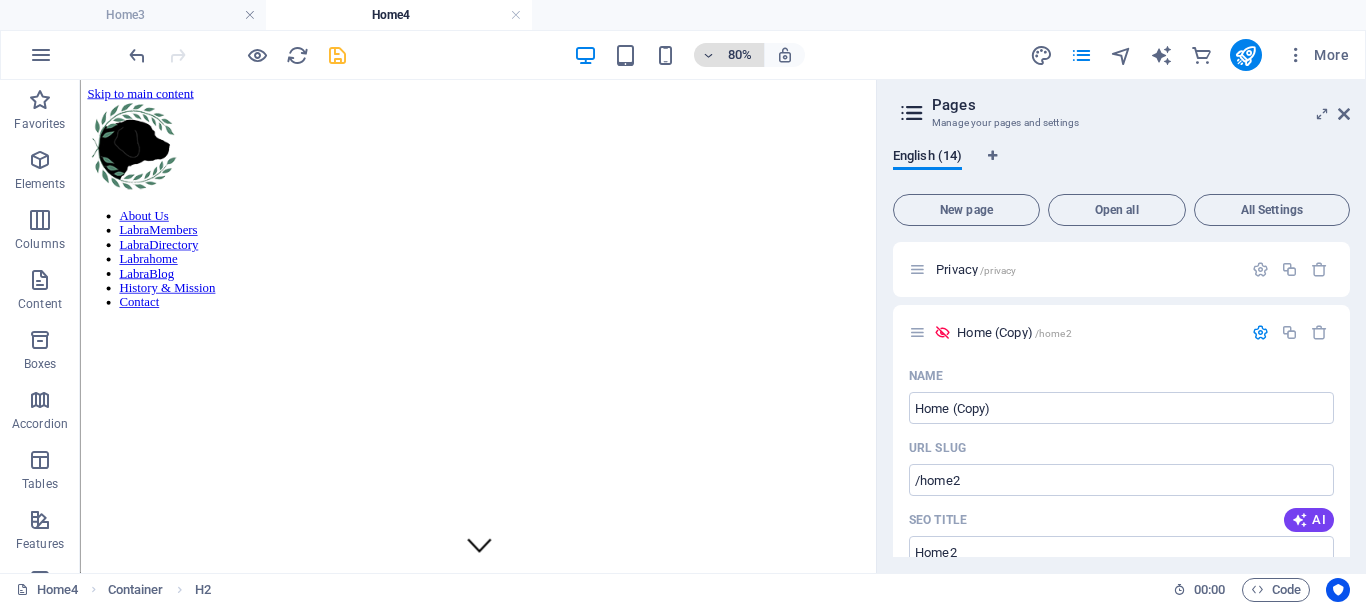 scroll, scrollTop: 448, scrollLeft: 0, axis: vertical 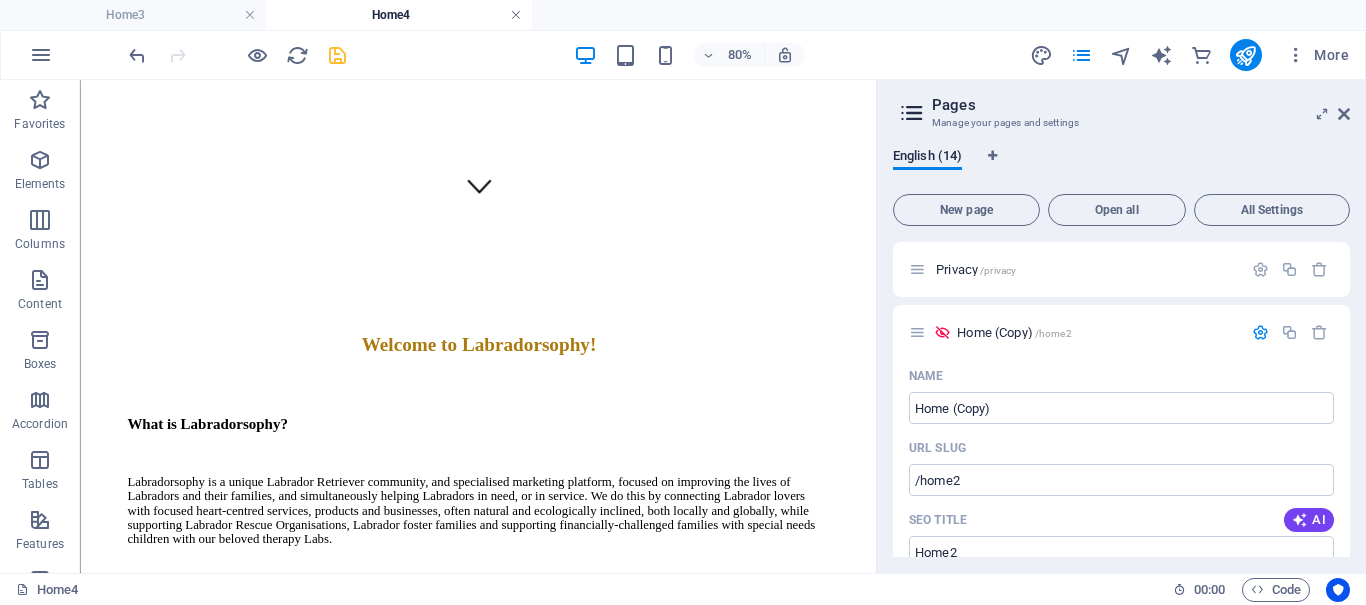click at bounding box center [516, 15] 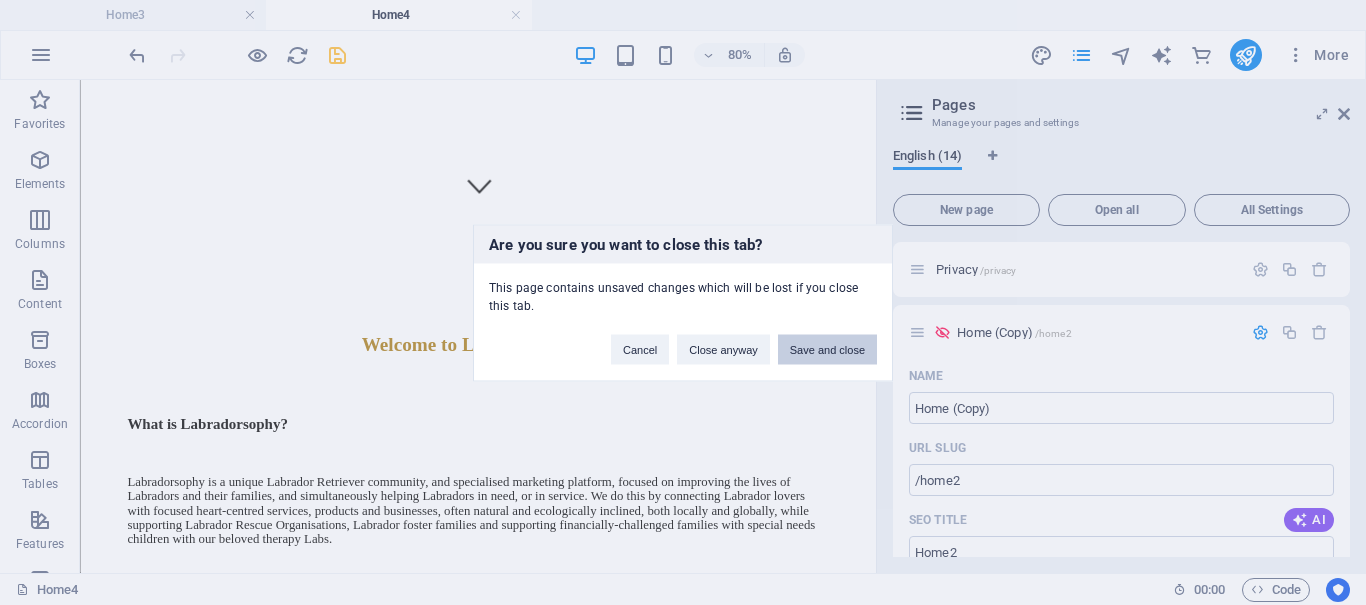 click on "Save and close" at bounding box center [827, 349] 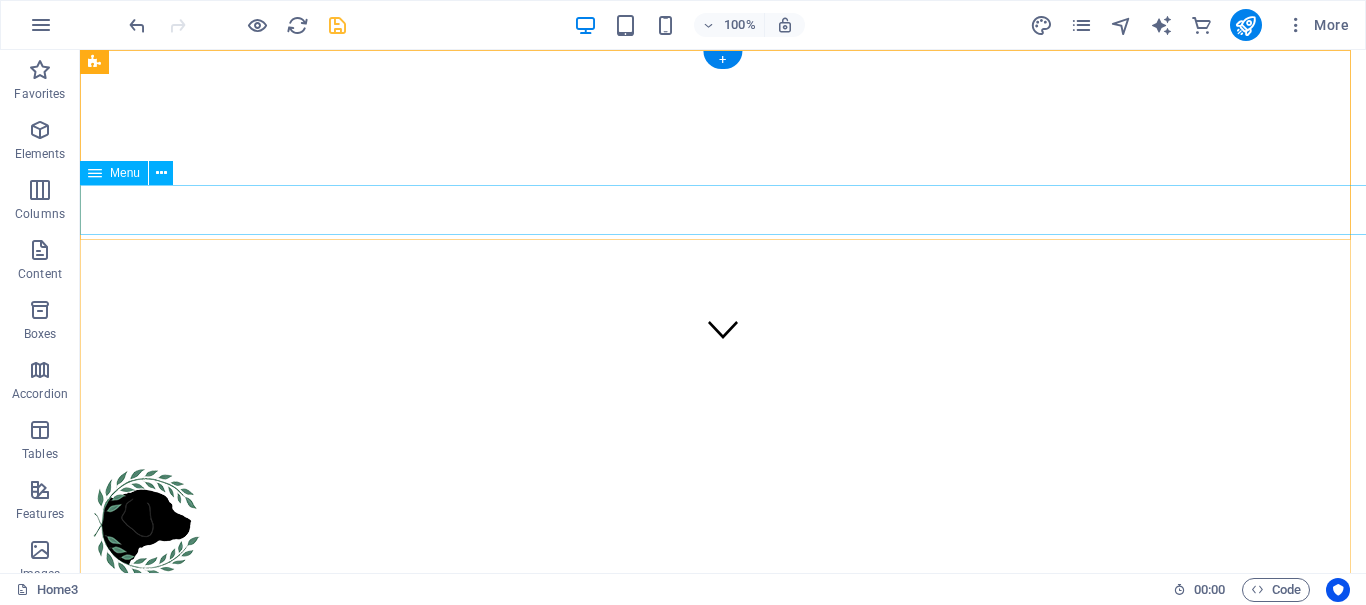 scroll, scrollTop: 0, scrollLeft: 0, axis: both 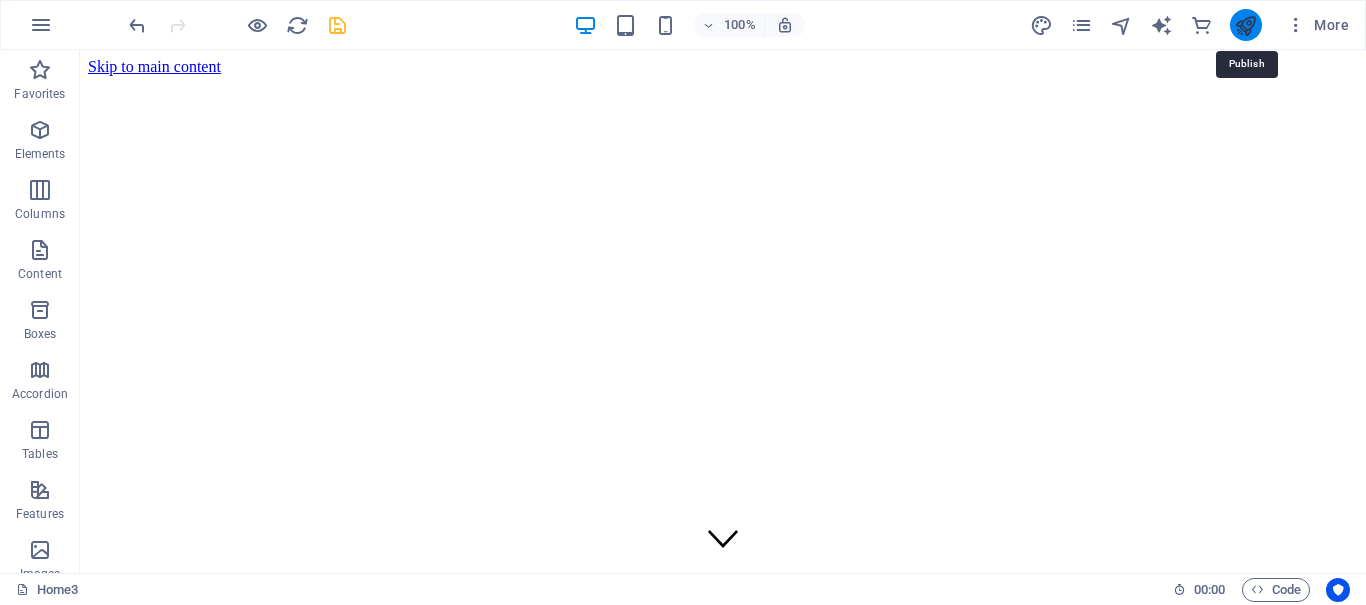 click at bounding box center (1245, 25) 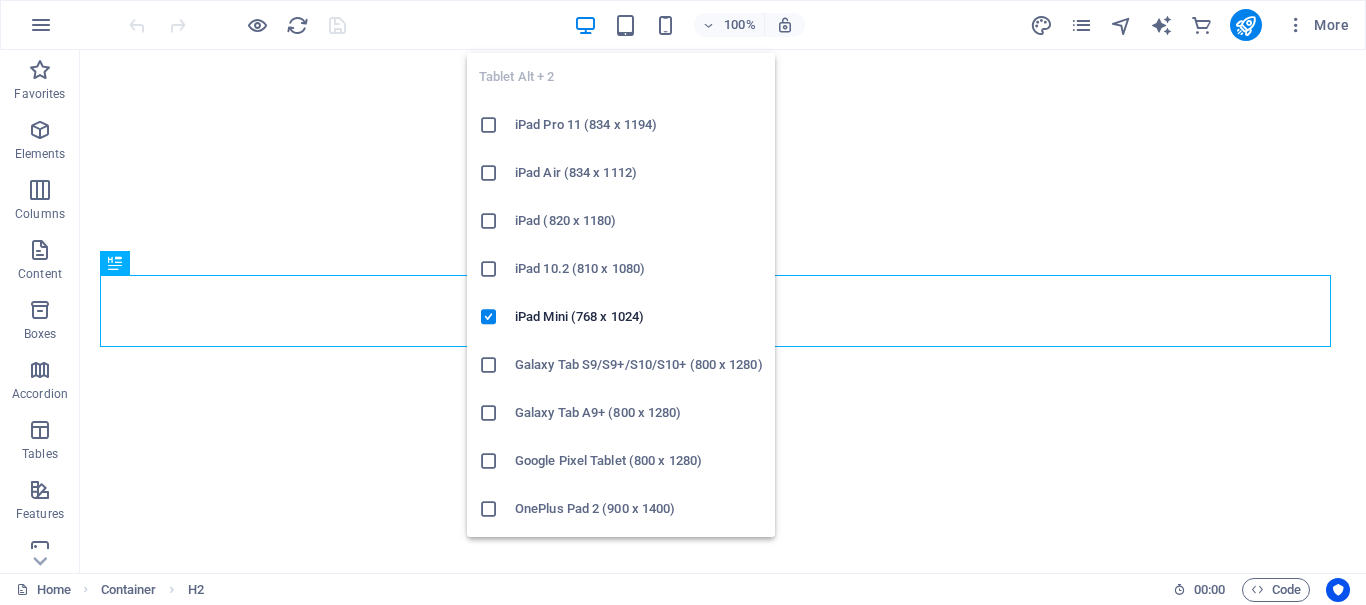 scroll, scrollTop: 695, scrollLeft: 0, axis: vertical 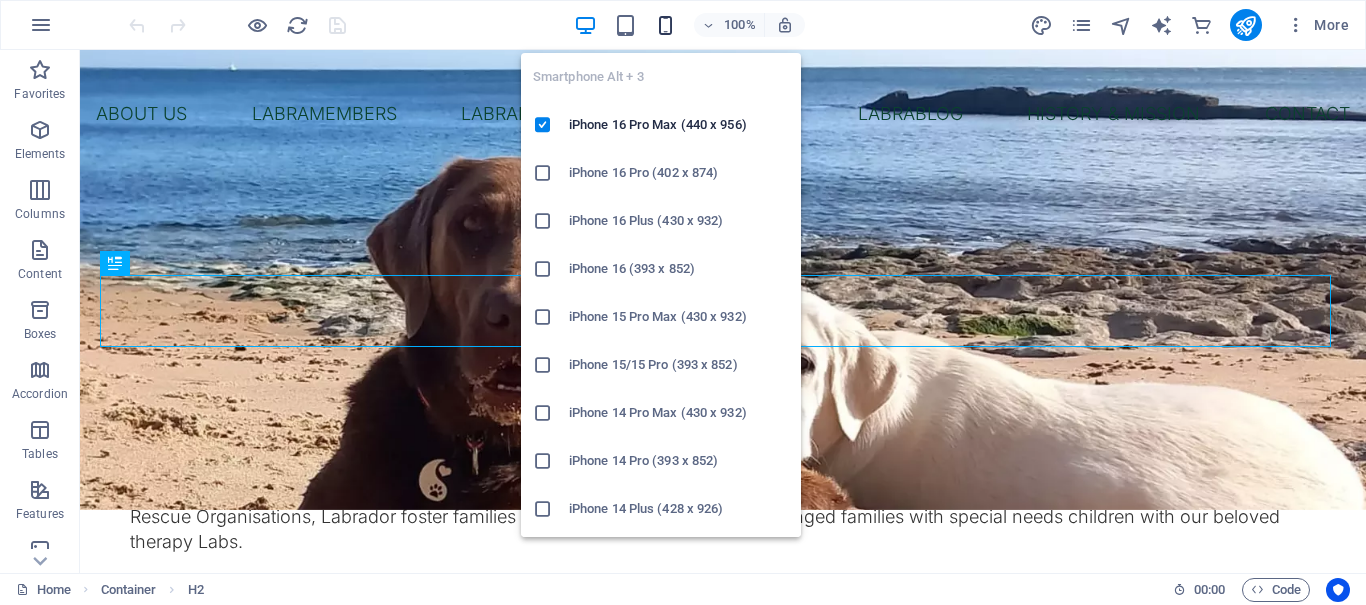 click at bounding box center (665, 25) 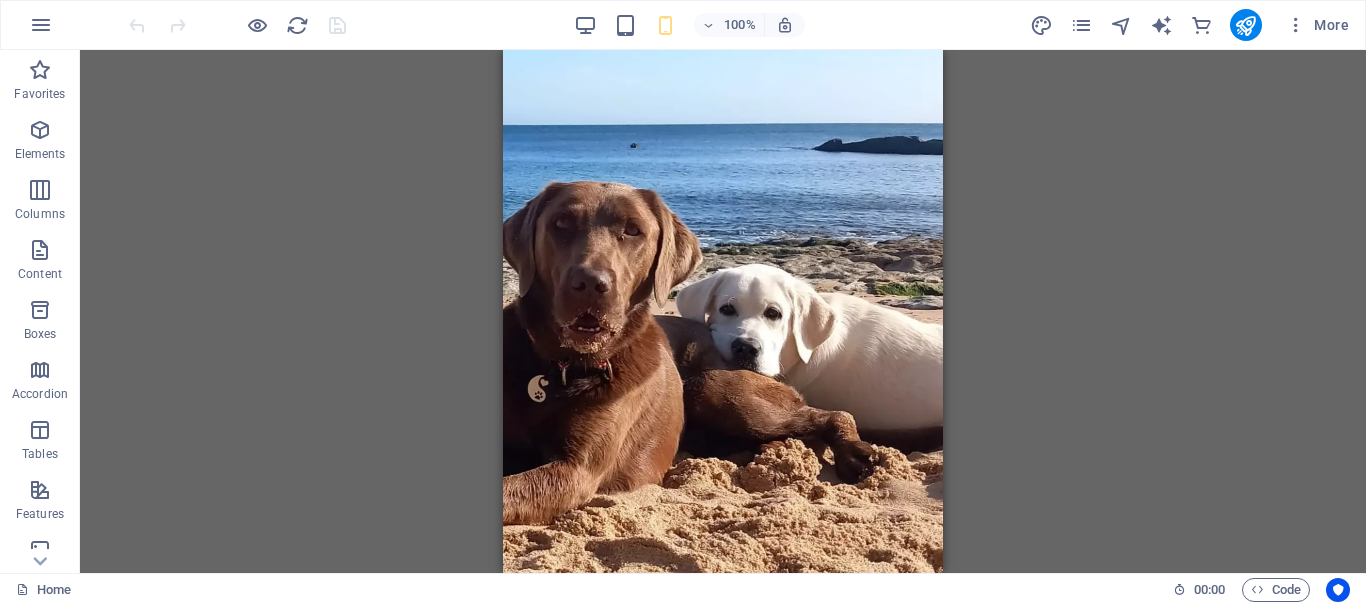 scroll, scrollTop: 0, scrollLeft: 0, axis: both 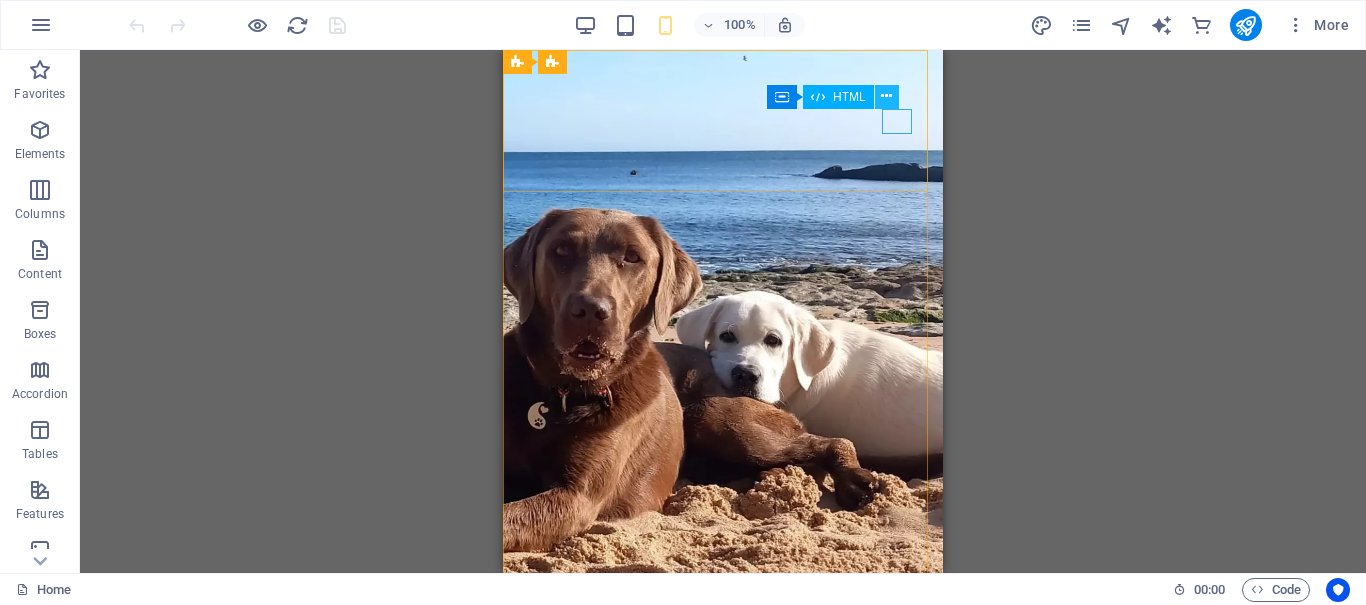 click at bounding box center [886, 96] 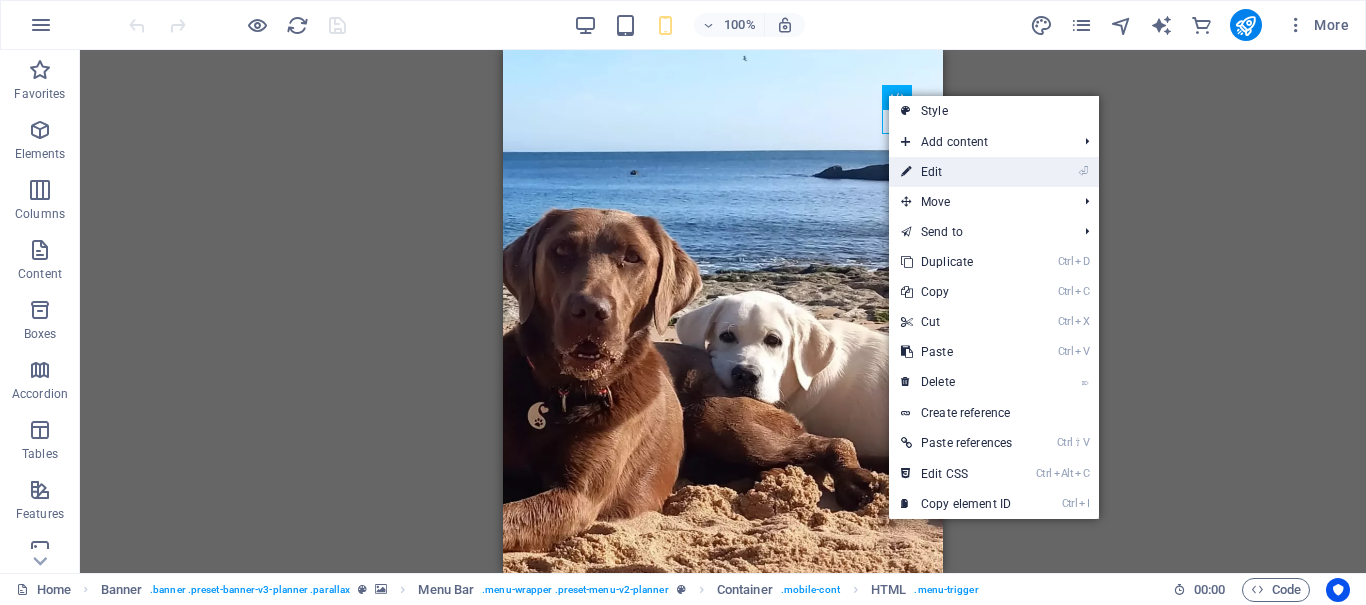 click on "⏎  Edit" at bounding box center [956, 172] 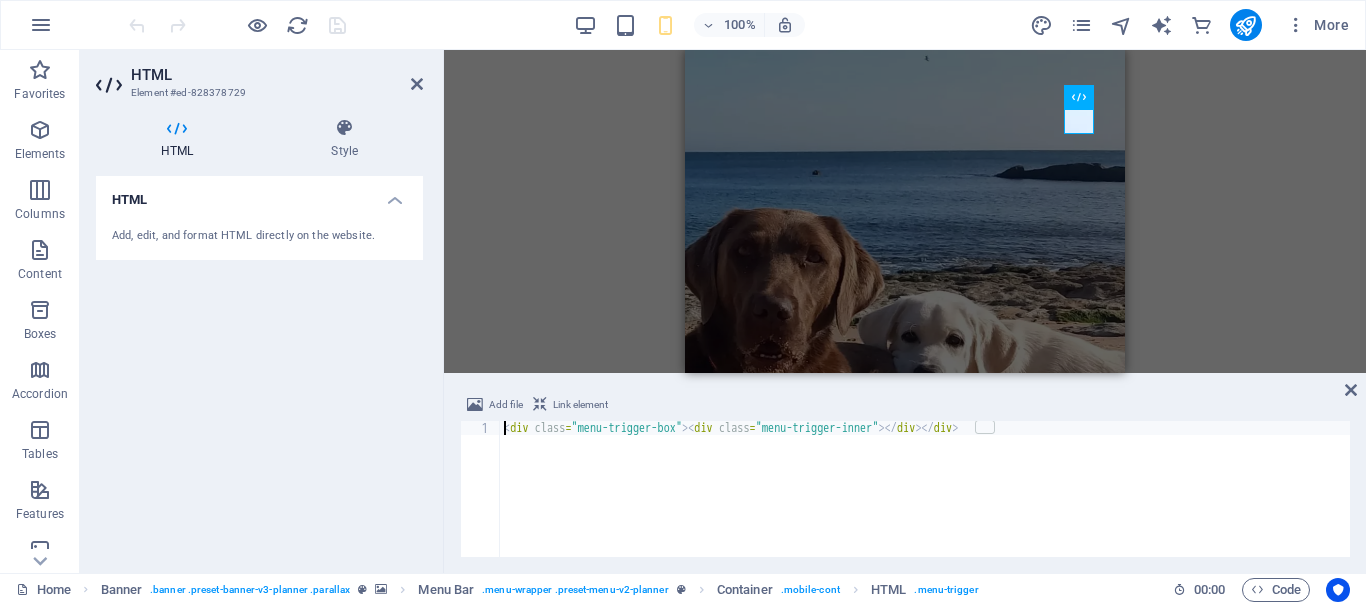 click on "HTML" at bounding box center (259, 194) 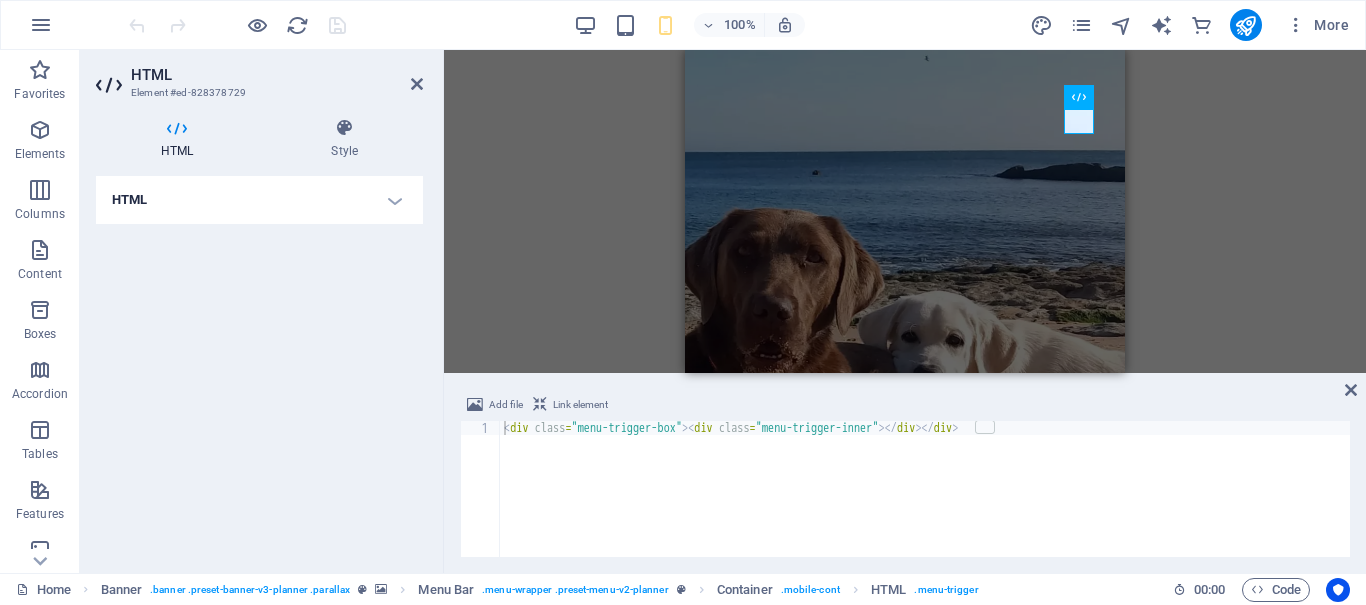 click on "HTML" at bounding box center (259, 200) 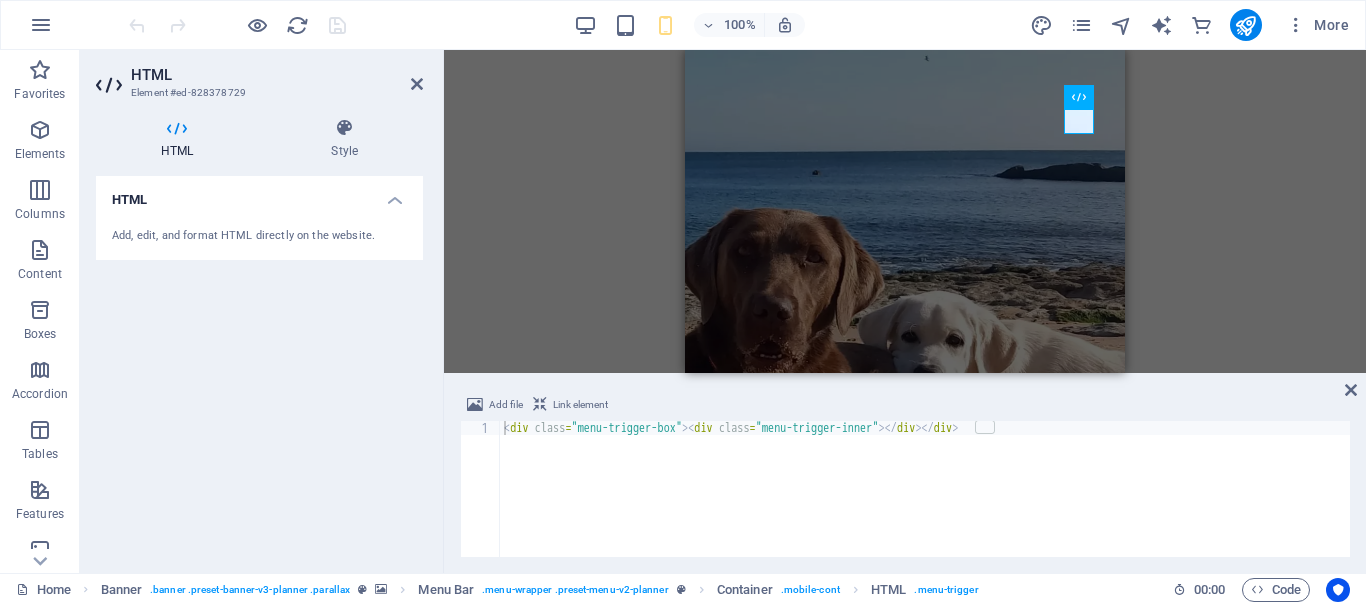 click on "Add, edit, and format HTML directly on the website." at bounding box center (259, 236) 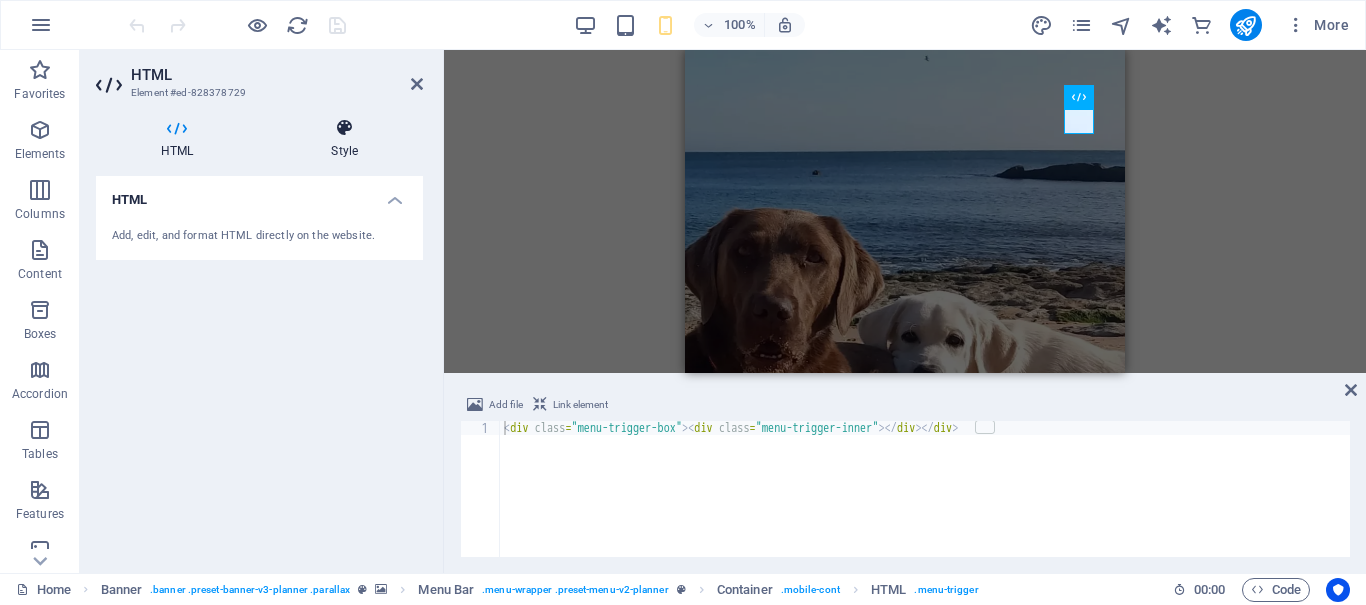 click at bounding box center [344, 128] 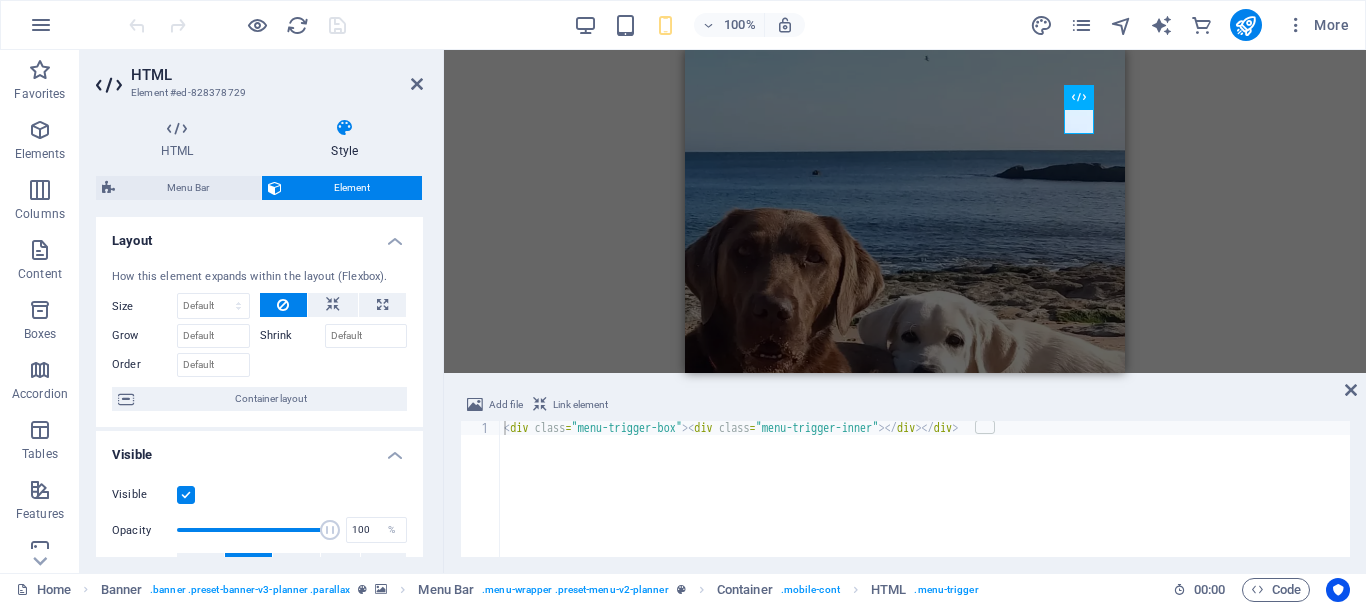 scroll, scrollTop: 300, scrollLeft: 0, axis: vertical 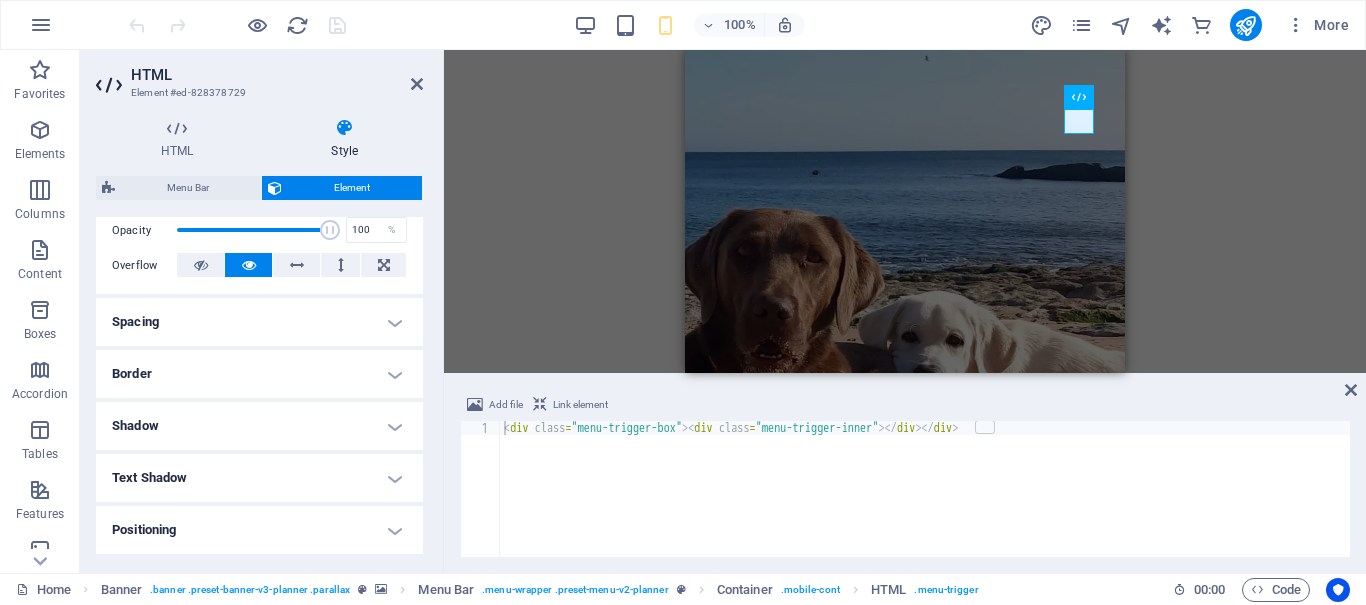 click on "Spacing" at bounding box center (259, 322) 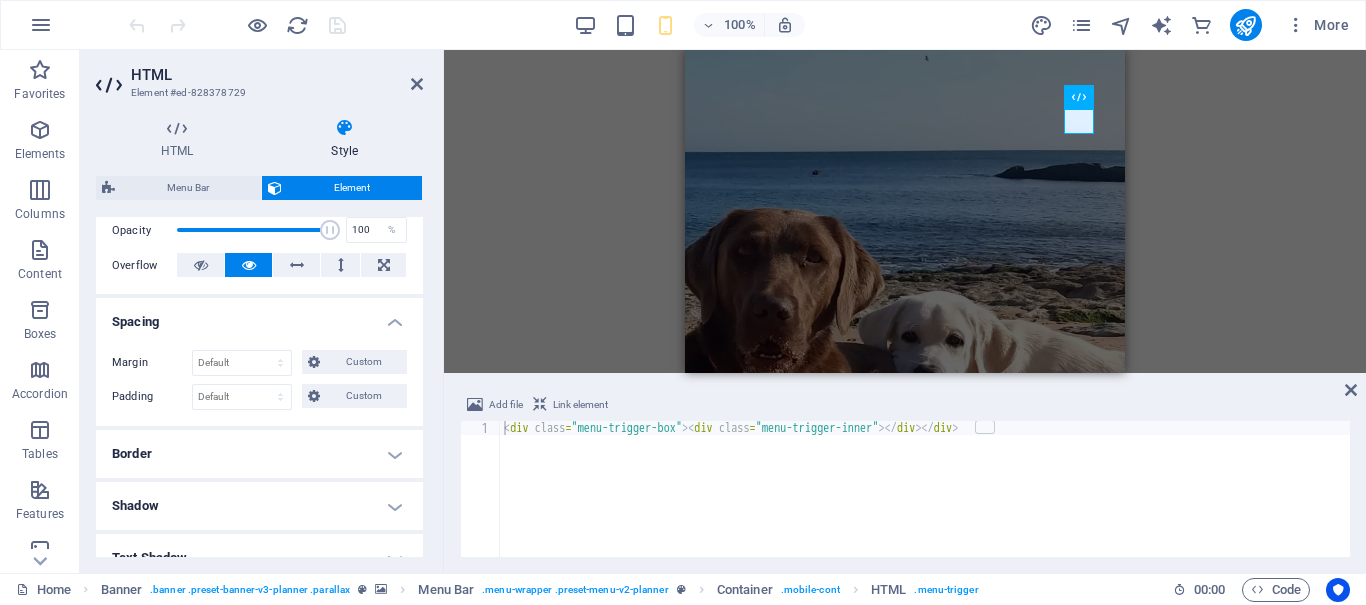 click on "Spacing" at bounding box center [259, 316] 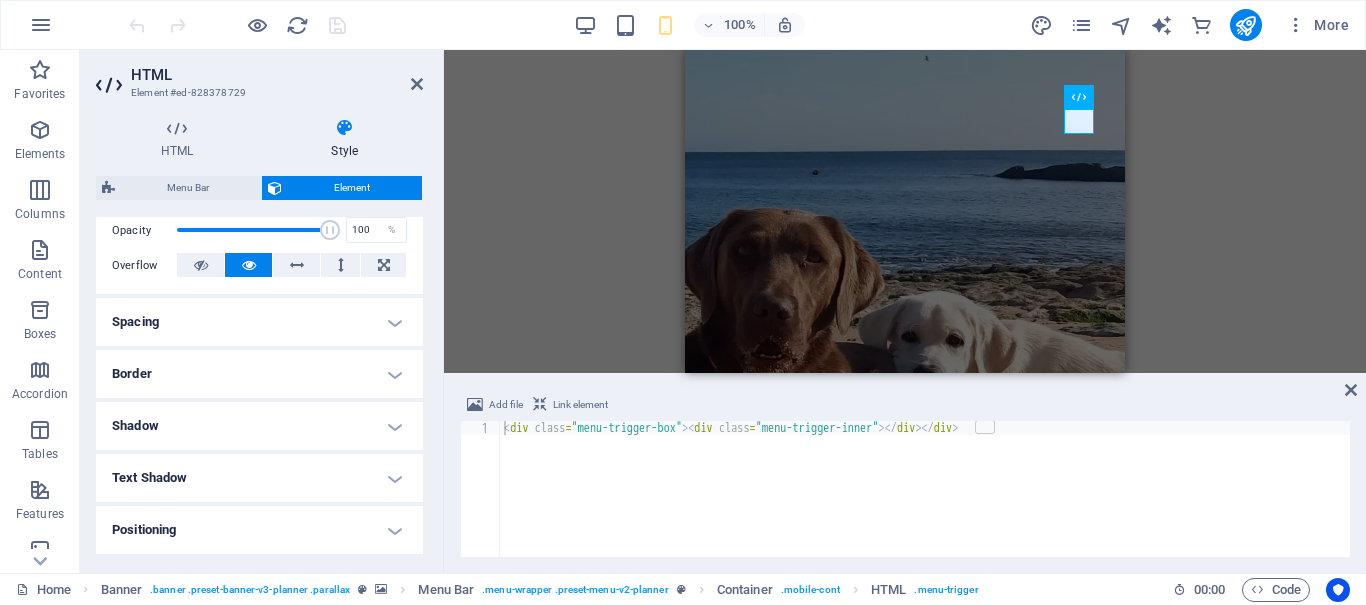 scroll, scrollTop: 505, scrollLeft: 0, axis: vertical 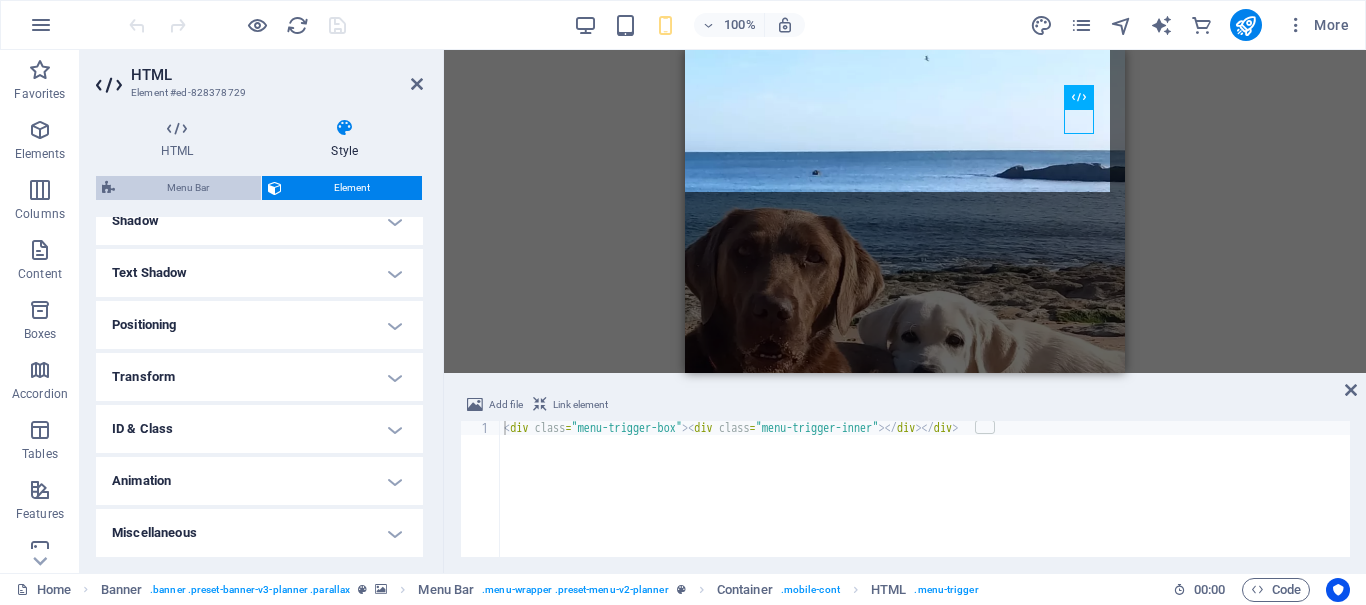 click on "Menu Bar" at bounding box center [188, 188] 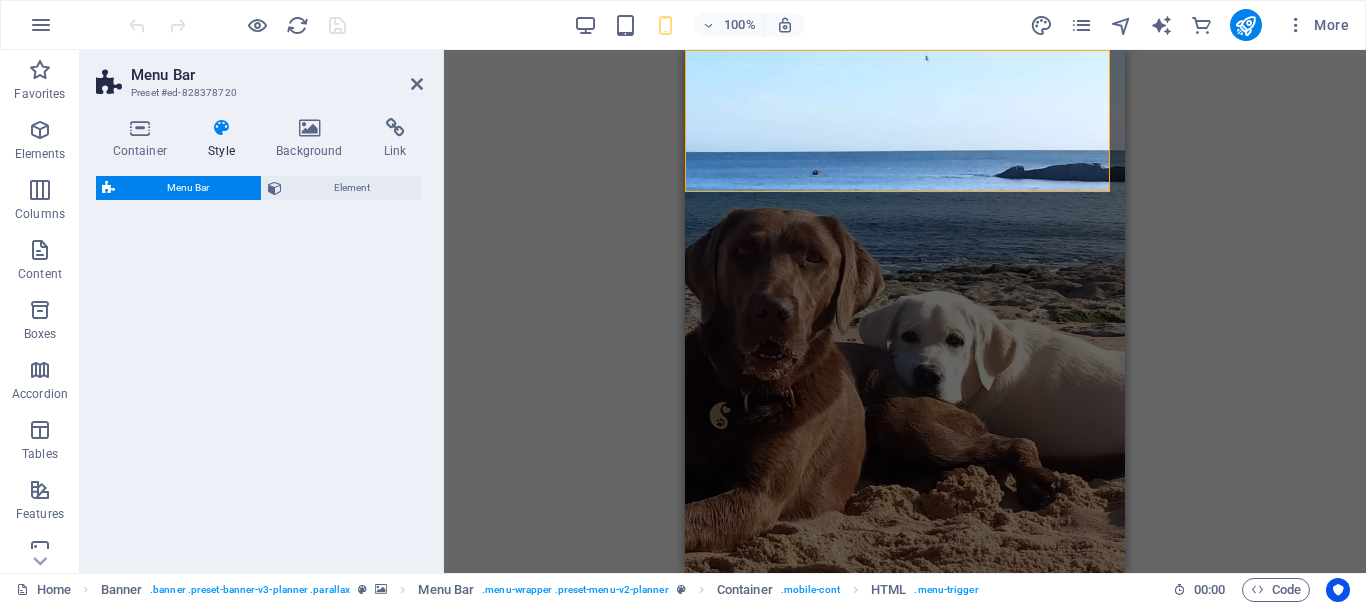 select on "rem" 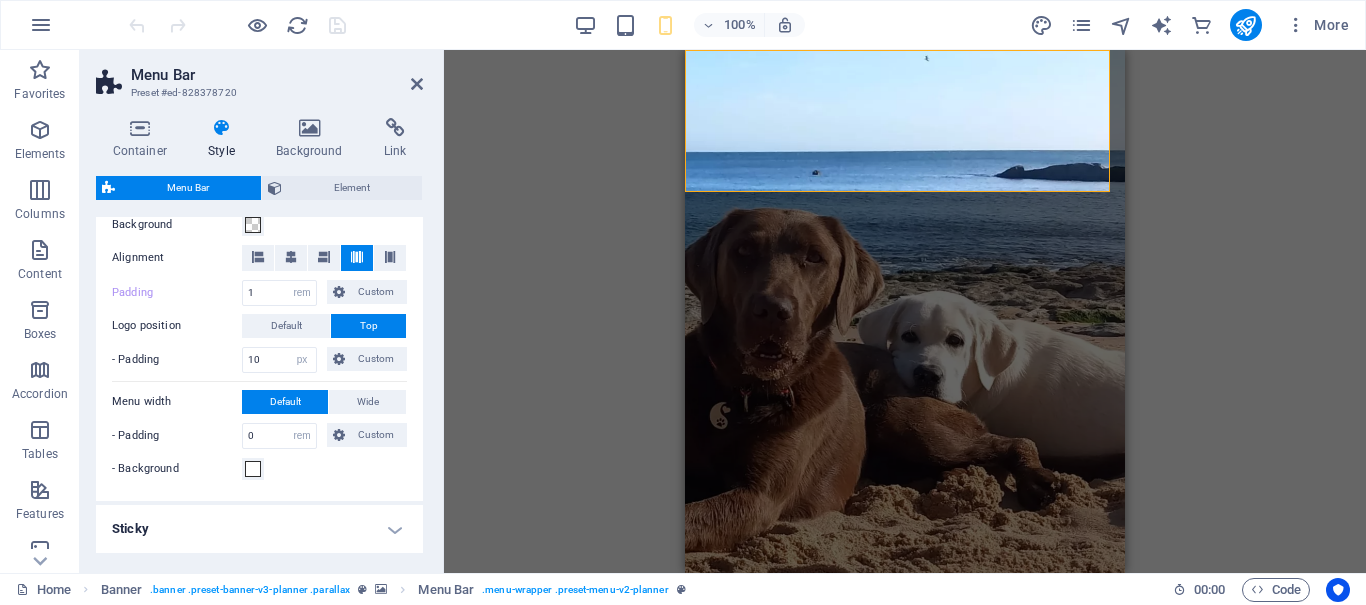 scroll, scrollTop: 600, scrollLeft: 0, axis: vertical 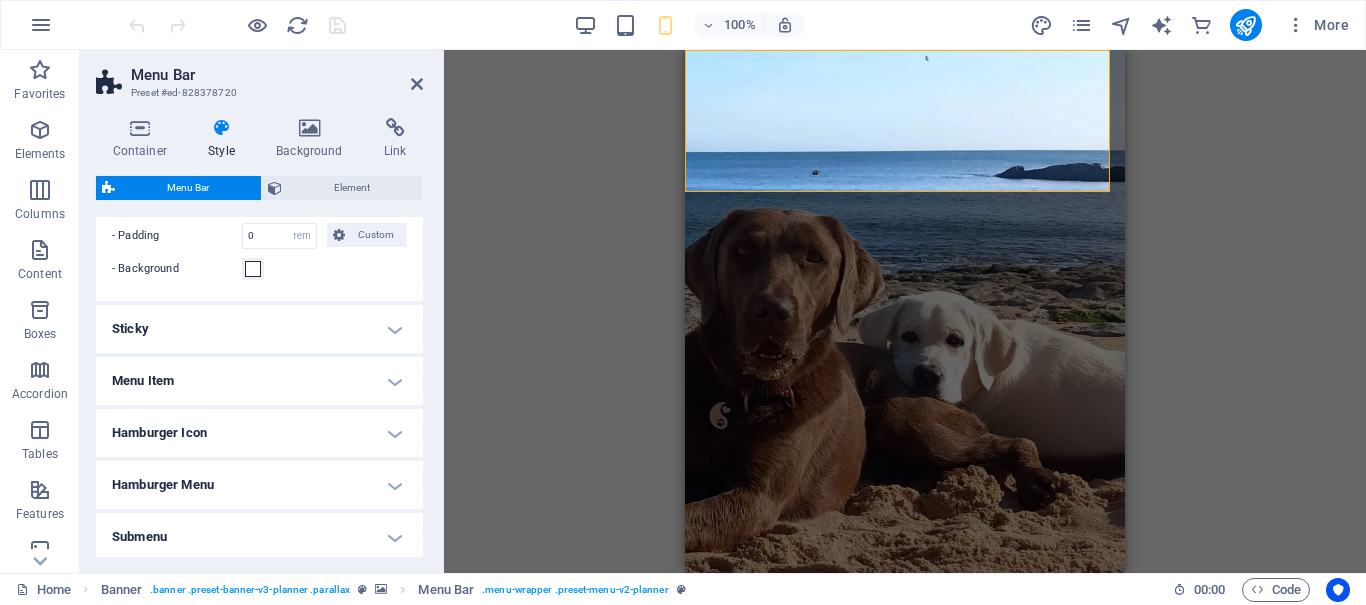 click on "Menu Item" at bounding box center [259, 381] 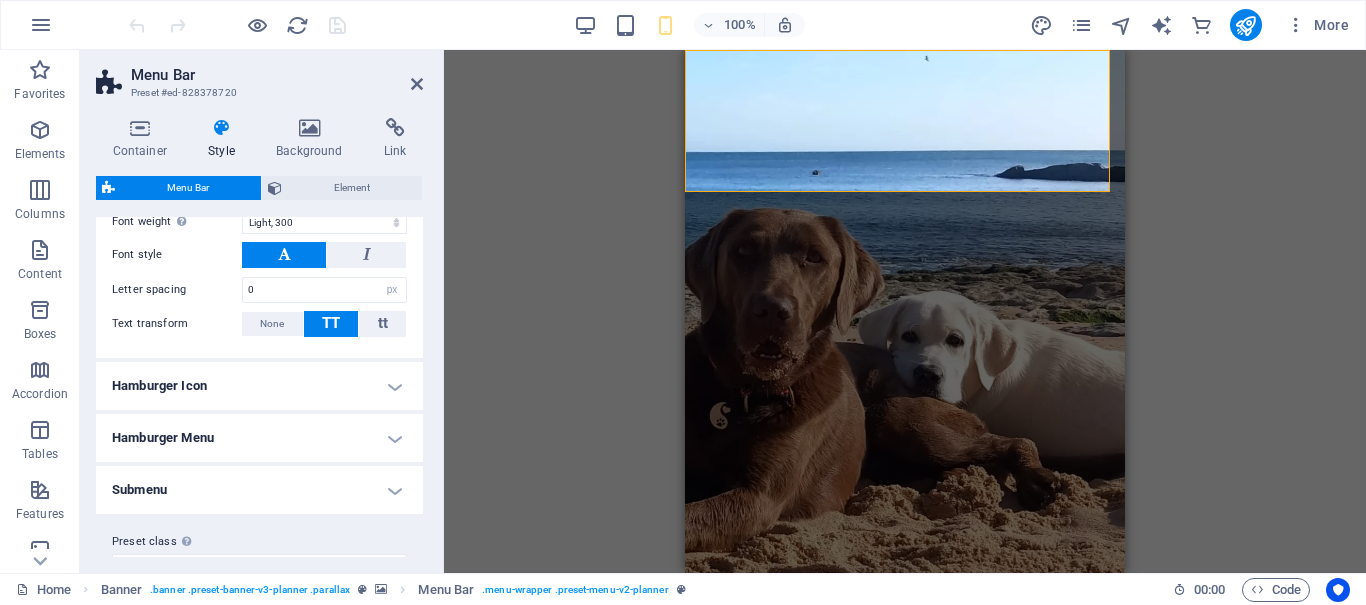 scroll, scrollTop: 1137, scrollLeft: 0, axis: vertical 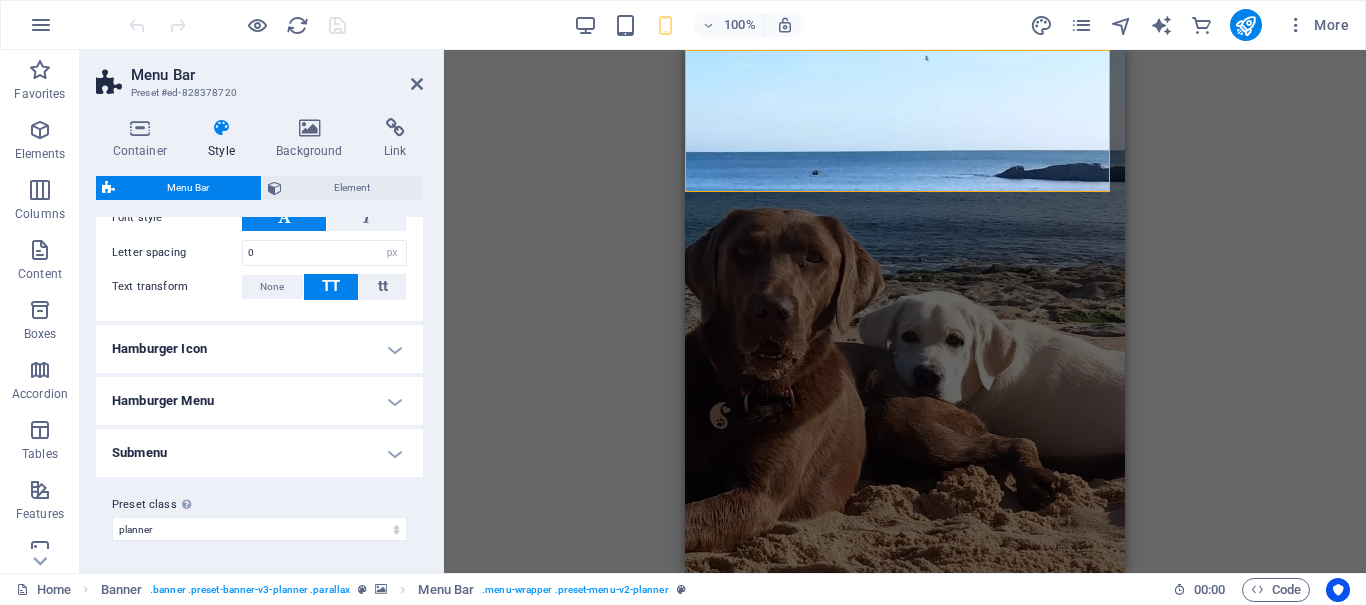 click on "Hamburger Menu" at bounding box center (259, 401) 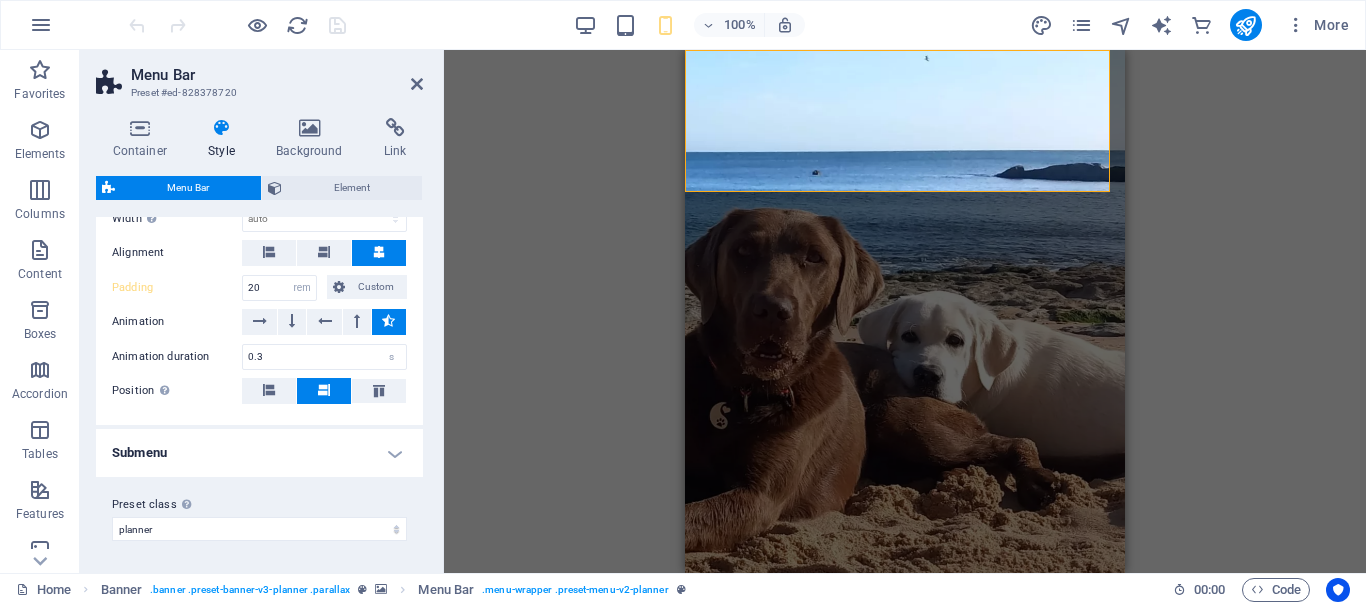 scroll, scrollTop: 937, scrollLeft: 0, axis: vertical 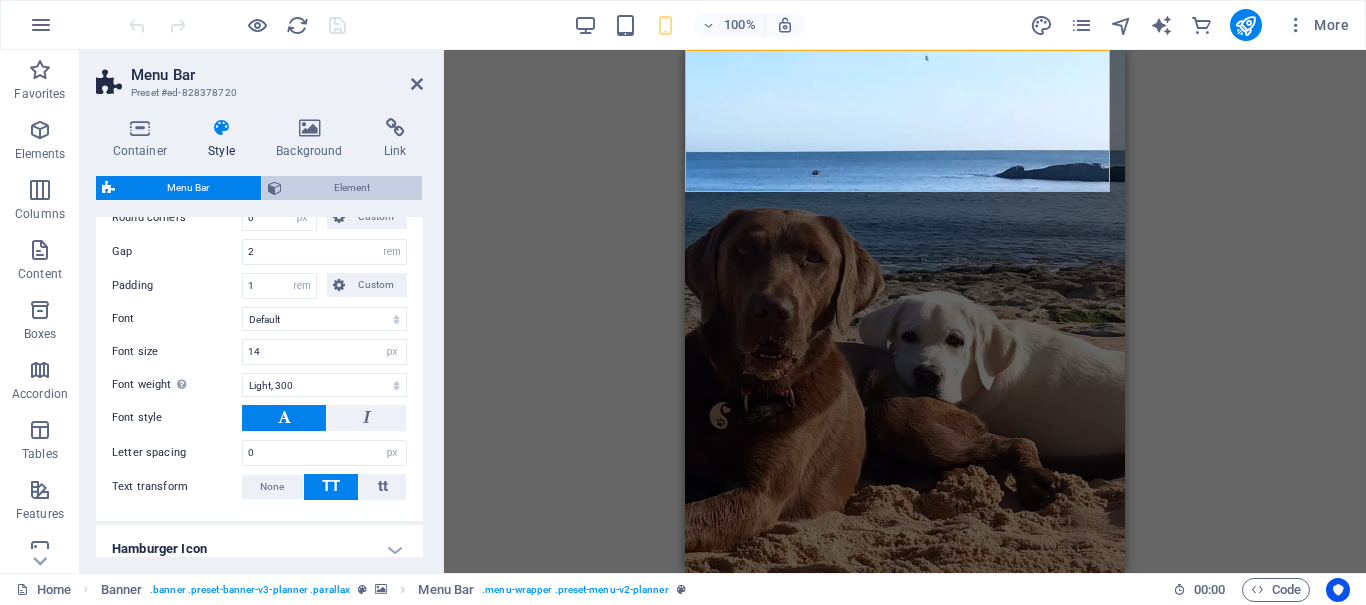 click on "Element" at bounding box center [352, 188] 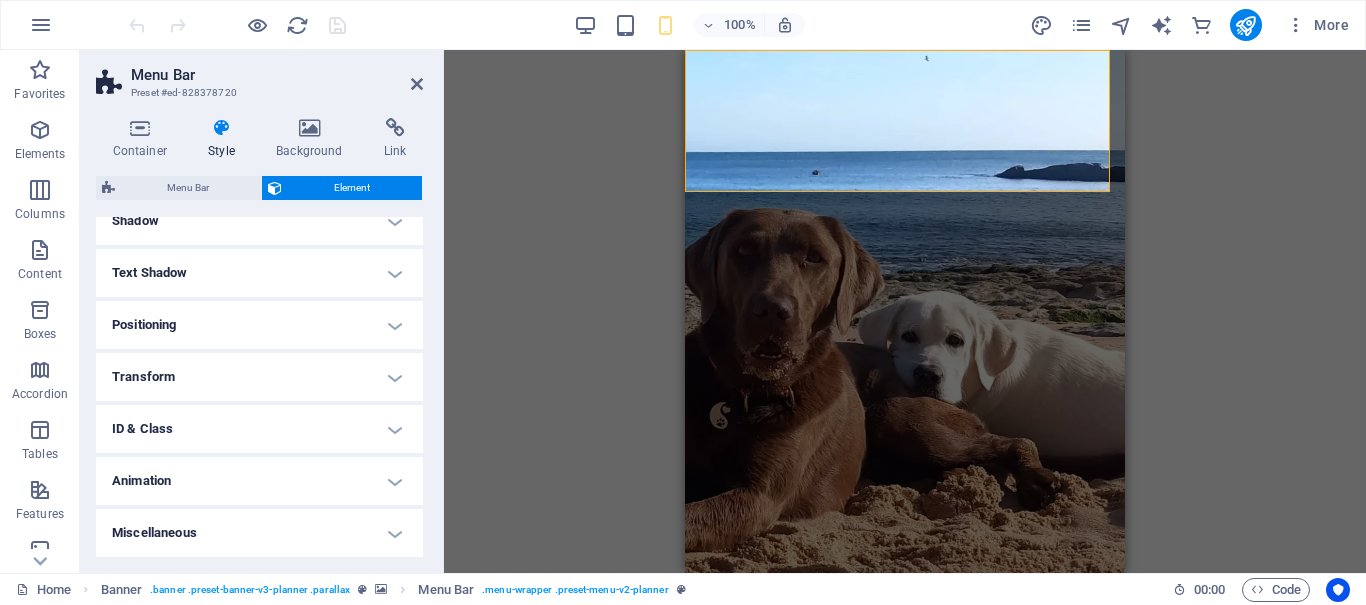 scroll, scrollTop: 0, scrollLeft: 0, axis: both 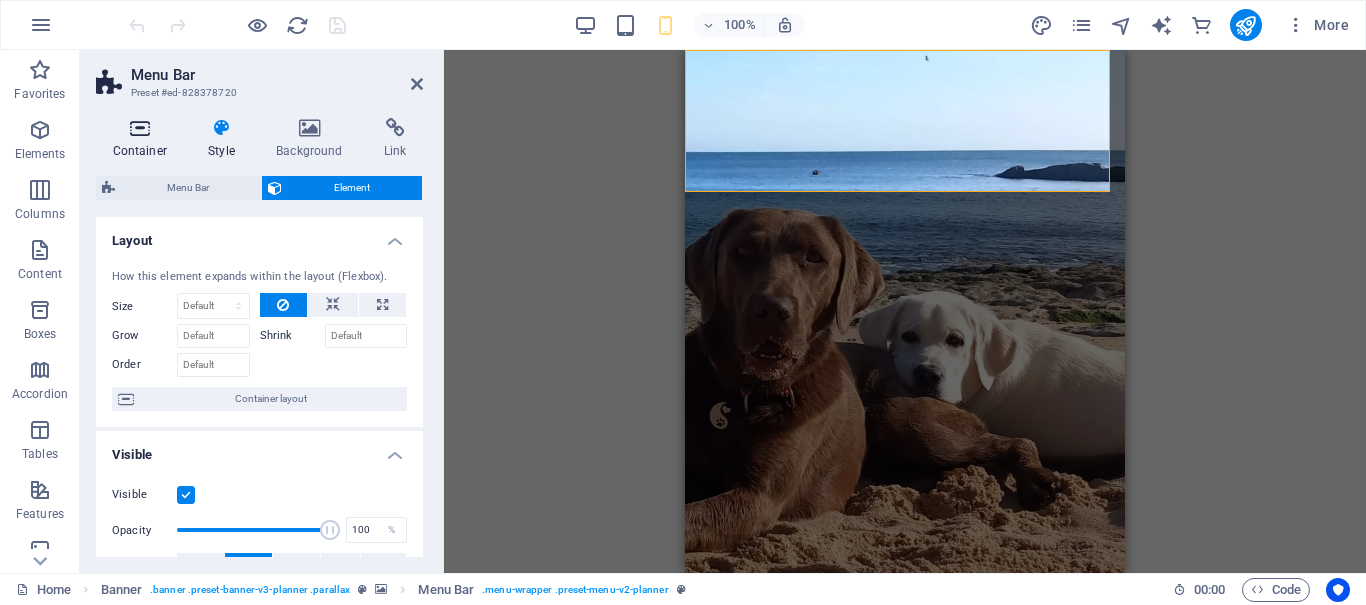 click on "Container" at bounding box center (144, 139) 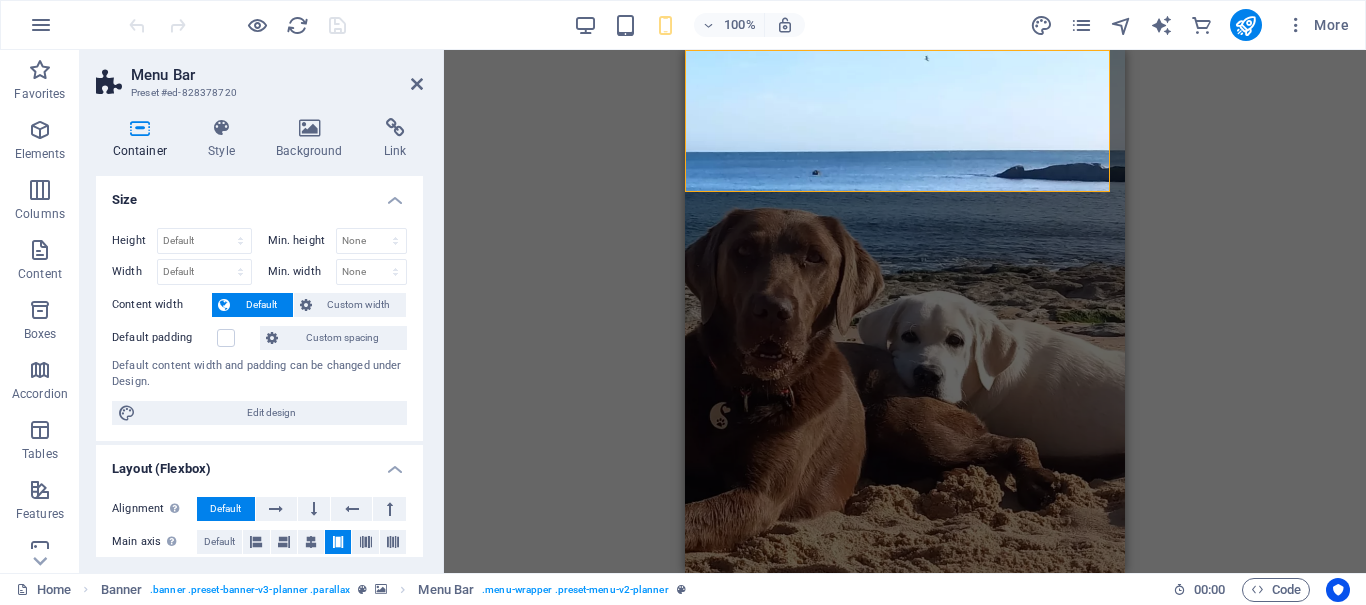 click at bounding box center [140, 128] 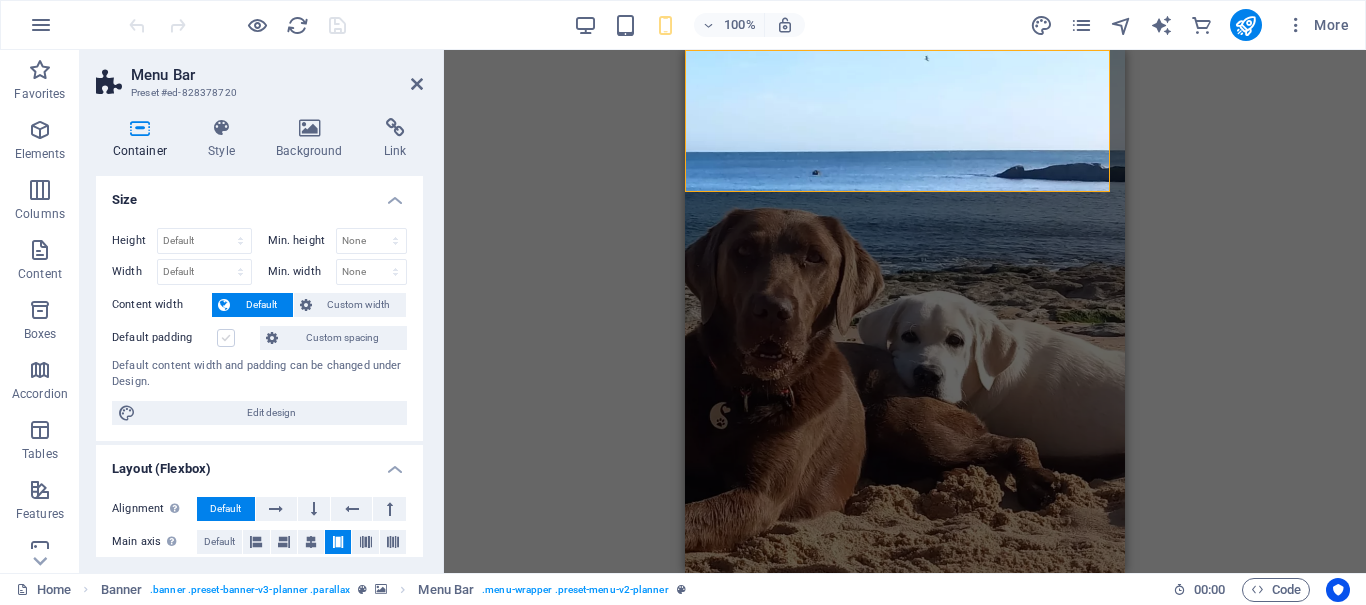 click at bounding box center [226, 338] 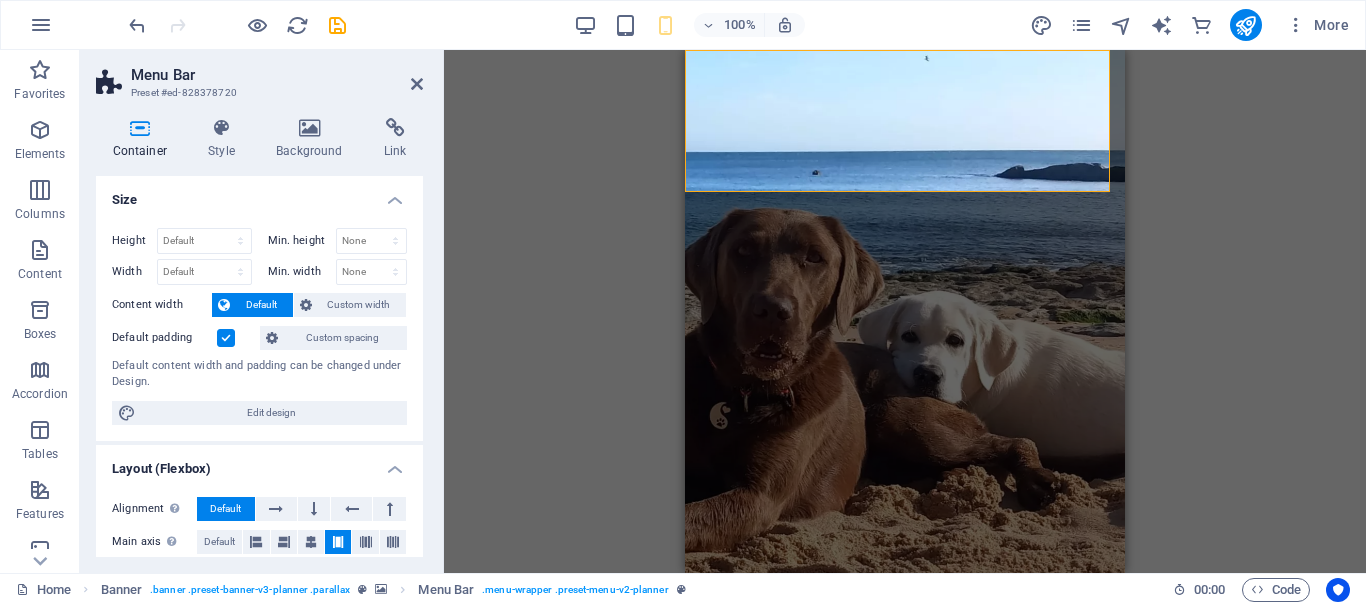 click at bounding box center (226, 338) 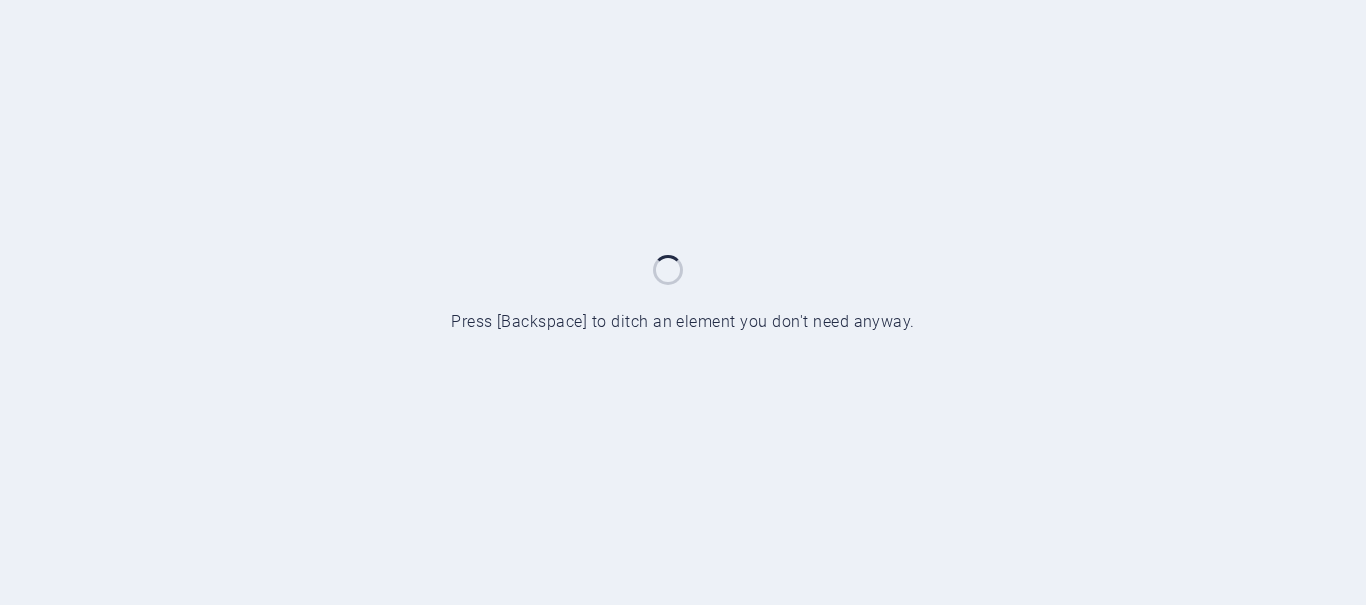 scroll, scrollTop: 0, scrollLeft: 0, axis: both 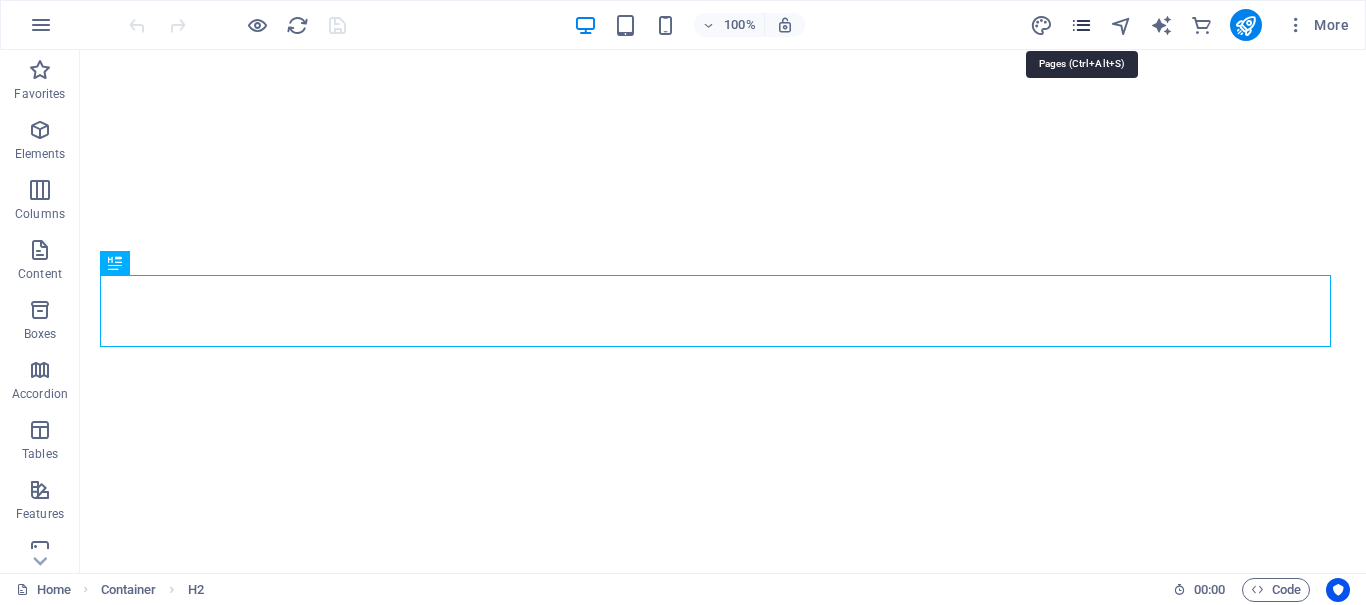 click at bounding box center [1081, 25] 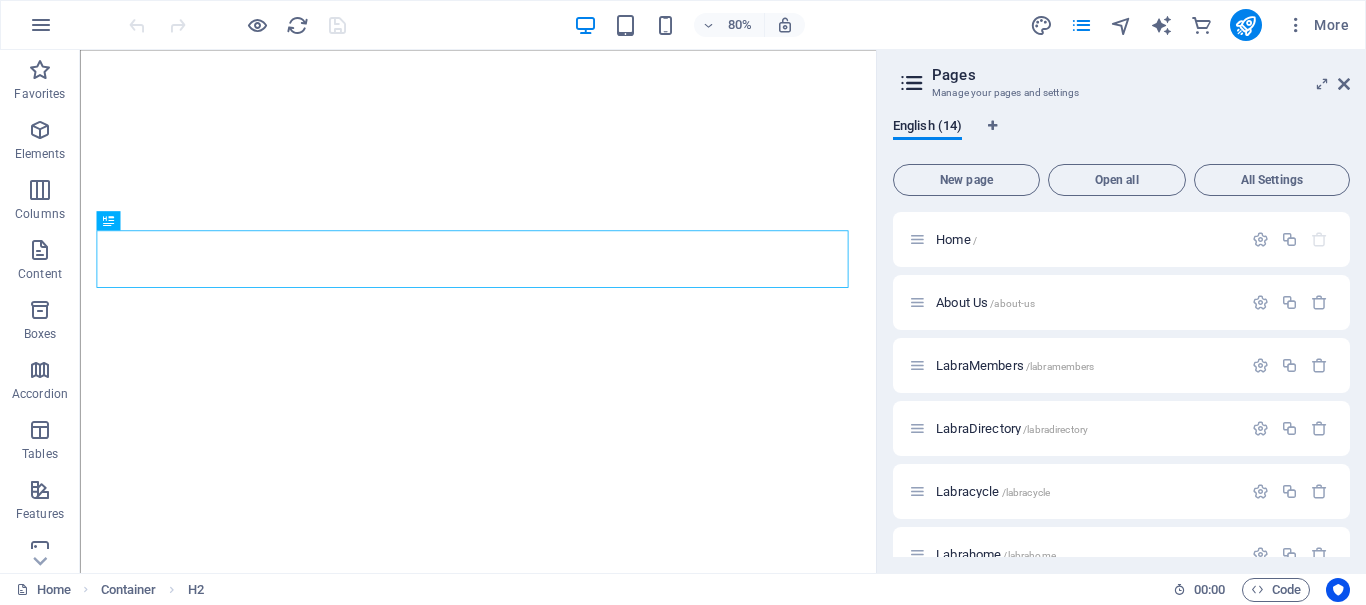 click at bounding box center [912, 83] 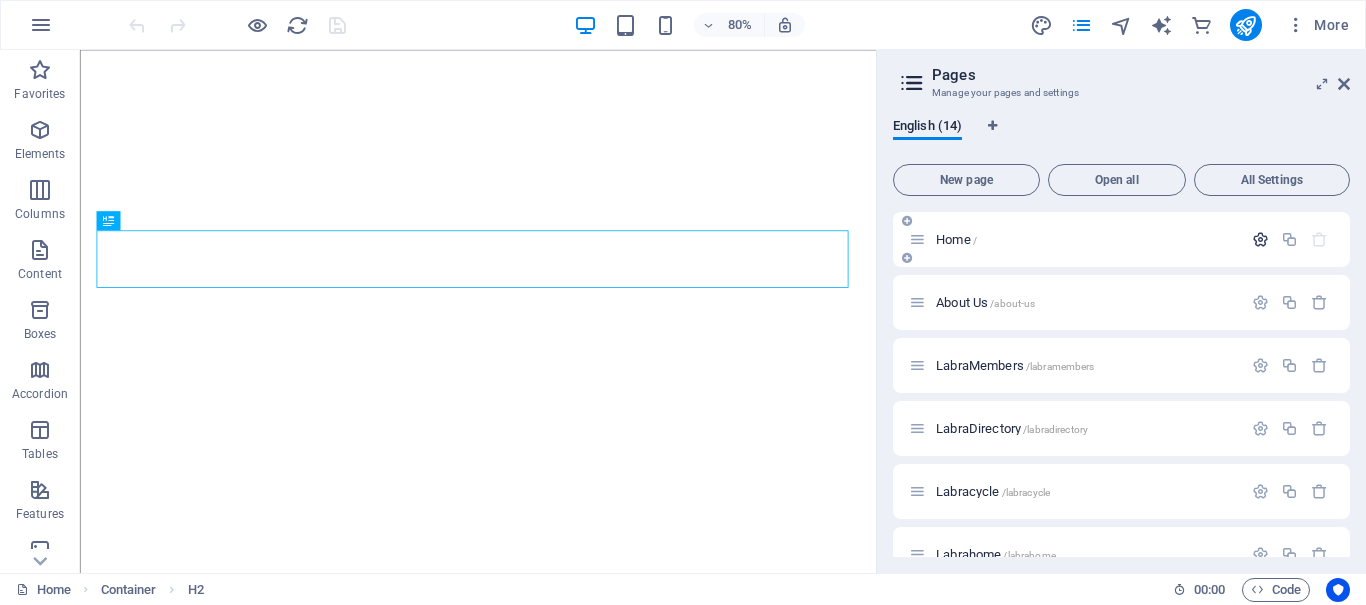 click at bounding box center [1260, 239] 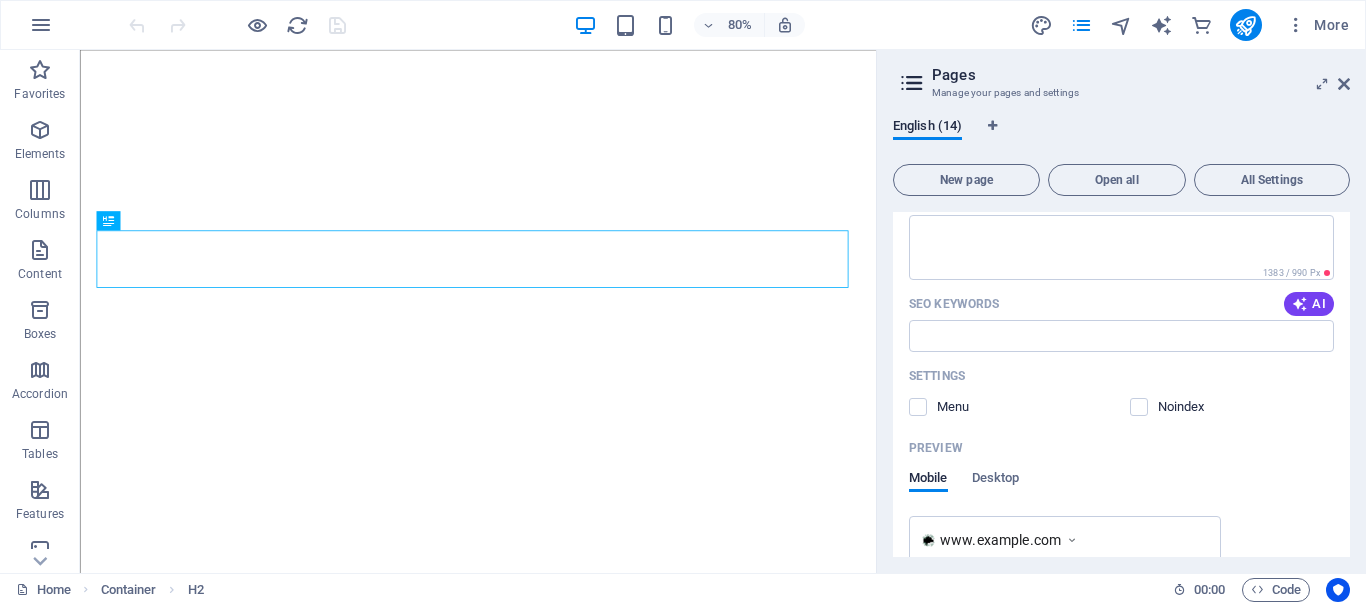 scroll, scrollTop: 400, scrollLeft: 0, axis: vertical 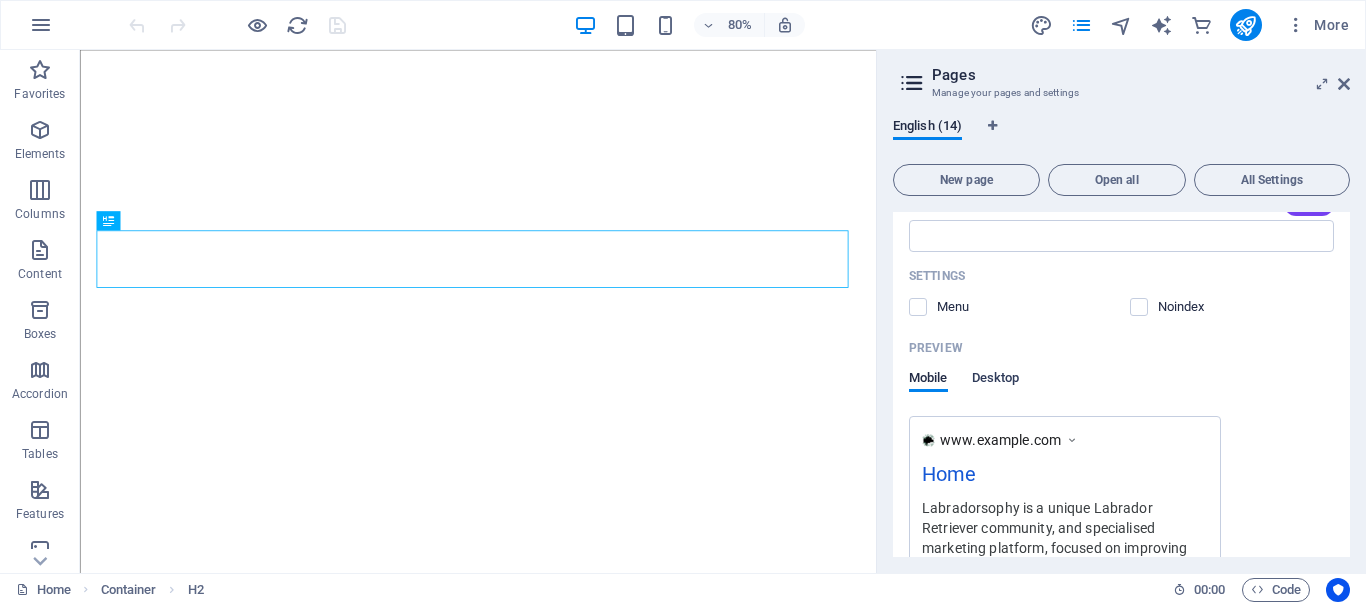 click on "Desktop" at bounding box center [996, 380] 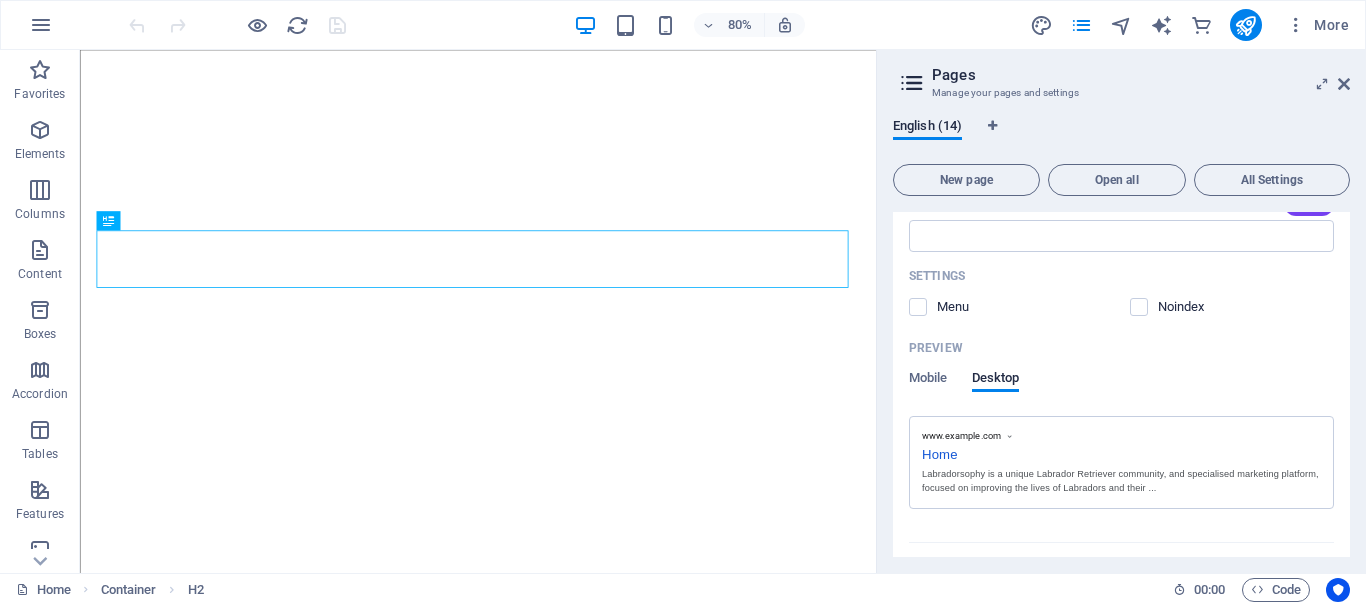 click on "Name Home ​ URL SLUG / ​ SEO Title AI Home ​ 54 / 580 Px SEO Description AI ​ 1383 / 990 Px SEO Keywords AI ​ Settings Menu Noindex Preview Mobile Desktop www.example.com Home Labradorsophy is a unique Labrador Retriever community, and specialised marketing platform, focused on improving the lives of Labradors and their ... Meta tags ​ Preview Image (Open Graph) Drag files here, click to choose files or select files from Files or our free stock photos & videos More Settings" at bounding box center (1121, 229) 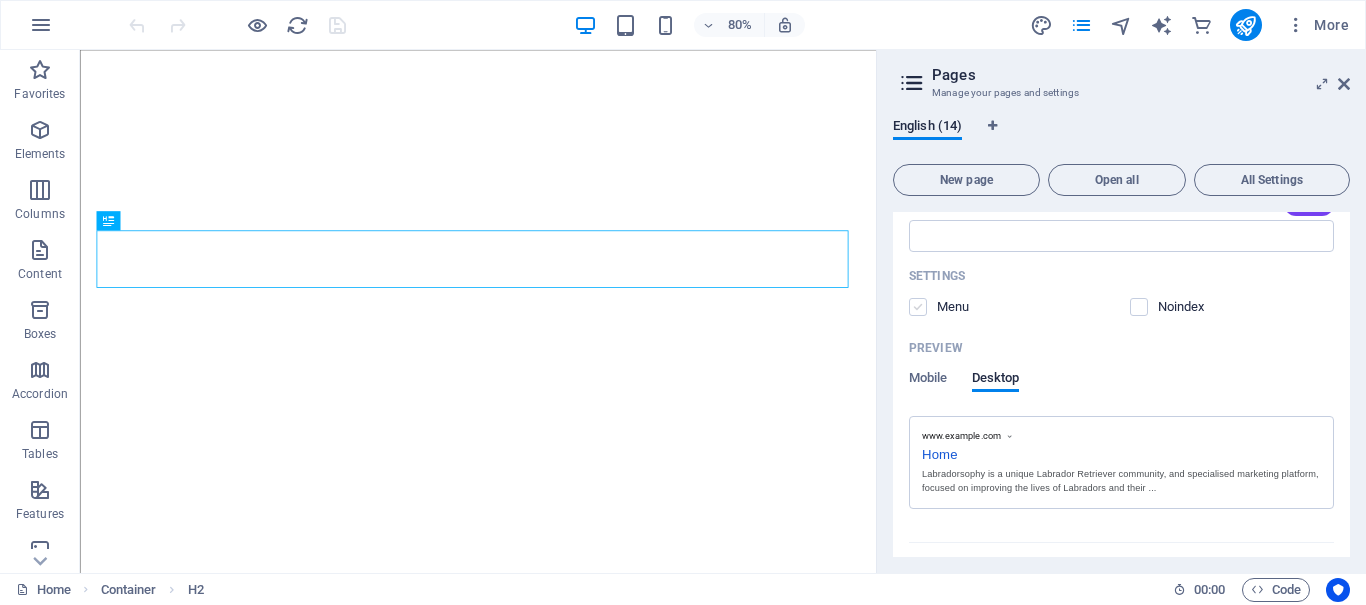 click at bounding box center [918, 307] 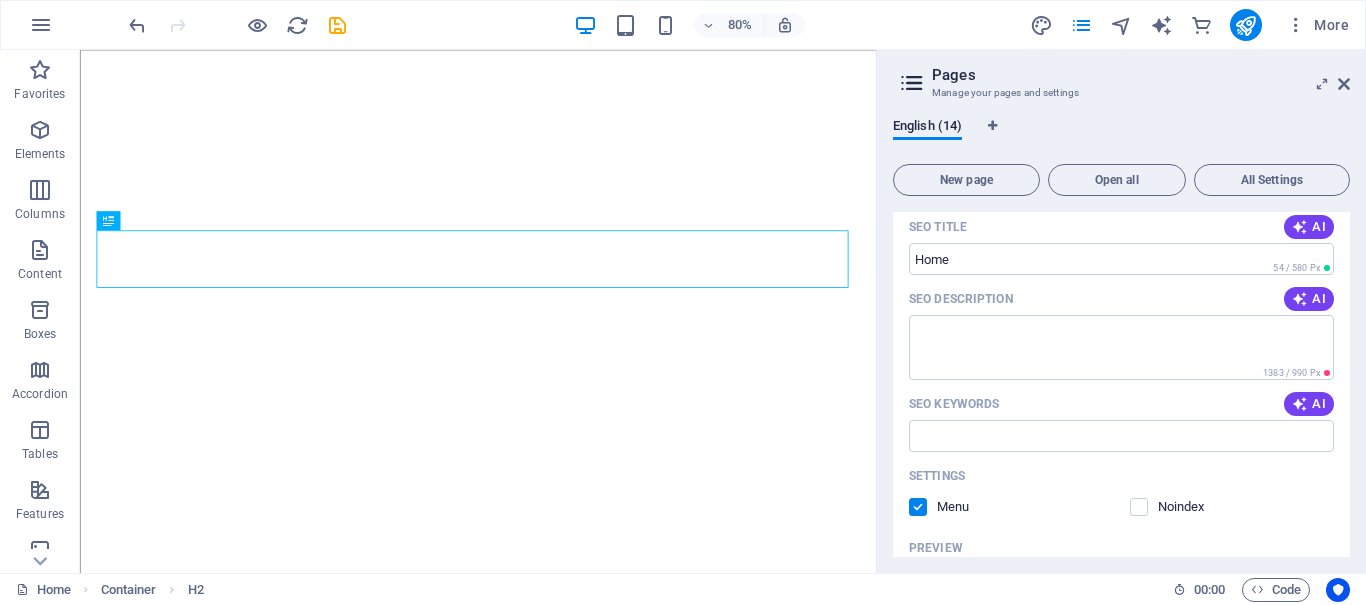 scroll, scrollTop: 0, scrollLeft: 0, axis: both 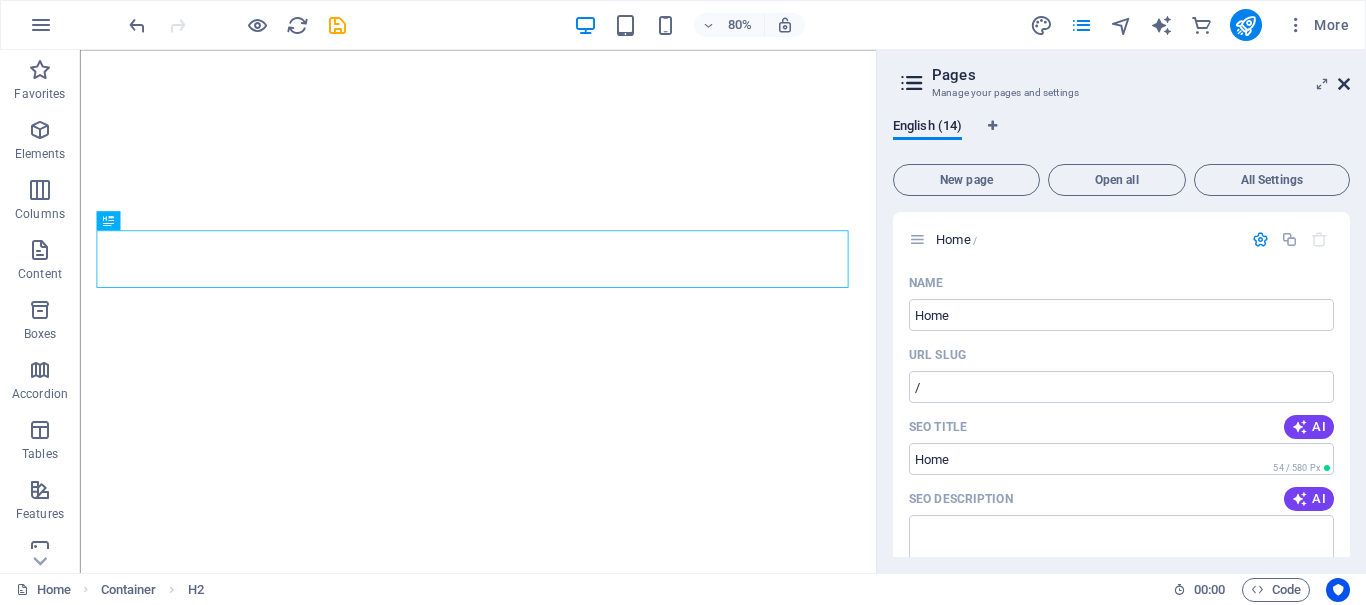 click at bounding box center [1344, 84] 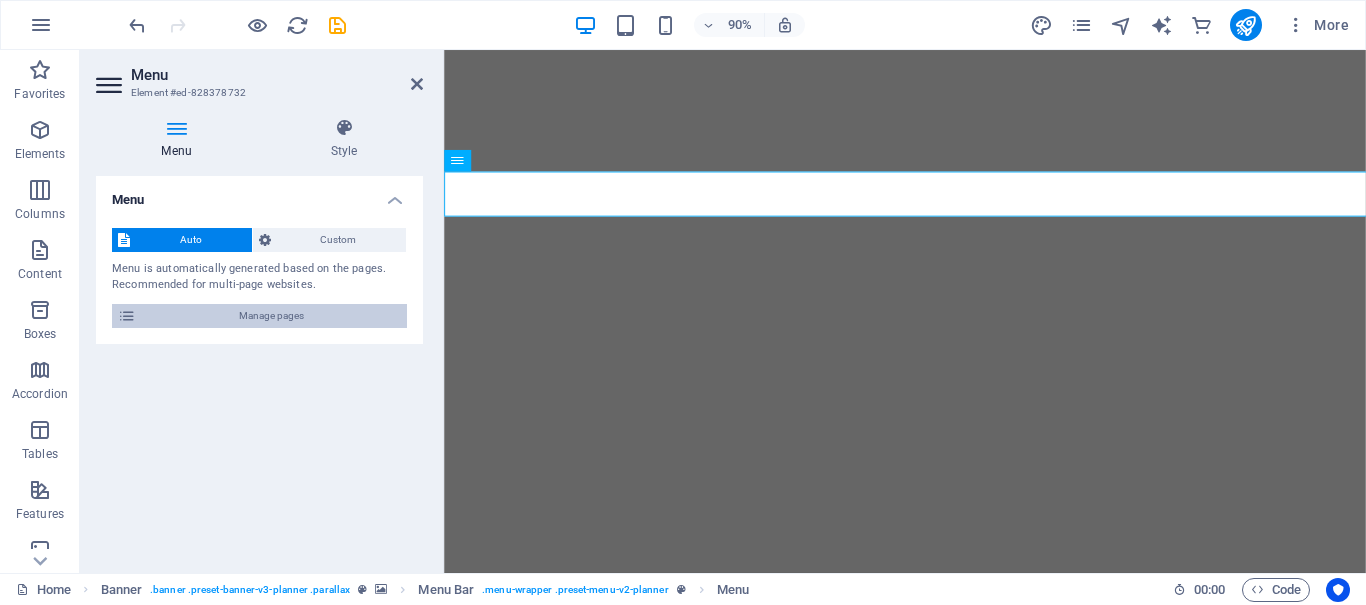 click on "Manage pages" at bounding box center (271, 316) 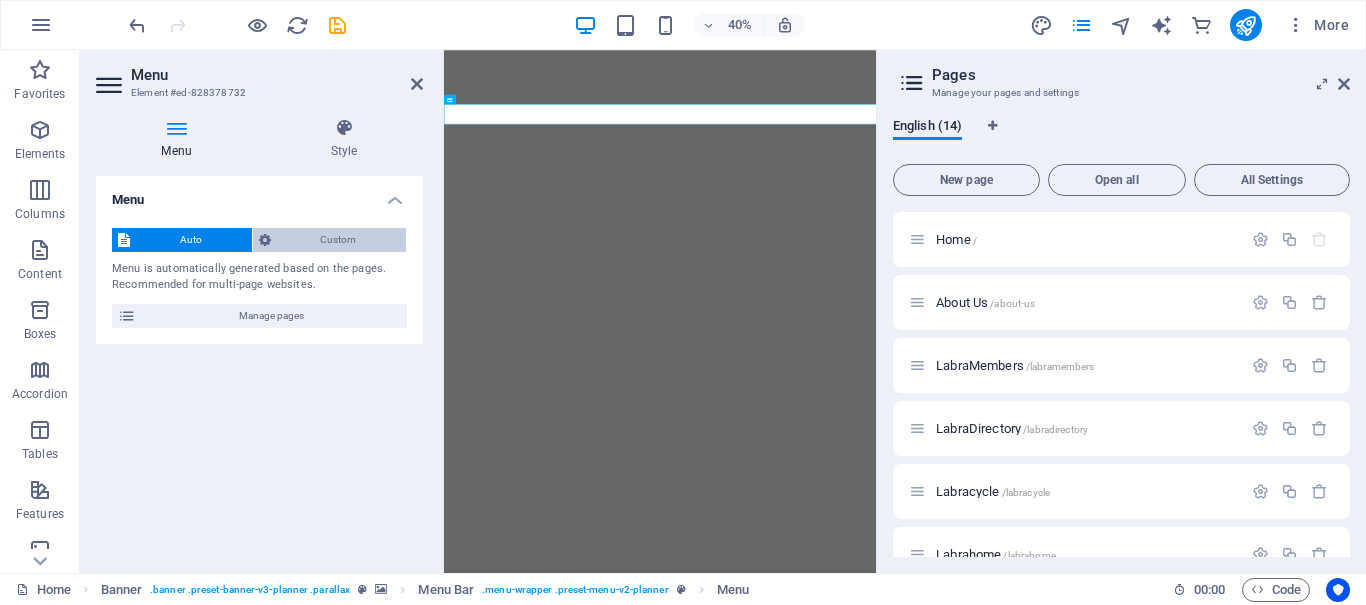 click on "Custom" at bounding box center [339, 240] 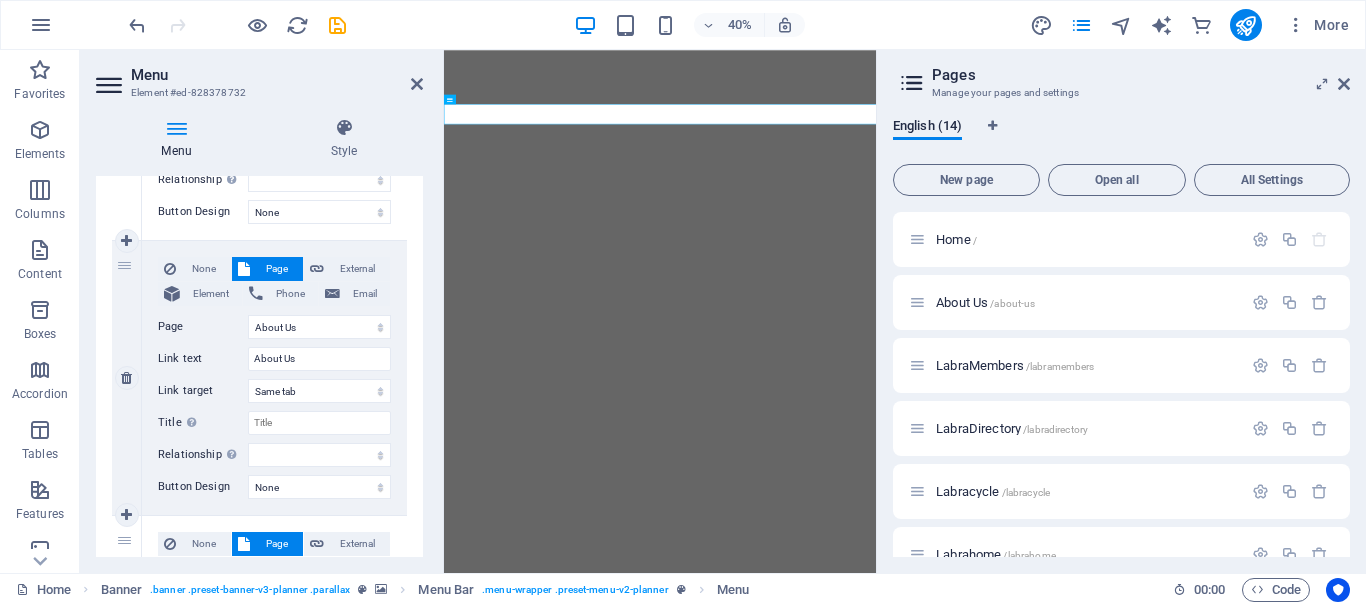 scroll, scrollTop: 600, scrollLeft: 0, axis: vertical 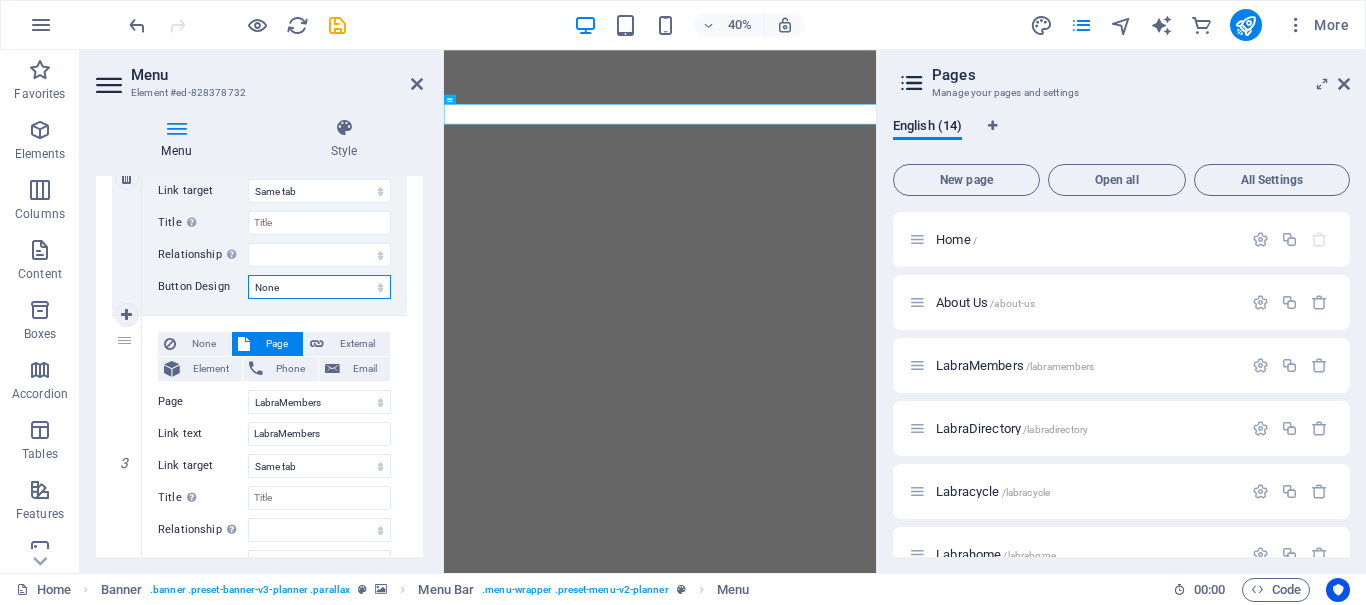 click on "None Default Primary Secondary" at bounding box center (319, 287) 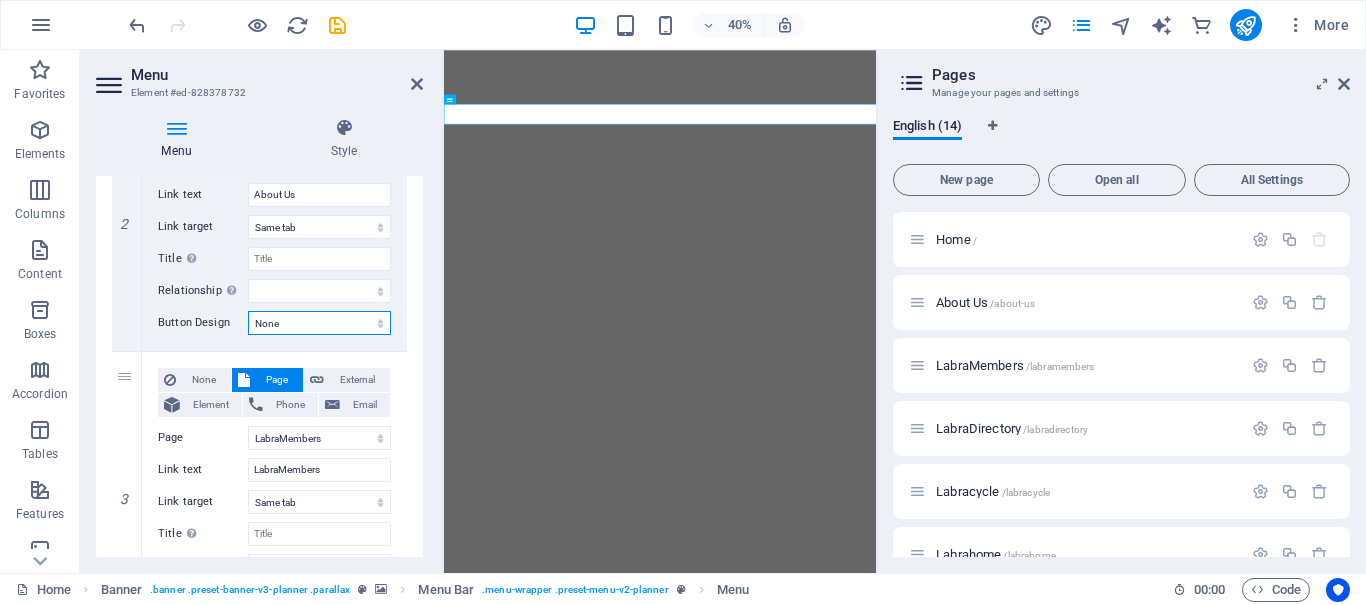 scroll, scrollTop: 64, scrollLeft: 0, axis: vertical 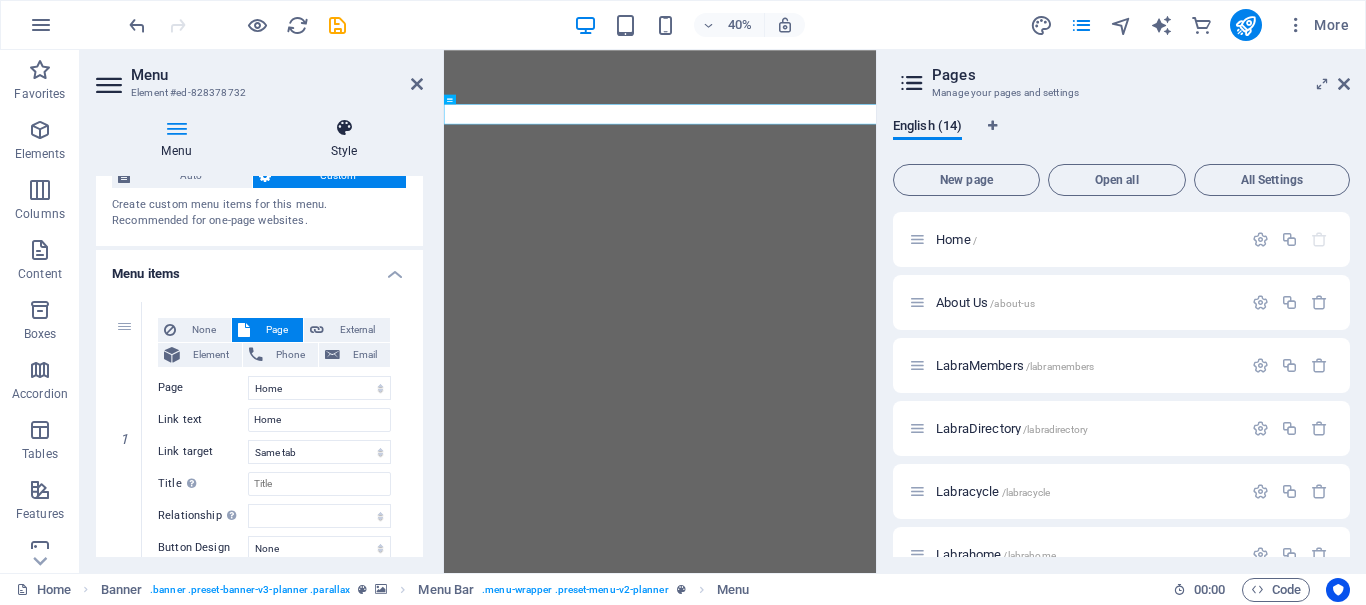 click on "Style" at bounding box center [344, 139] 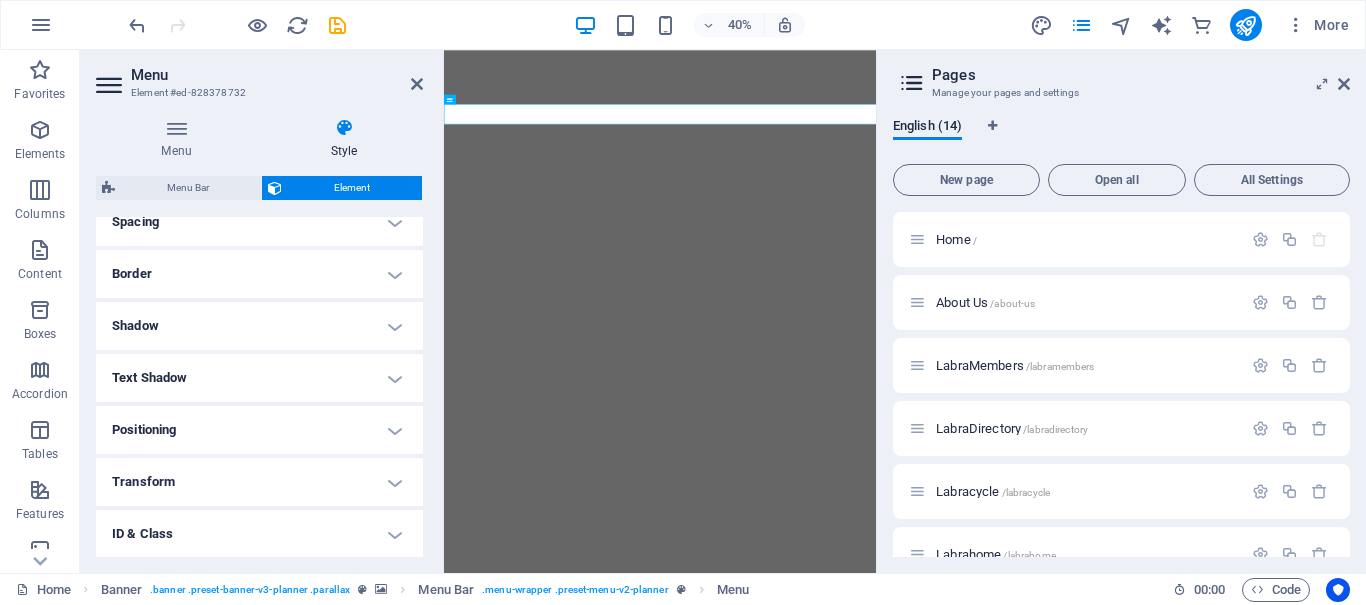 scroll, scrollTop: 505, scrollLeft: 0, axis: vertical 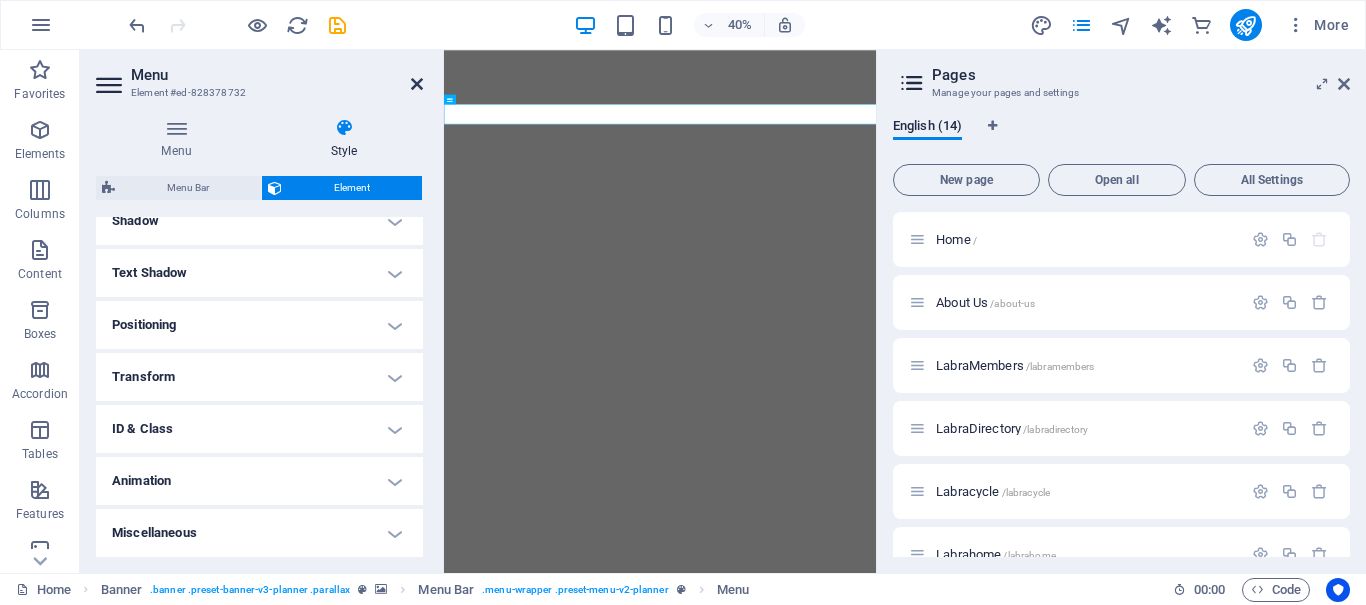click at bounding box center [417, 84] 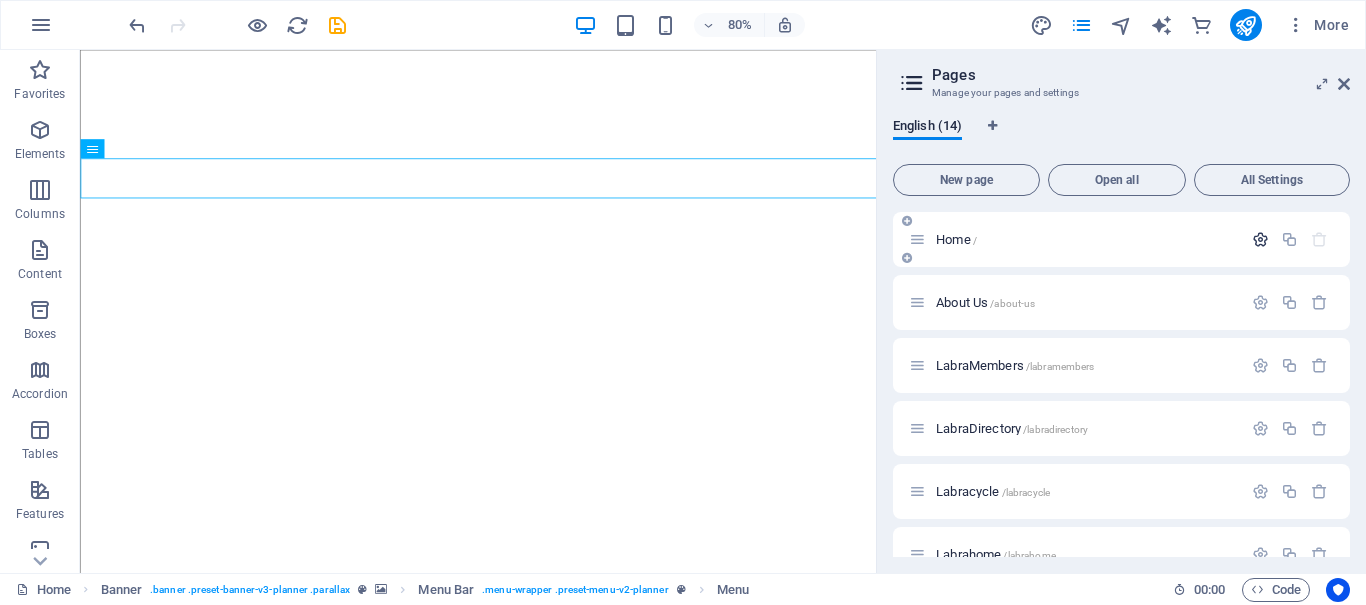 click at bounding box center (1260, 239) 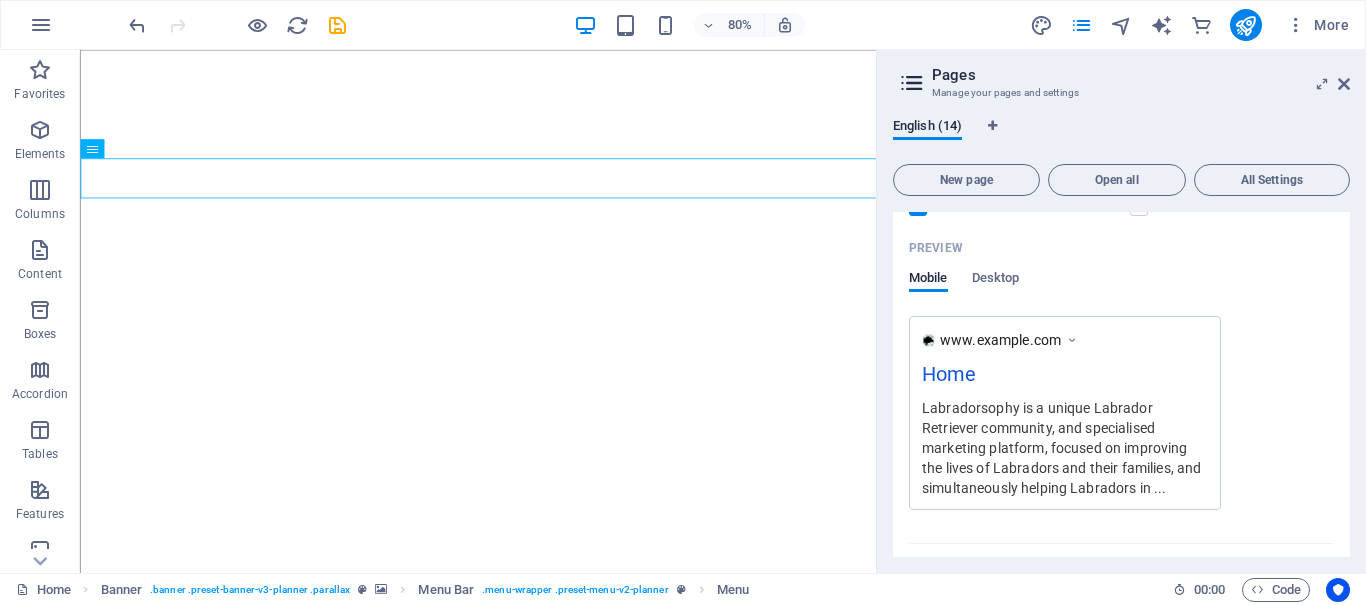 scroll, scrollTop: 1000, scrollLeft: 0, axis: vertical 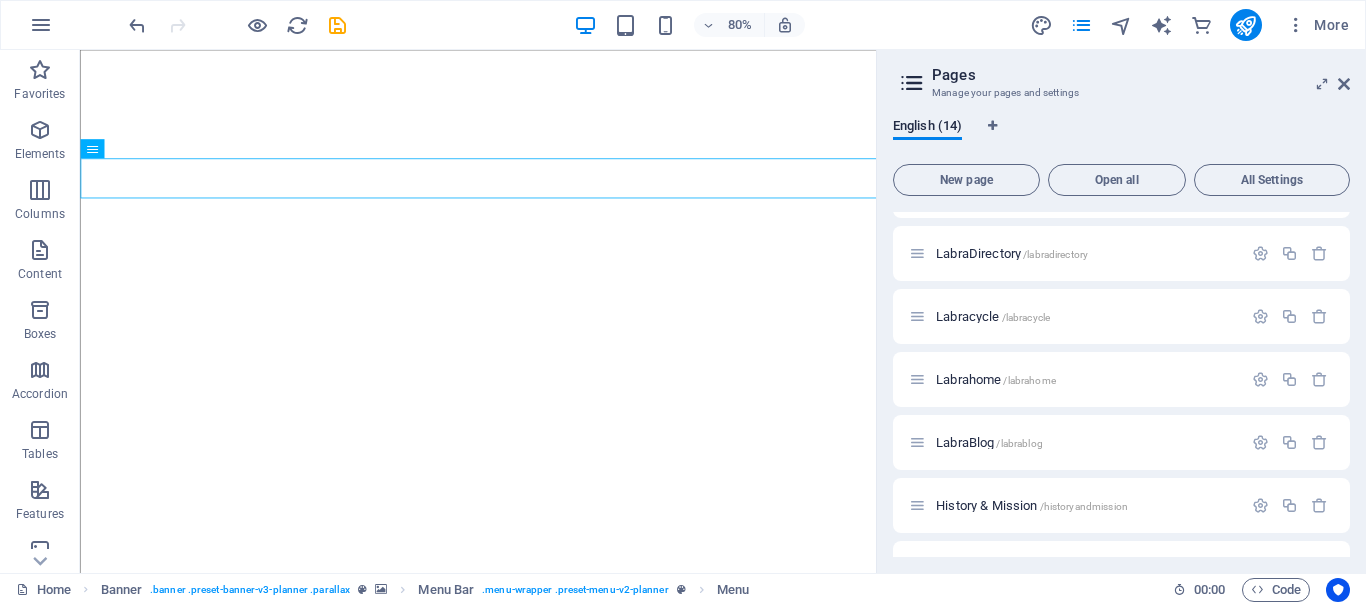 click on "Pages Manage your pages and settings English (14) New page Open all All Settings Home / Name Home ​ URL SLUG / ​ SEO Title AI Home ​ 54 / 580 Px SEO Description AI ​ 1383 / 990 Px SEO Keywords AI ​ Settings Menu Noindex Preview Mobile Desktop www.example.com Home Labradorsophy is a unique Labrador Retriever community, and specialised marketing platform, focused on improving the lives of Labradors and their families, and simultaneously helping Labradors in ... Meta tags ​ Preview Image (Open Graph) Drag files here, click to choose files or select files from Files or our free stock photos & videos More Settings About Us /about-us LabraMembers /labramembers LabraDirectory /labradirectory Labracycle /labracycle Labrahome /labrahome LabraBlog /labrablog History & Mission /historyandmission Labratalk /labratalk Contact /contact Legal Notice /legal-notice Privacy /privacy Home (Copy) /home2 Home4 /home4" at bounding box center (1121, 311) 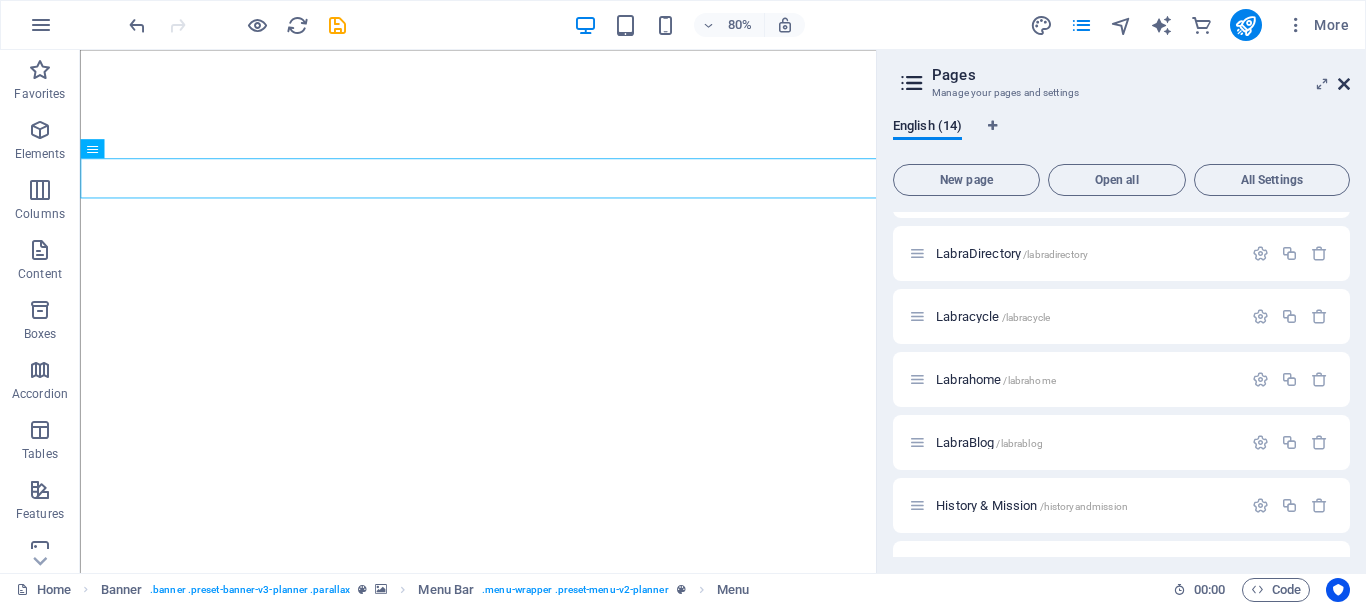 click at bounding box center [1344, 84] 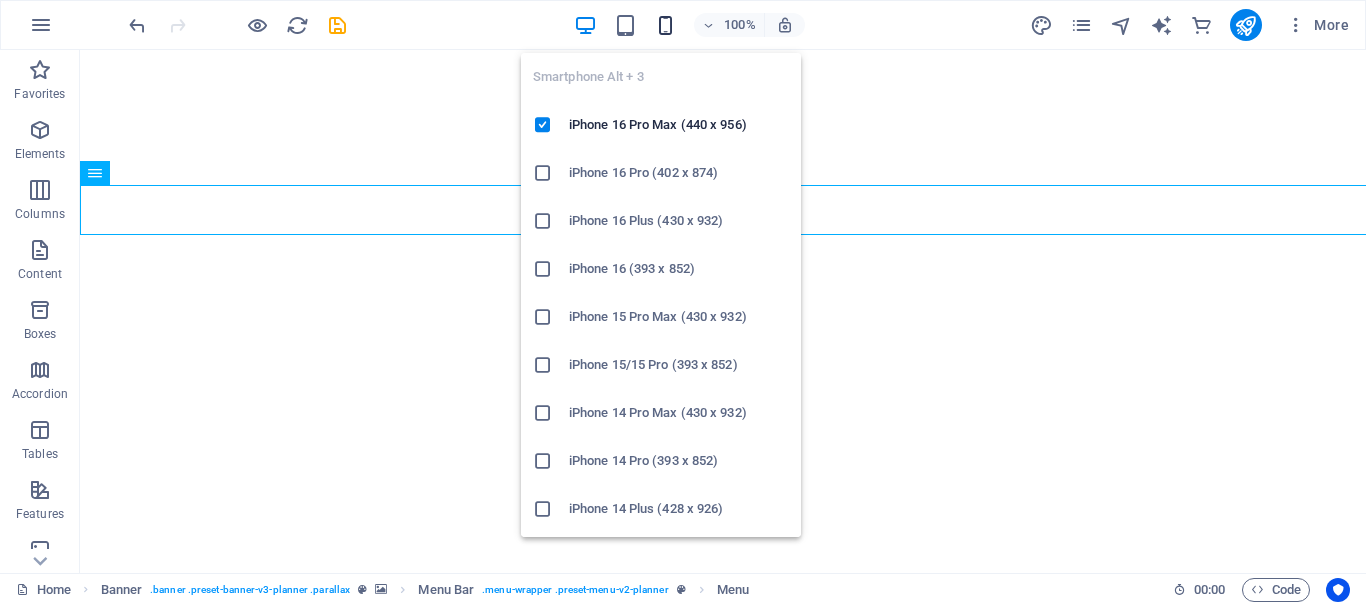 click at bounding box center (665, 25) 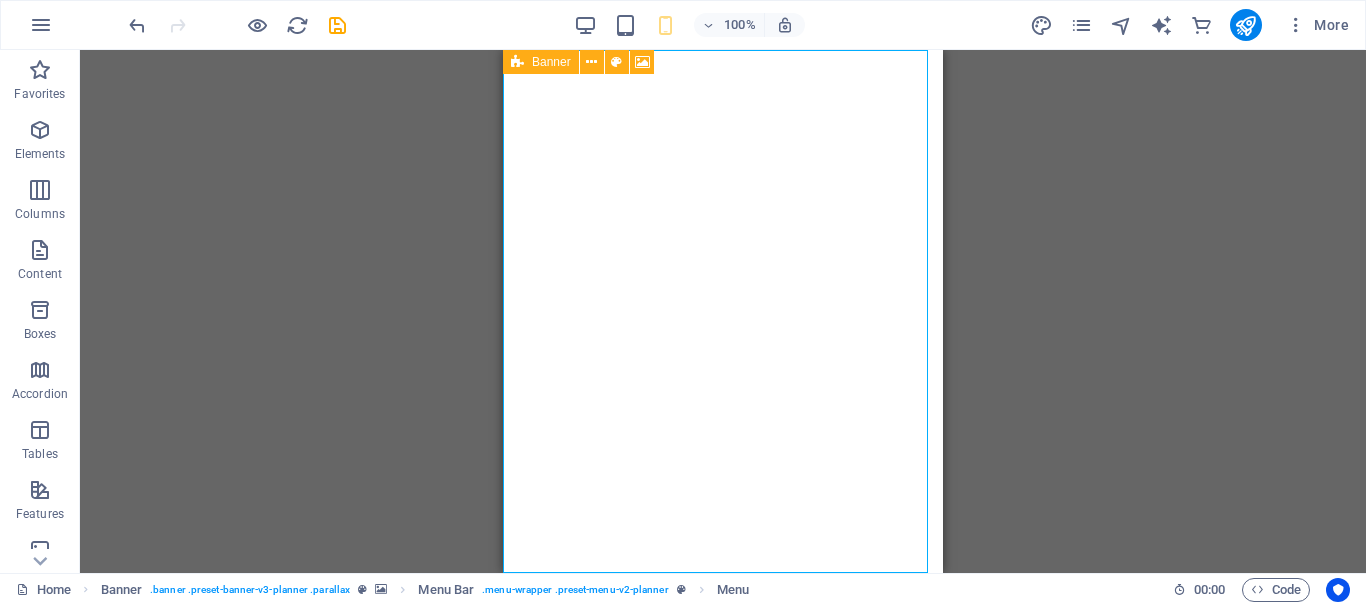 click on "Banner" at bounding box center [551, 62] 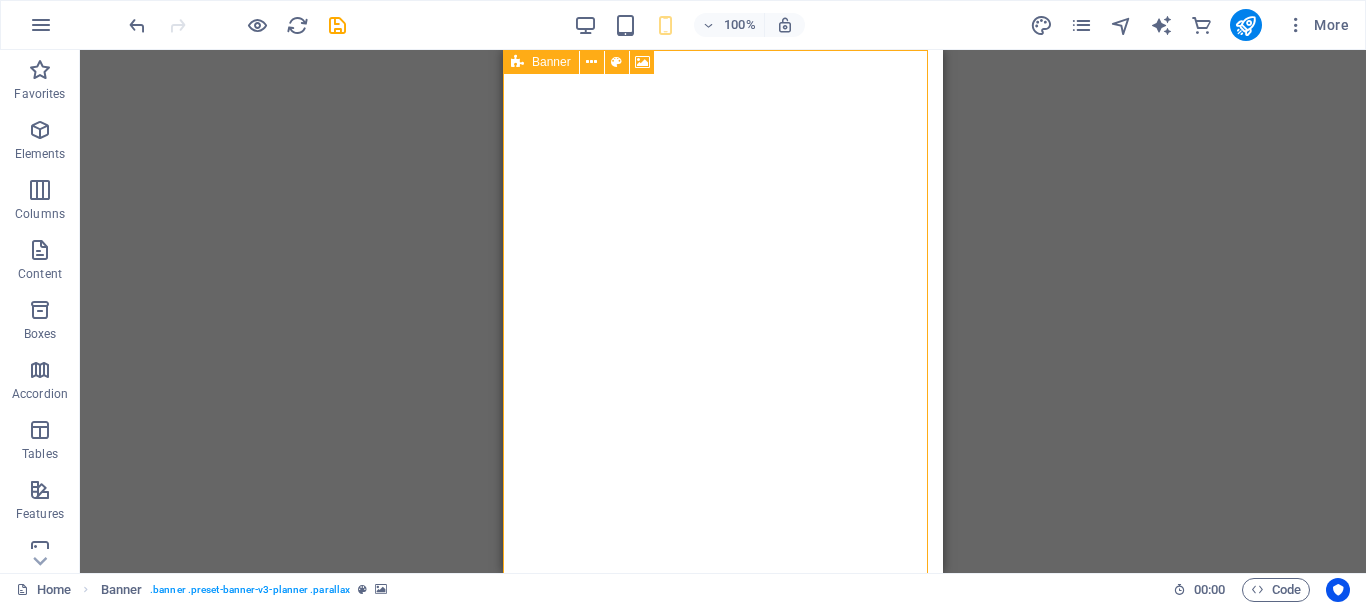 click on "Banner" at bounding box center (551, 62) 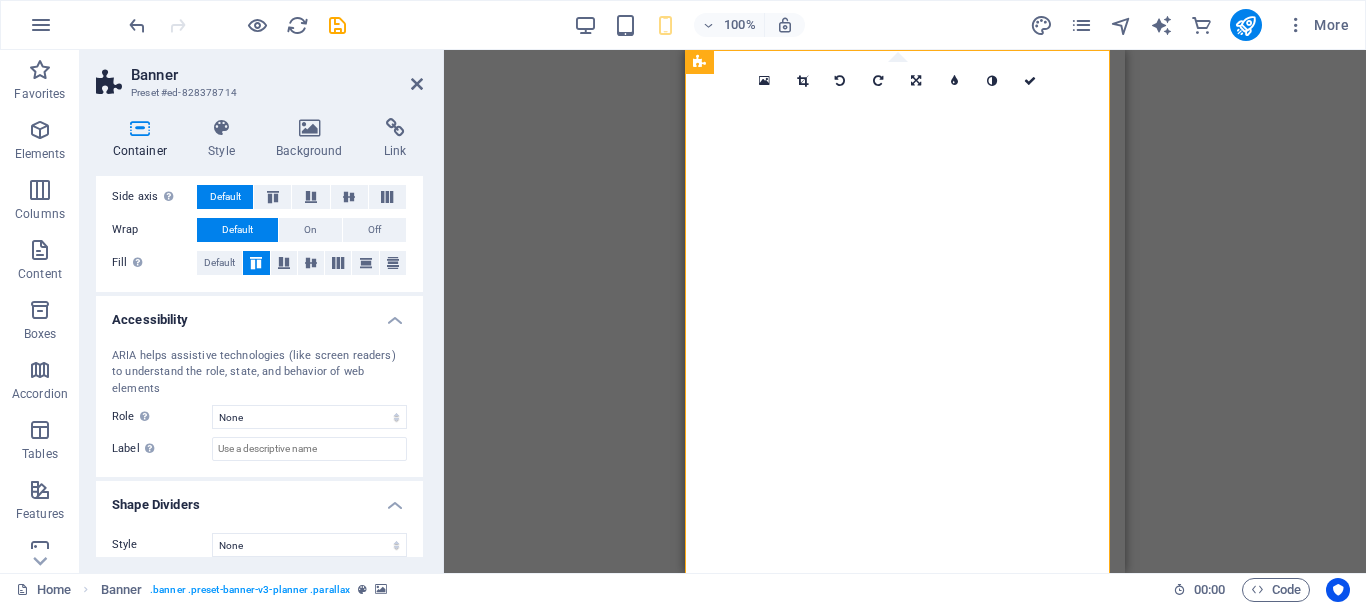 scroll, scrollTop: 0, scrollLeft: 0, axis: both 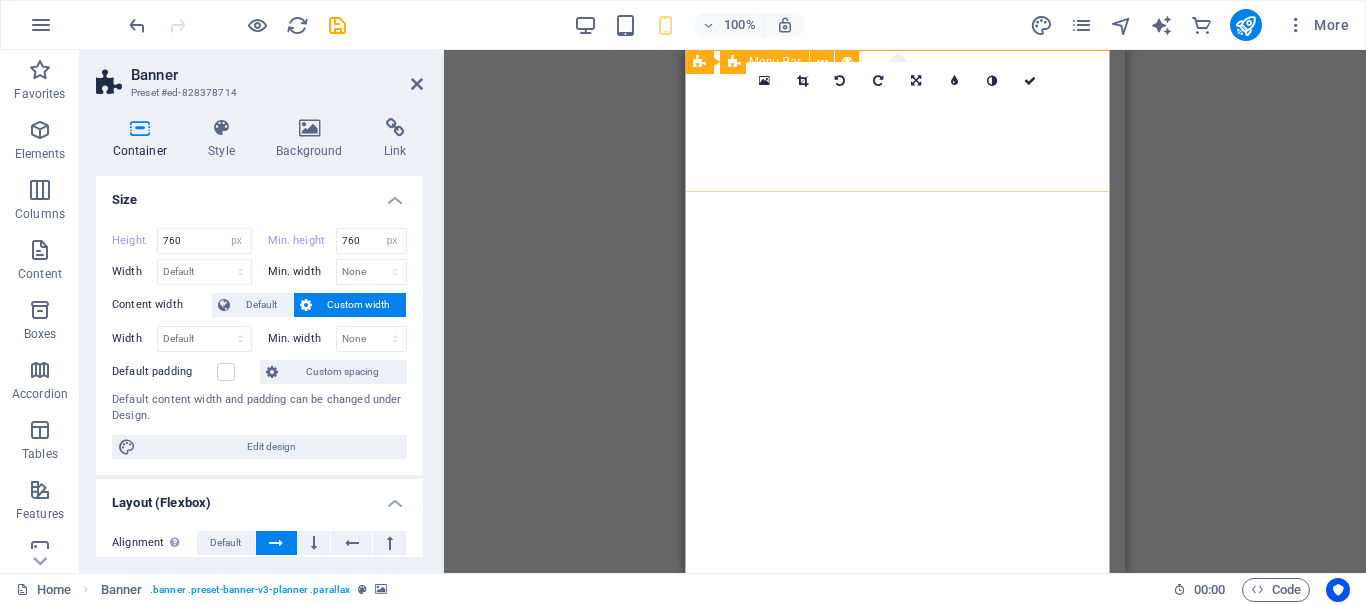 click on "Menu Bar" at bounding box center (764, 62) 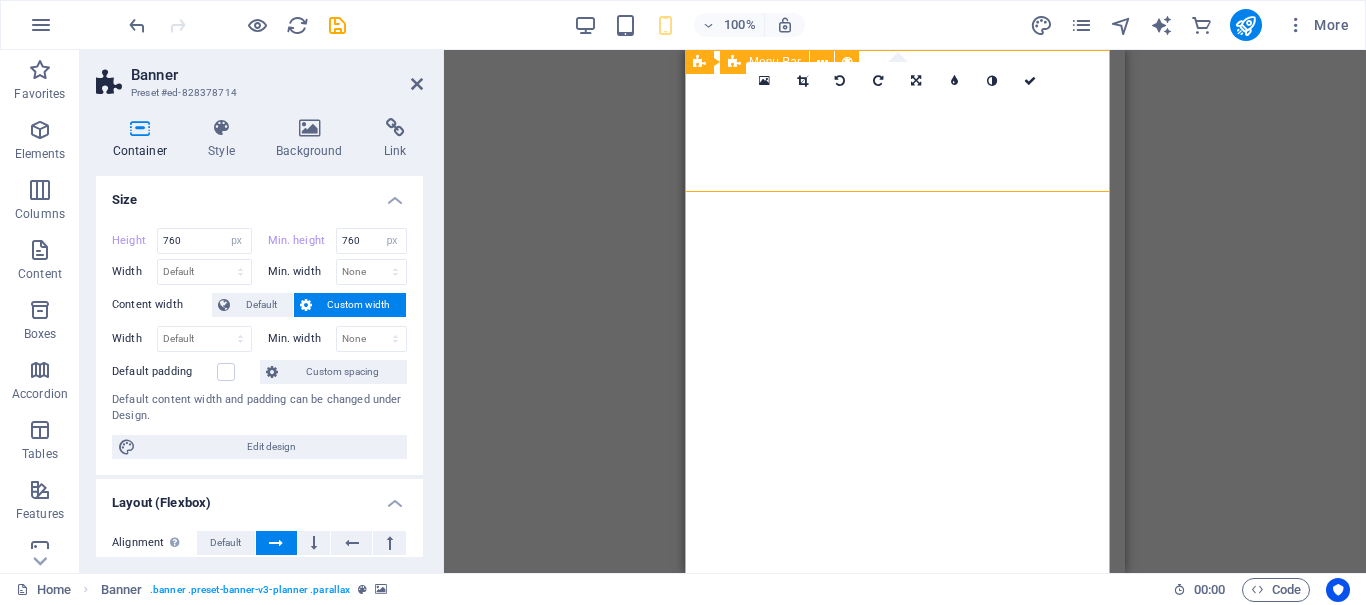 click on "Menu Bar" at bounding box center (764, 62) 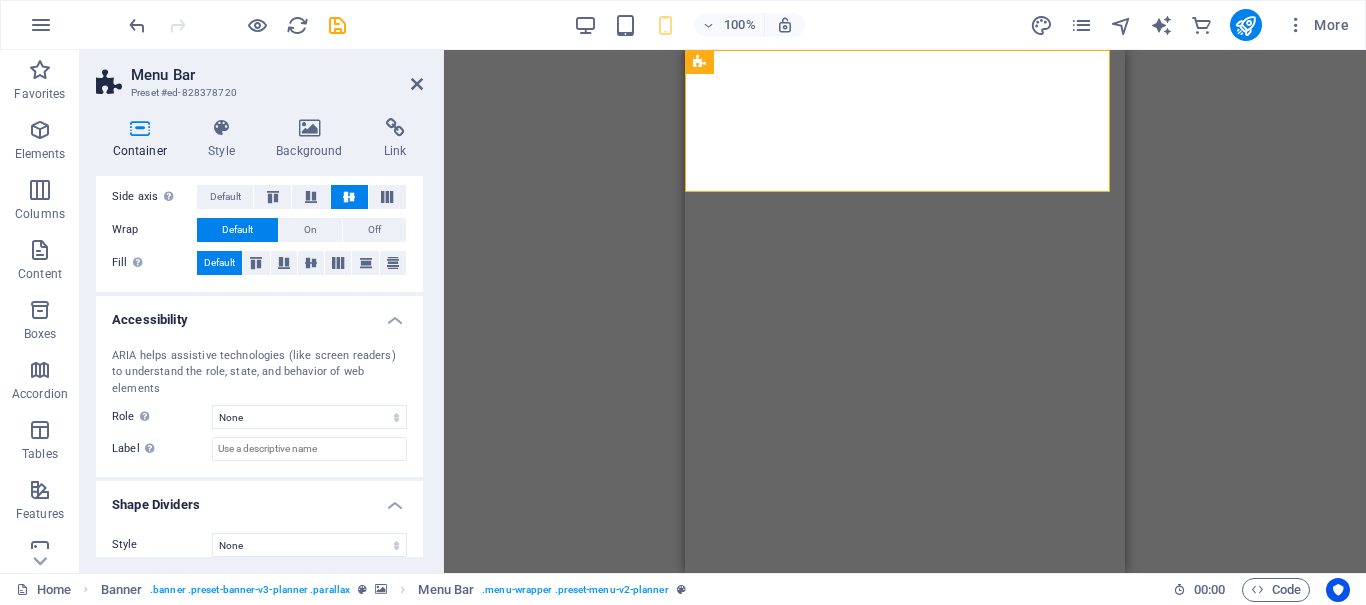 scroll, scrollTop: 0, scrollLeft: 0, axis: both 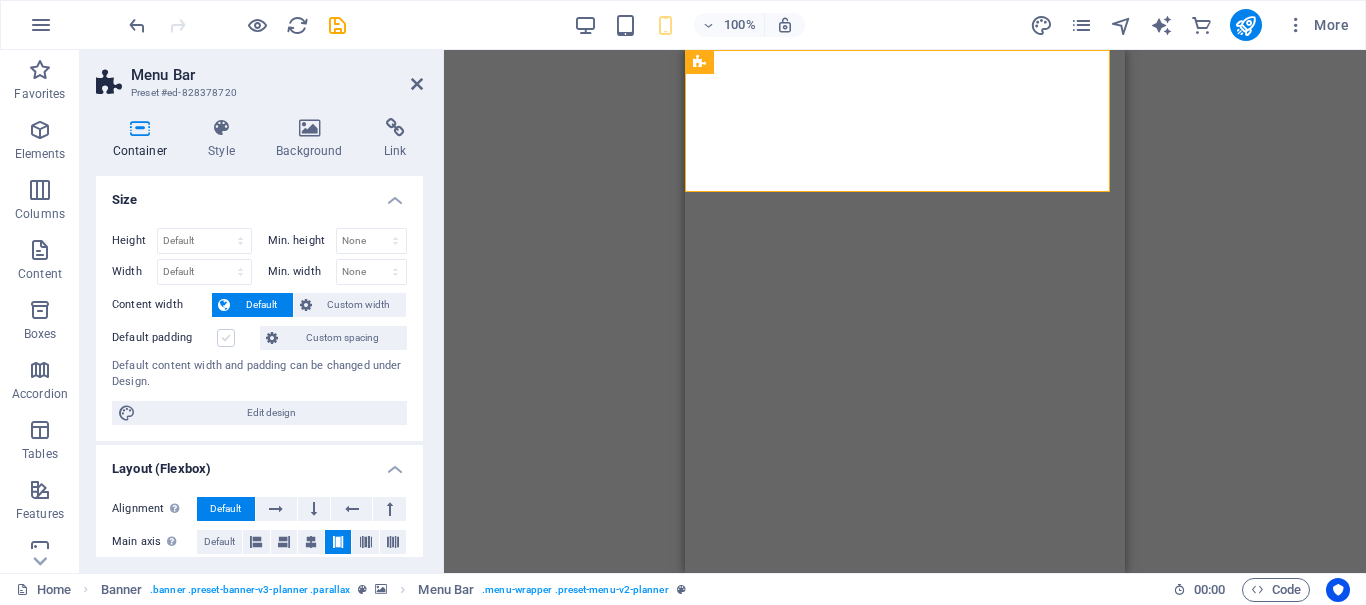 click at bounding box center [226, 338] 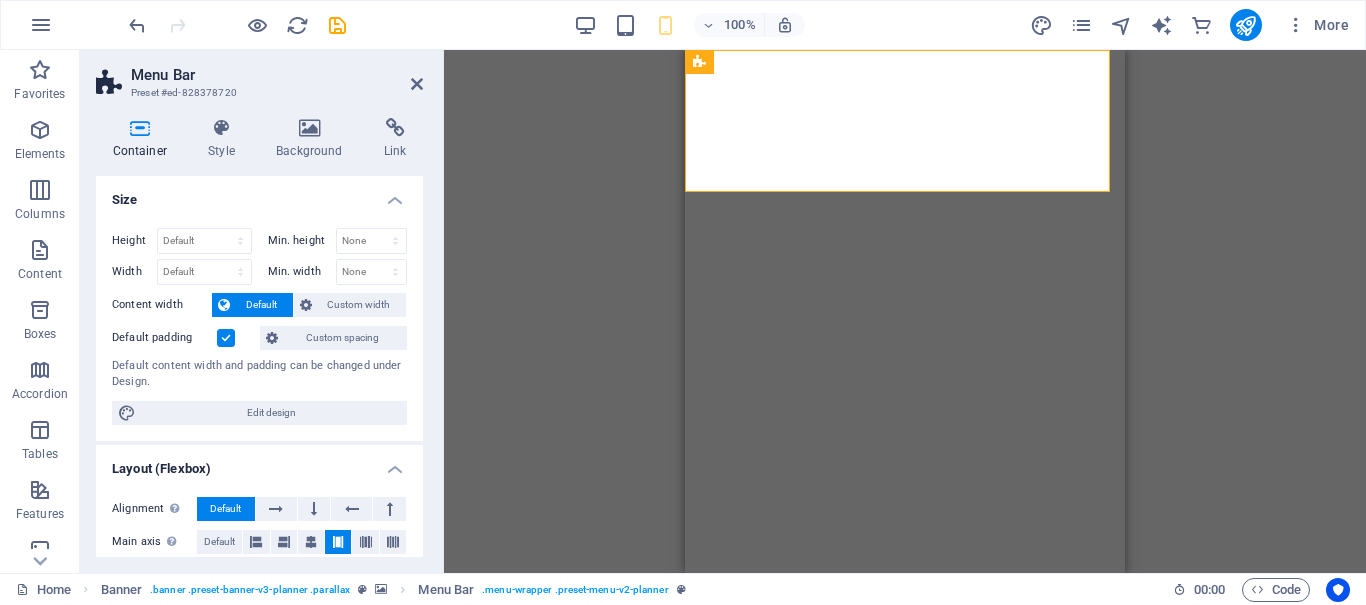 click at bounding box center (226, 338) 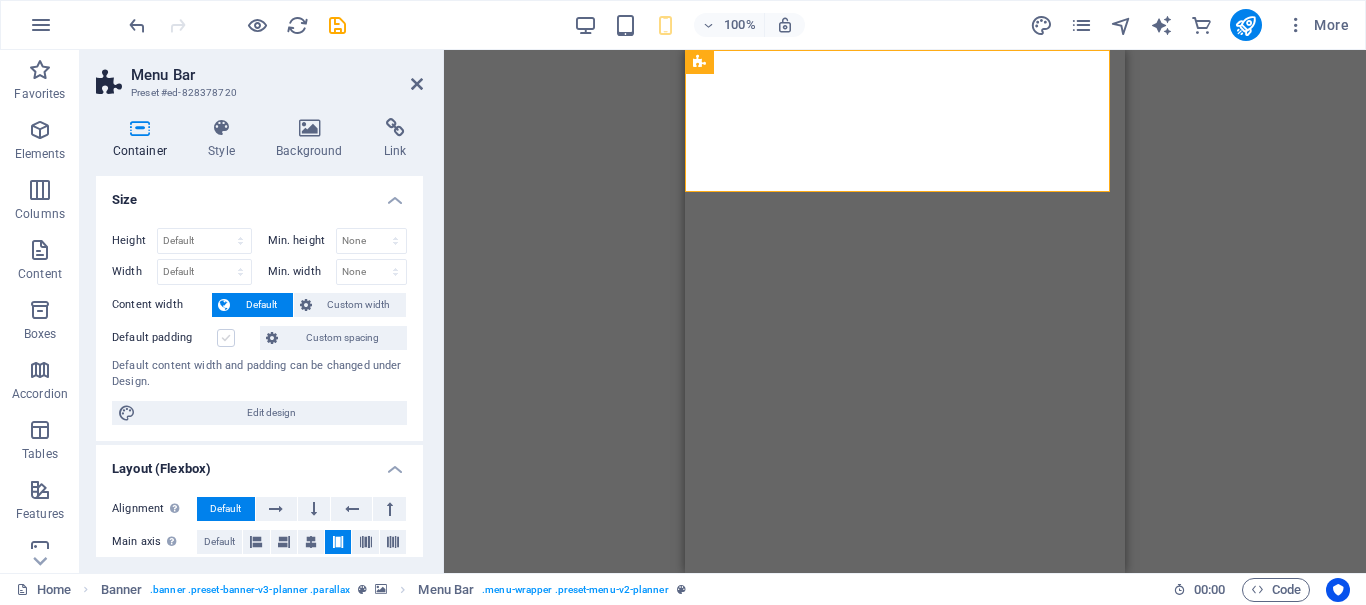 click at bounding box center (226, 338) 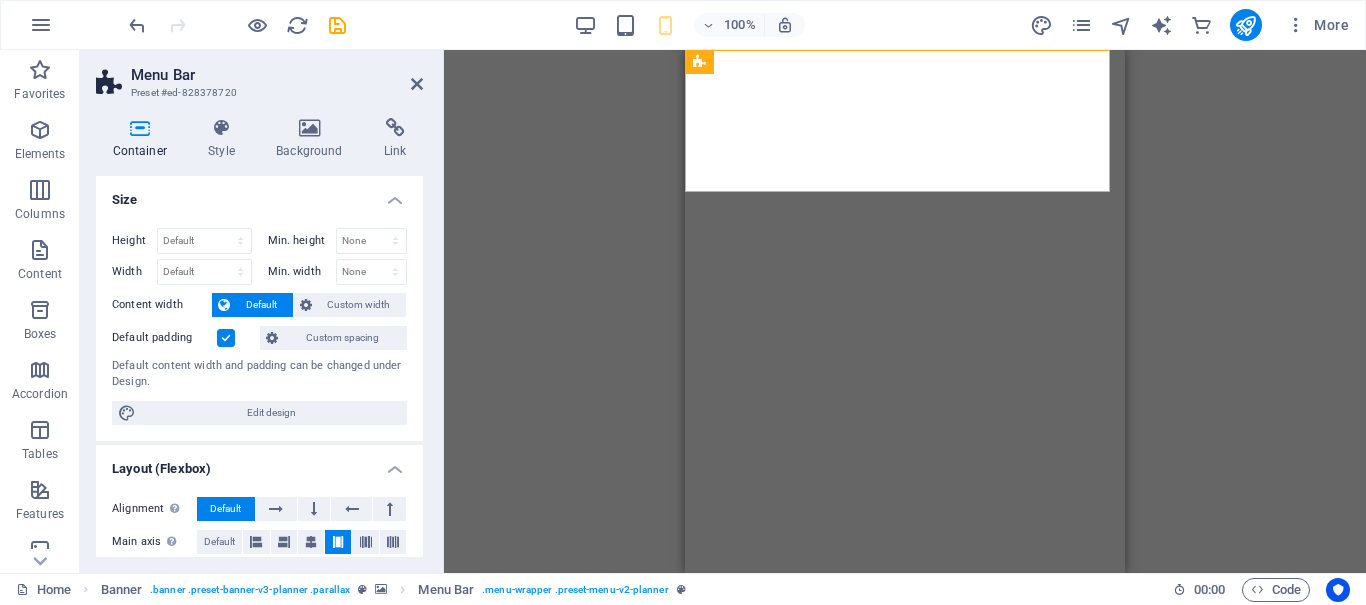 click at bounding box center [226, 338] 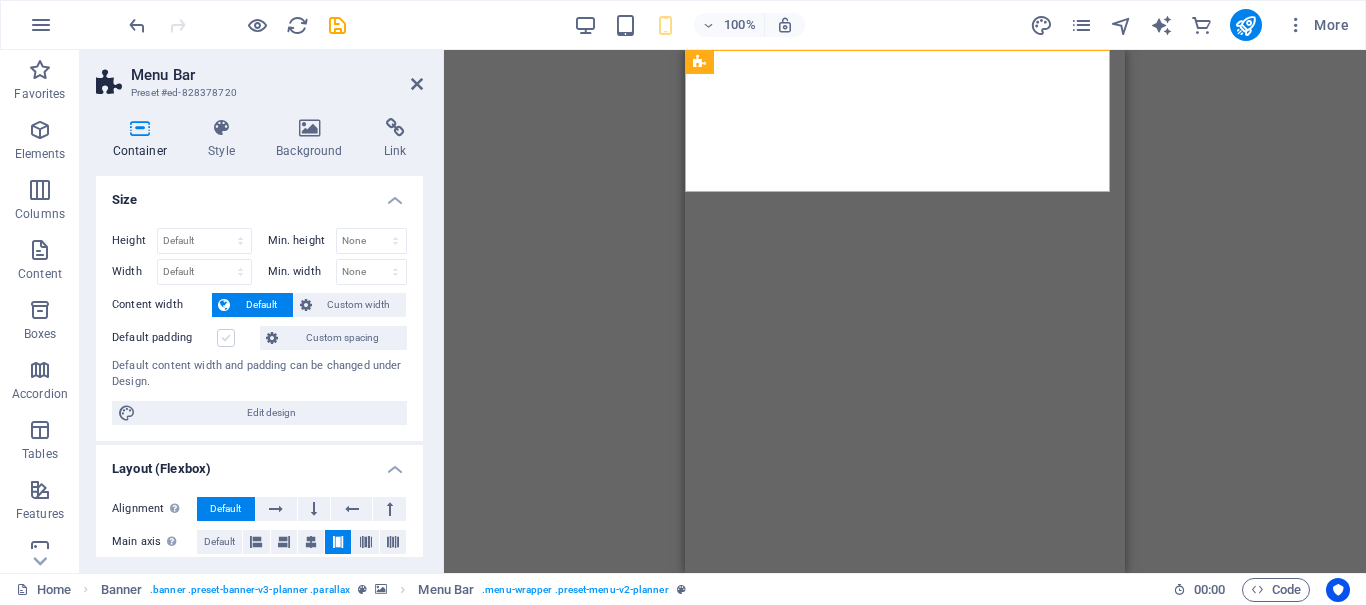 click at bounding box center [226, 338] 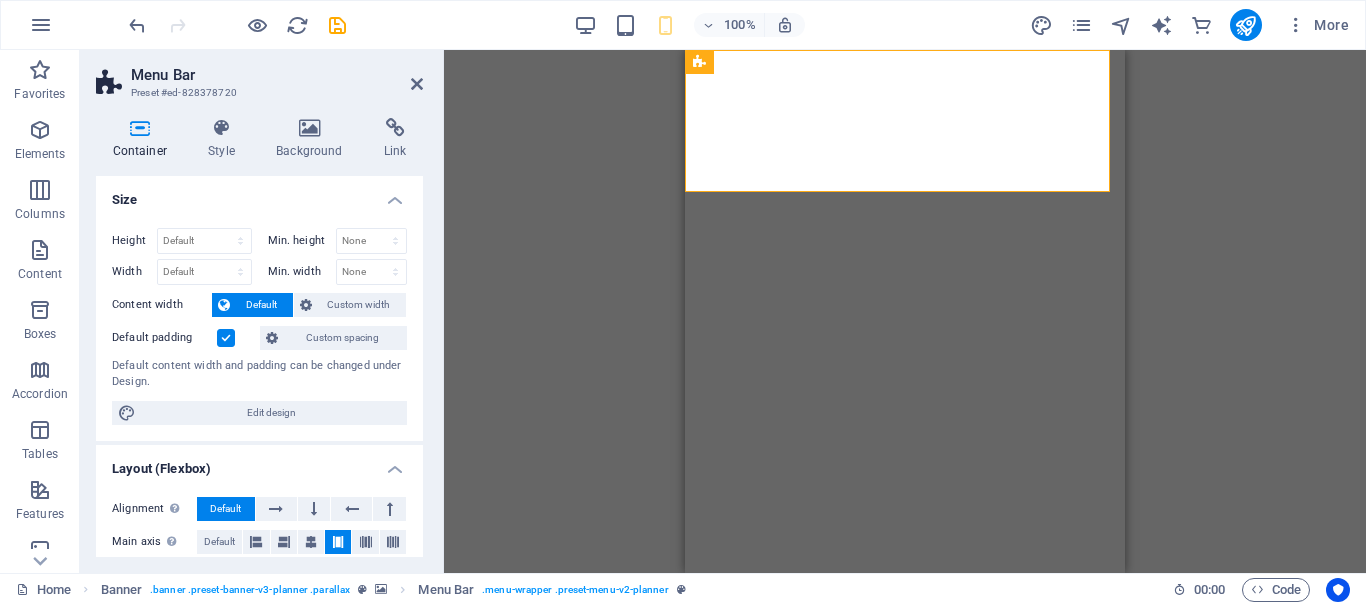click at bounding box center [226, 338] 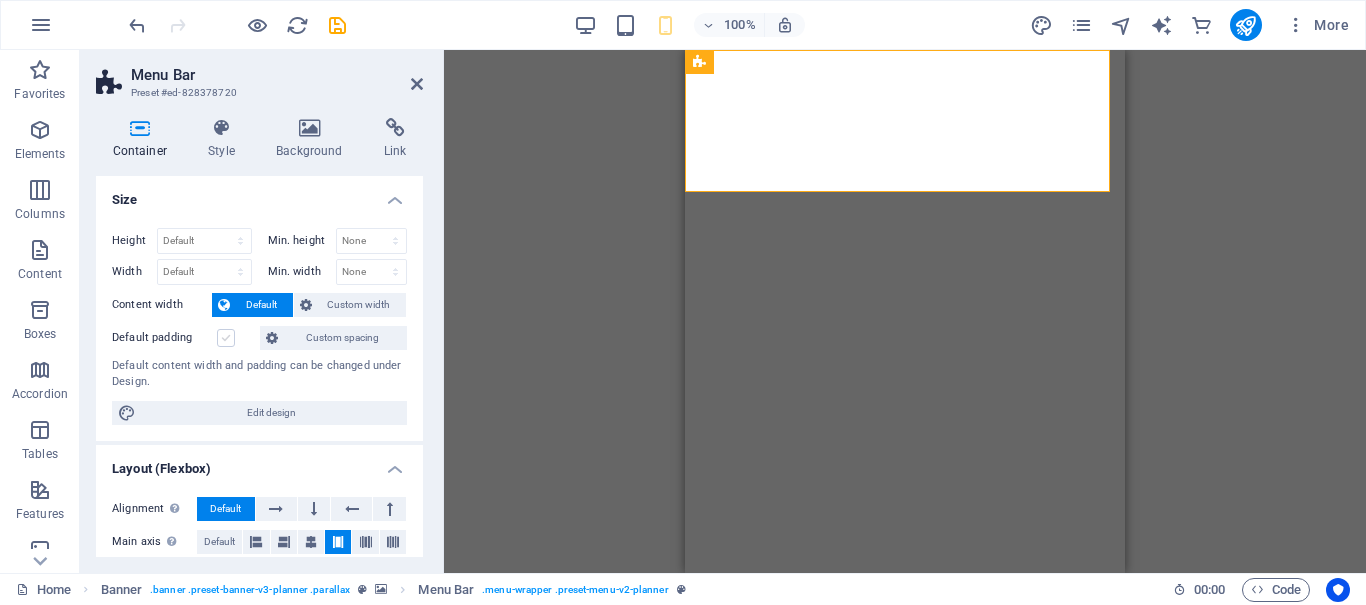 scroll, scrollTop: 378, scrollLeft: 0, axis: vertical 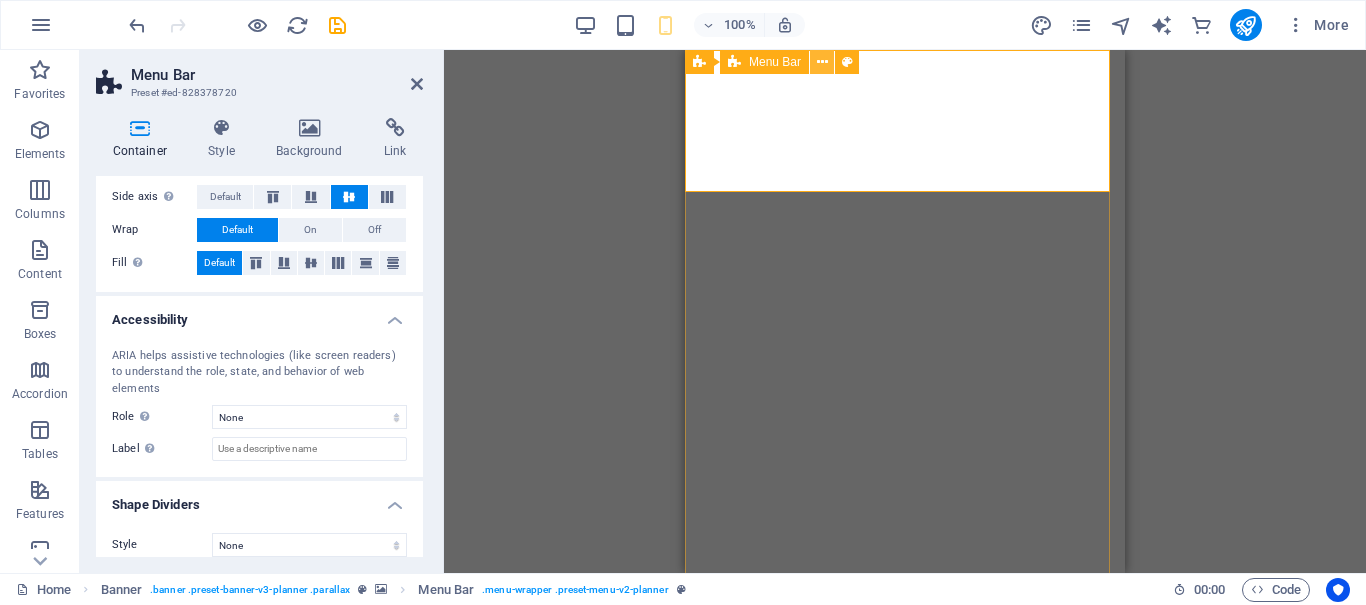 click at bounding box center [822, 62] 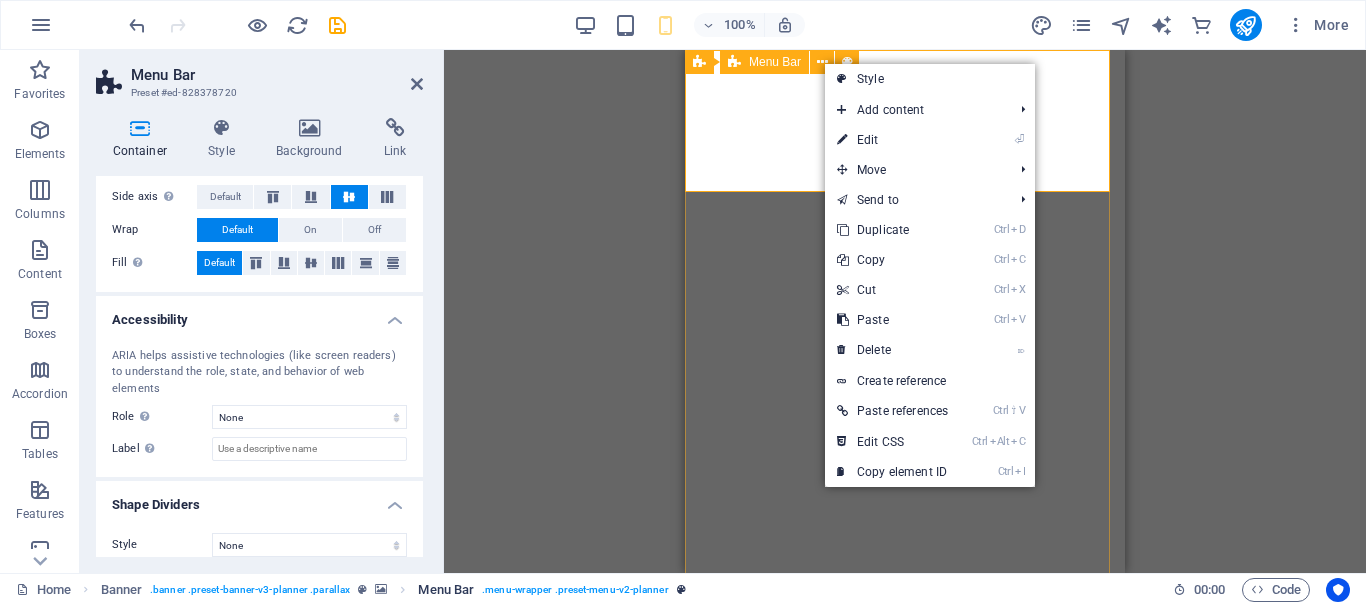 click on ". menu-wrapper .preset-menu-v2-planner" at bounding box center [575, 590] 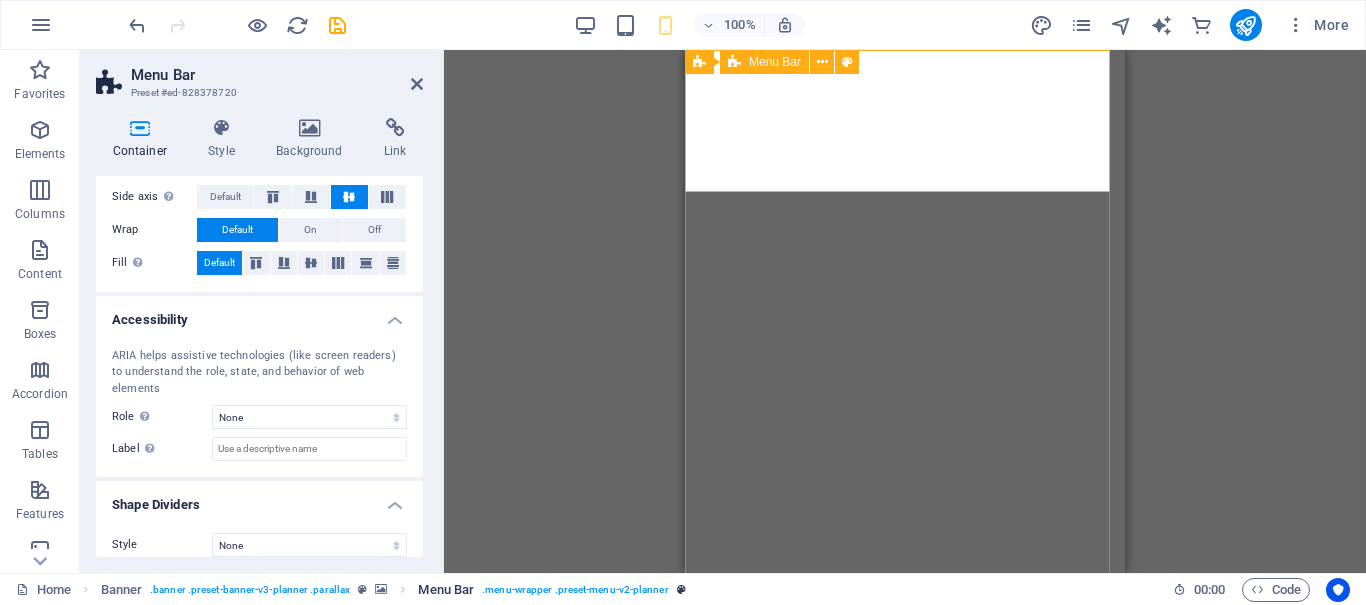 click on ". menu-wrapper .preset-menu-v2-planner" at bounding box center (575, 590) 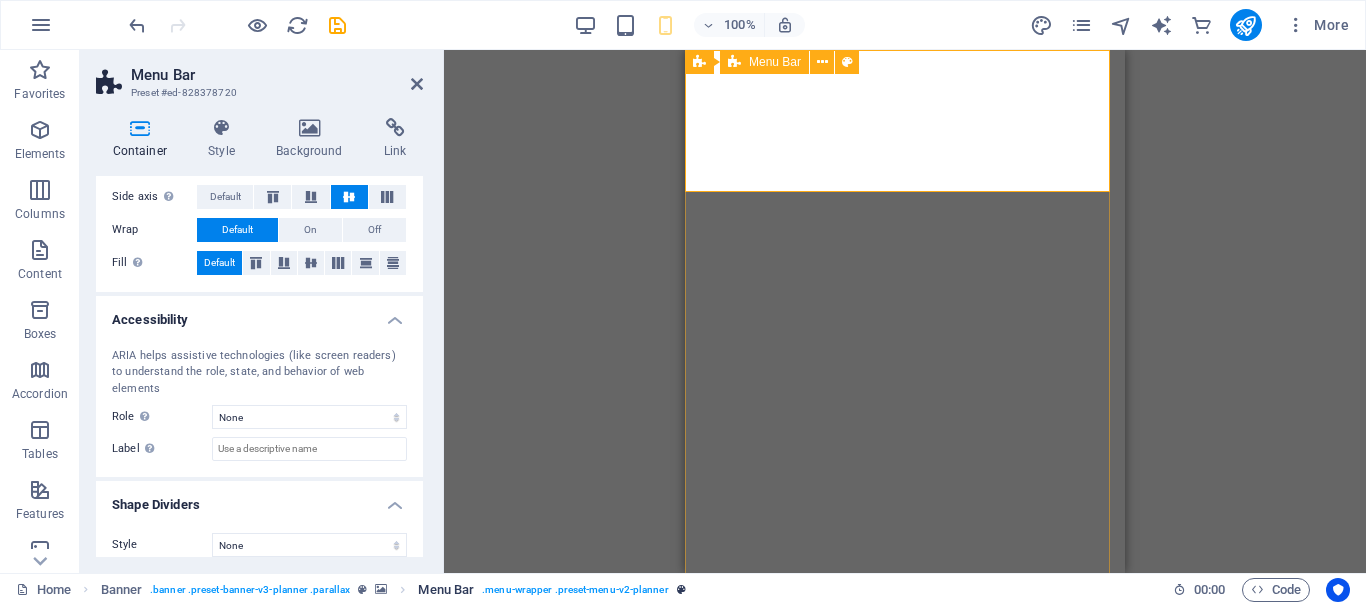 click on ". menu-wrapper .preset-menu-v2-planner" at bounding box center (575, 590) 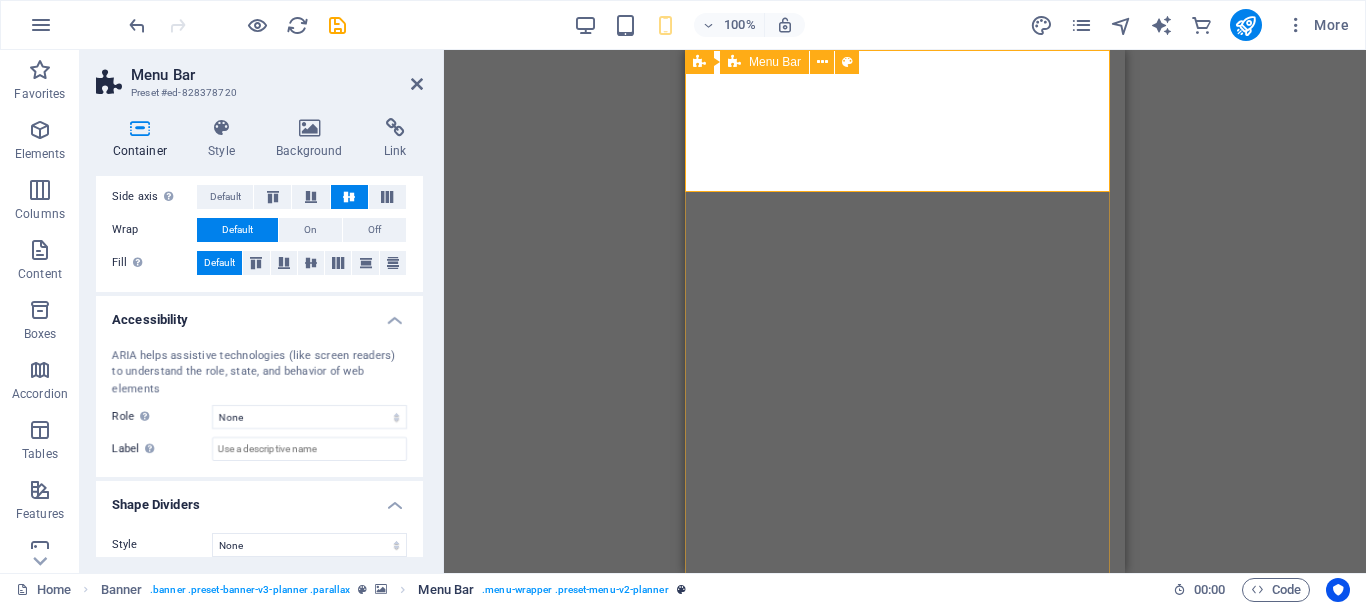 click on ". menu-wrapper .preset-menu-v2-planner" at bounding box center [575, 590] 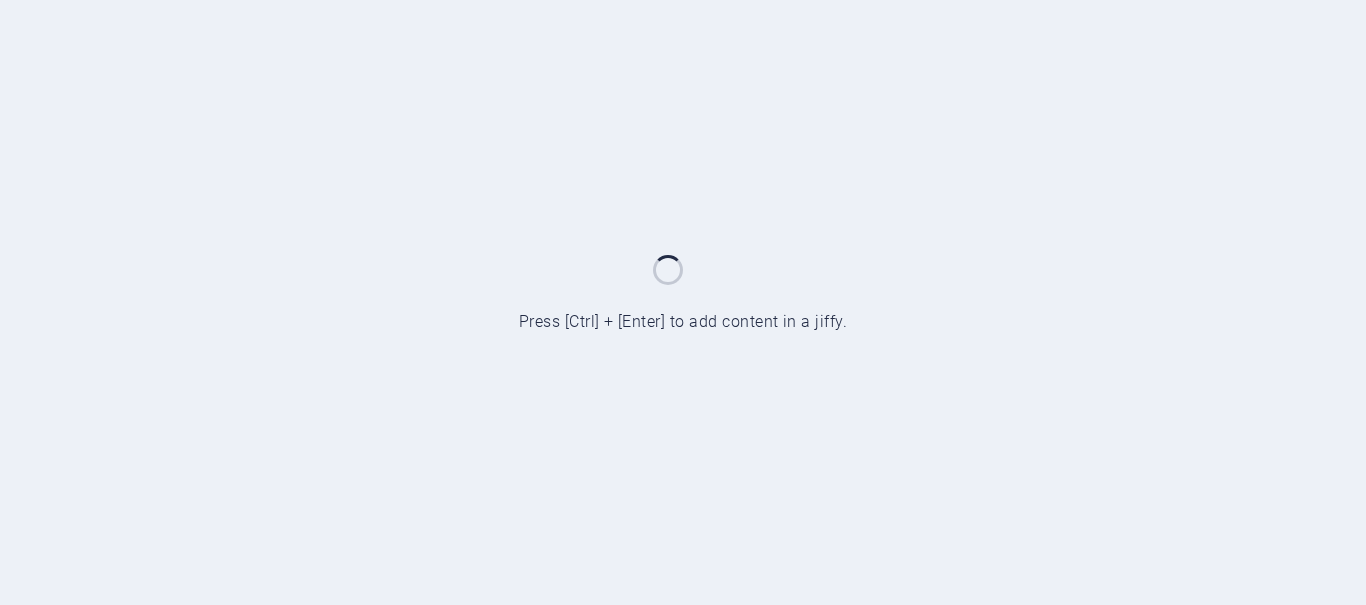 scroll, scrollTop: 0, scrollLeft: 0, axis: both 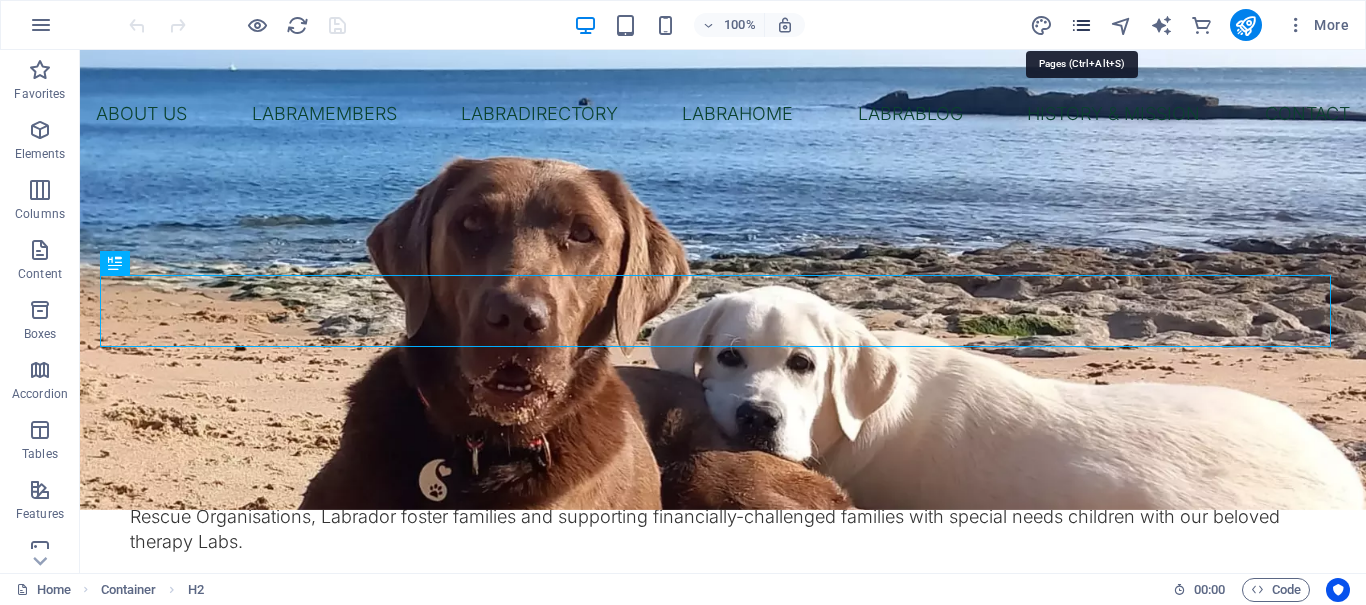 click at bounding box center (1081, 25) 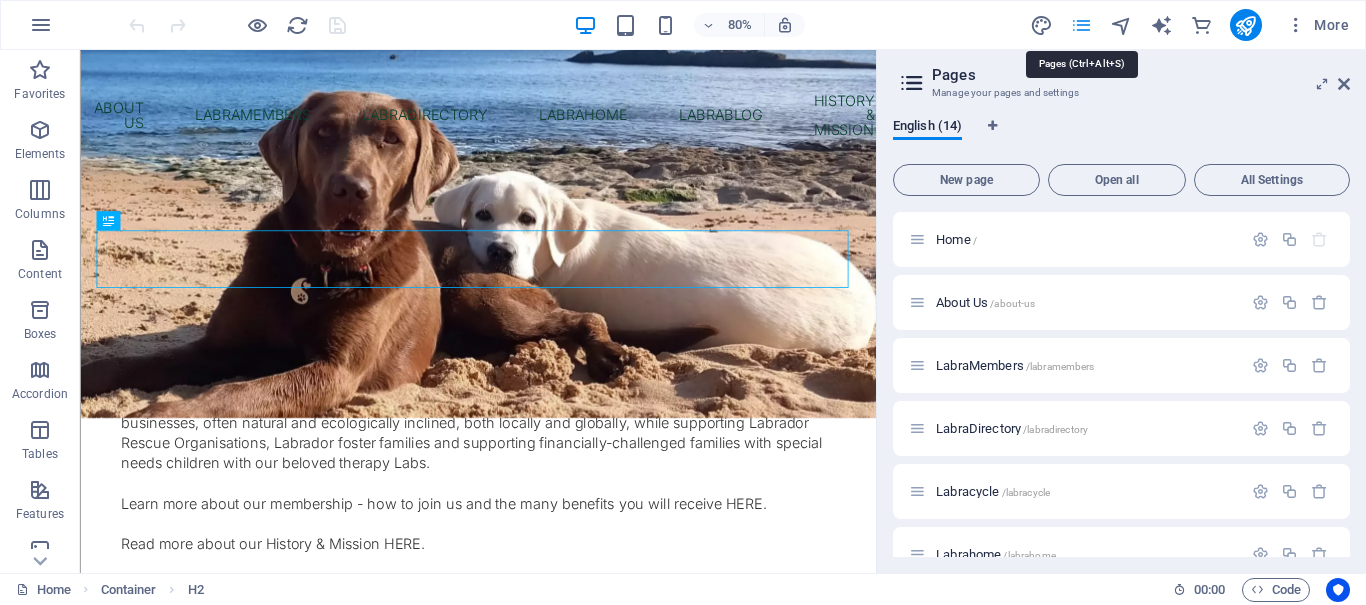 click at bounding box center [1081, 25] 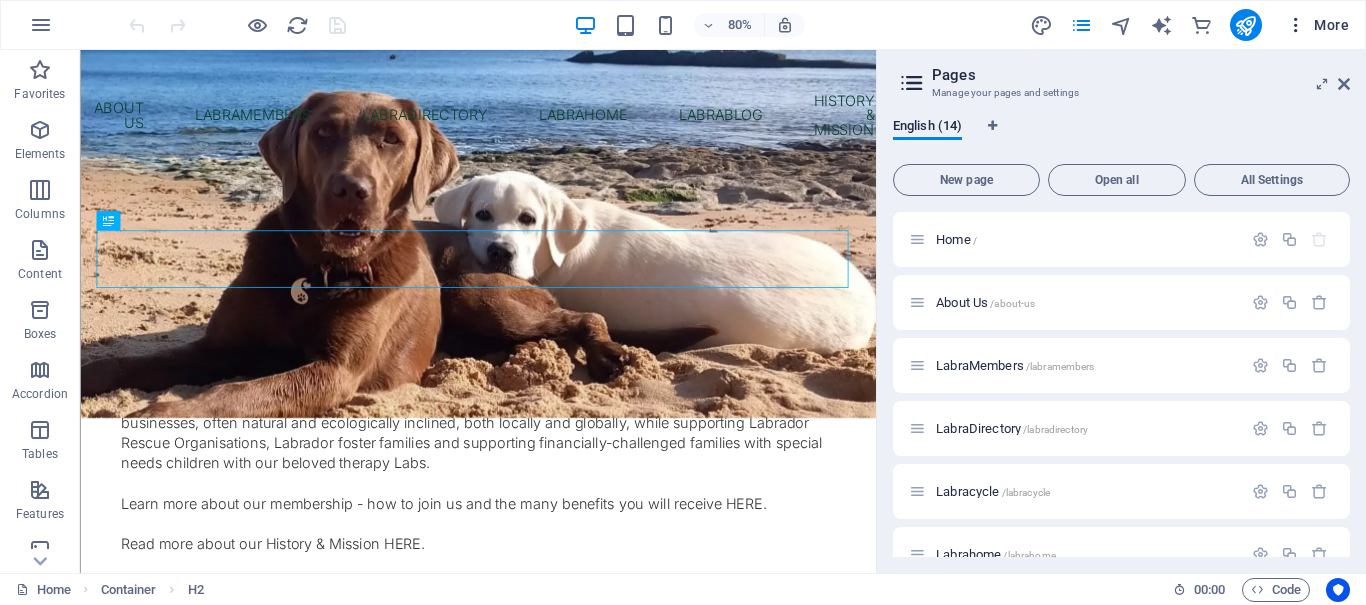 click on "More" at bounding box center (1317, 25) 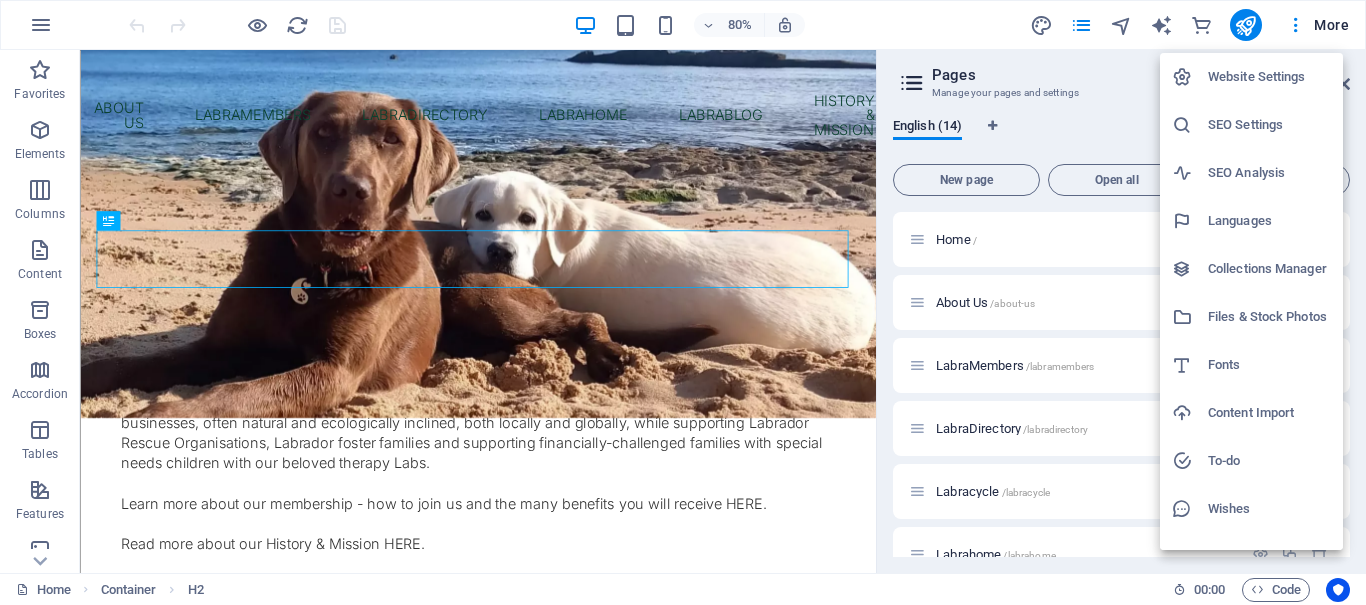 click on "Website Settings" at bounding box center (1269, 77) 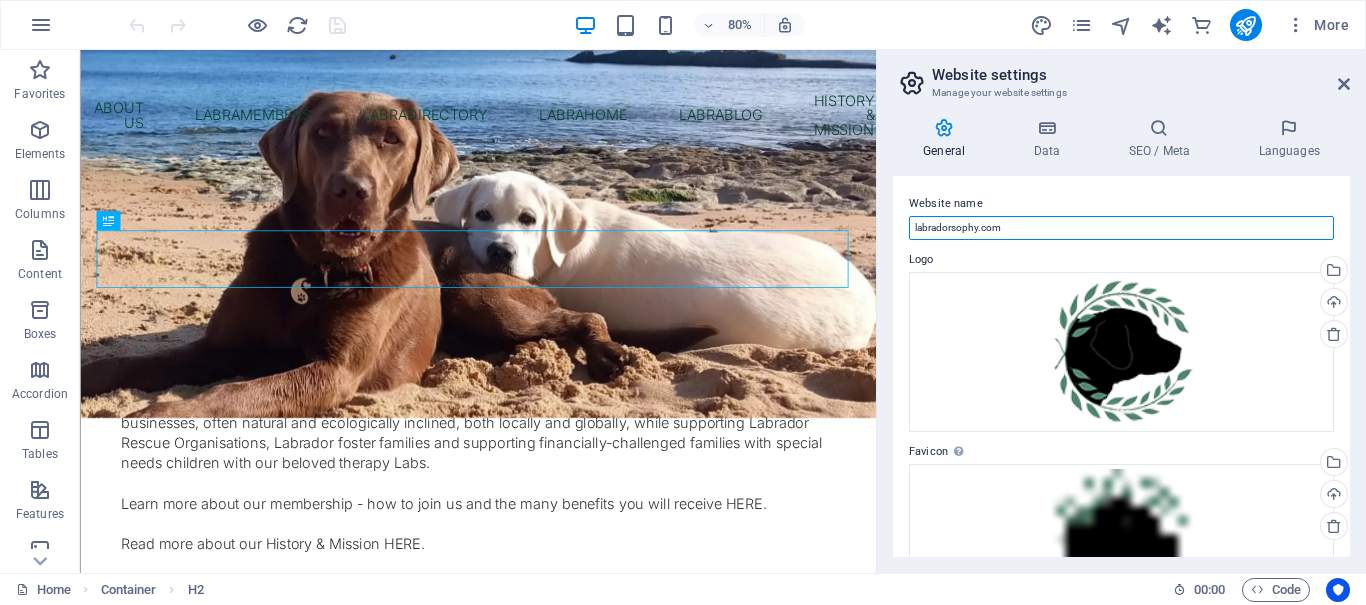click on "[EMAIL_DOMAIN]" at bounding box center (1121, 228) 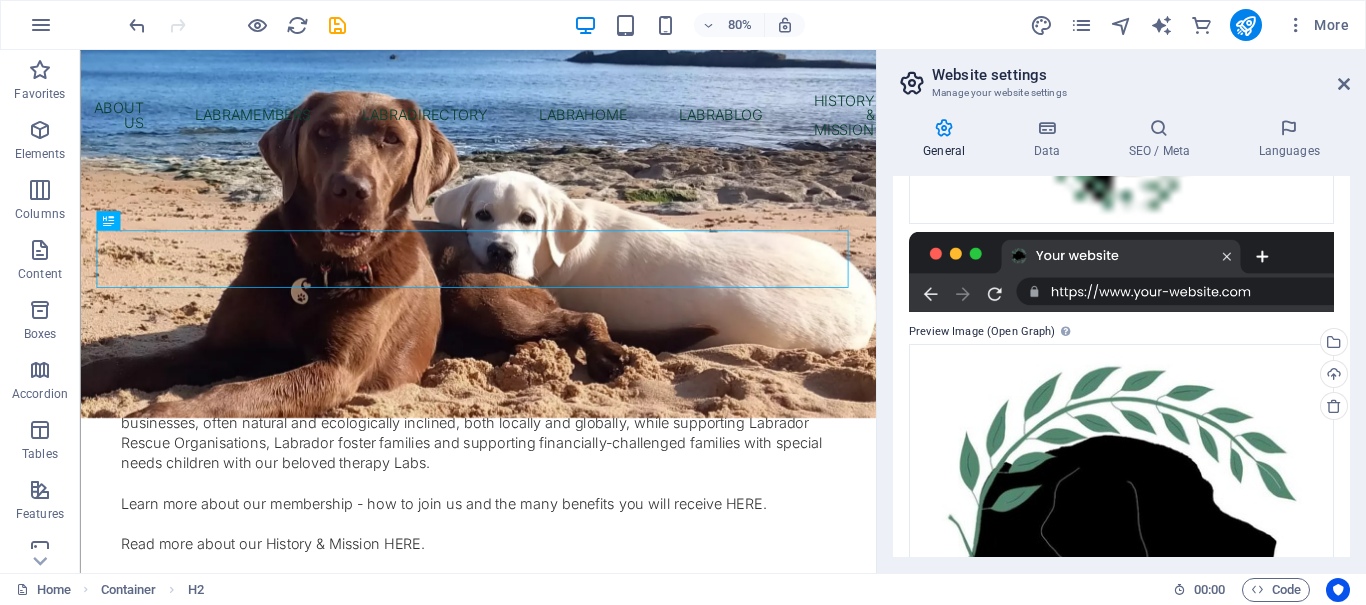 scroll, scrollTop: 623, scrollLeft: 0, axis: vertical 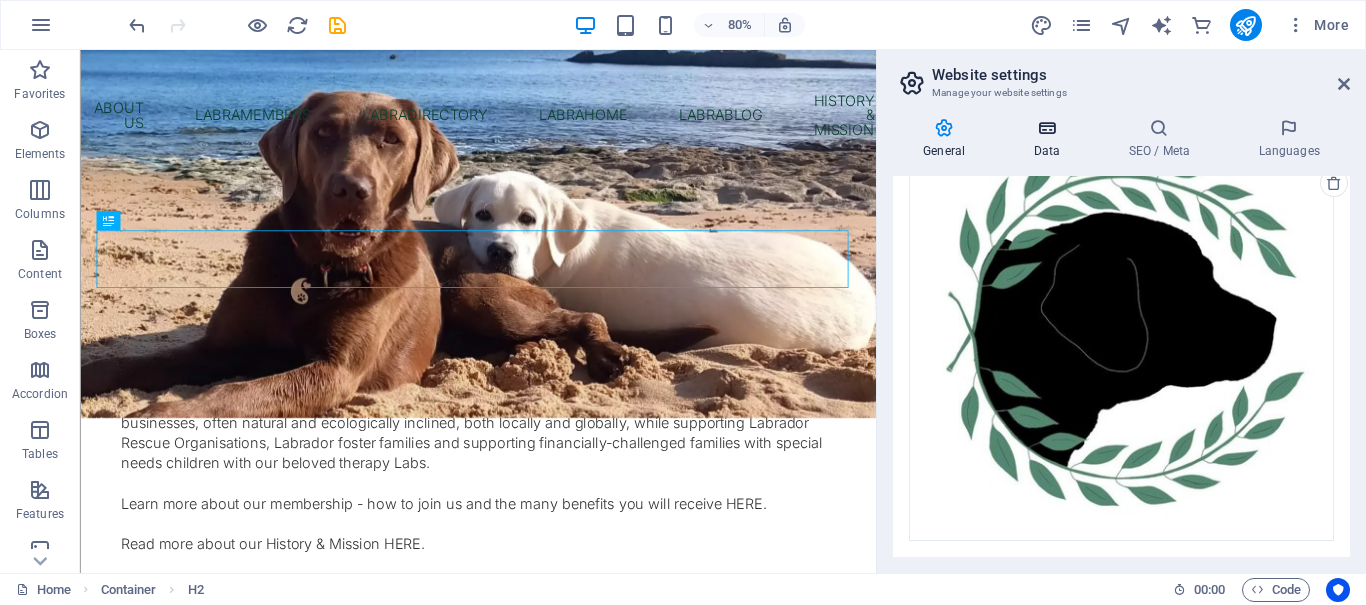type on "Labradorsophy.com" 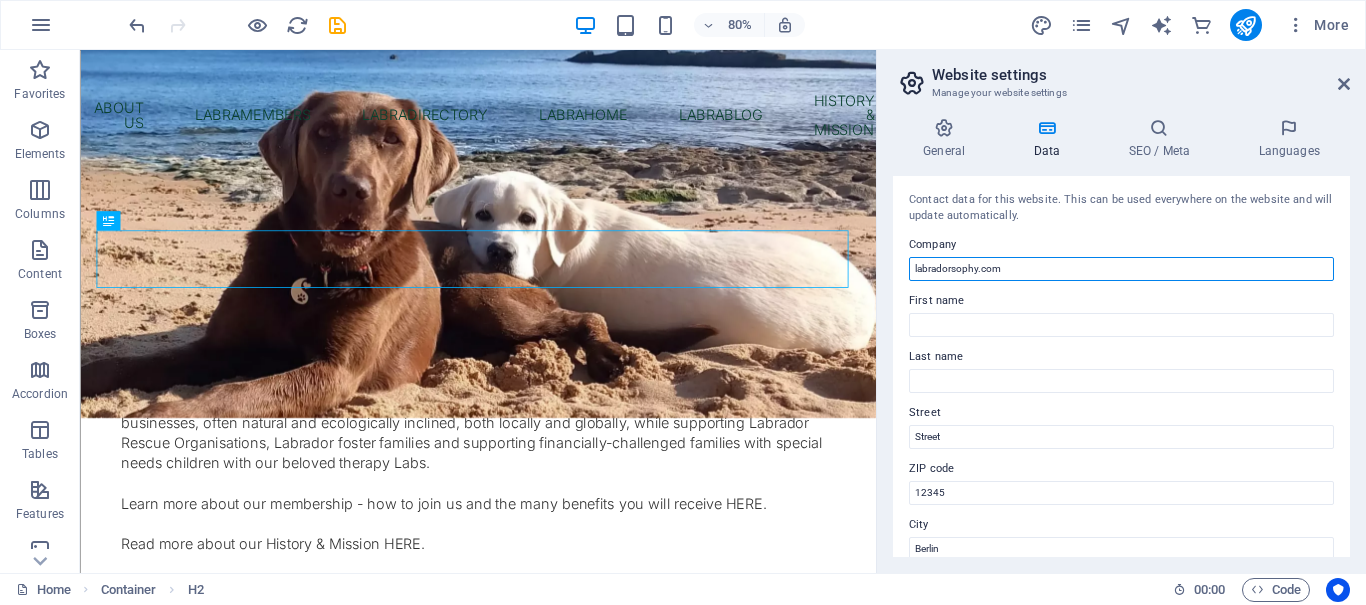 click on "[EMAIL_DOMAIN]" at bounding box center [1121, 269] 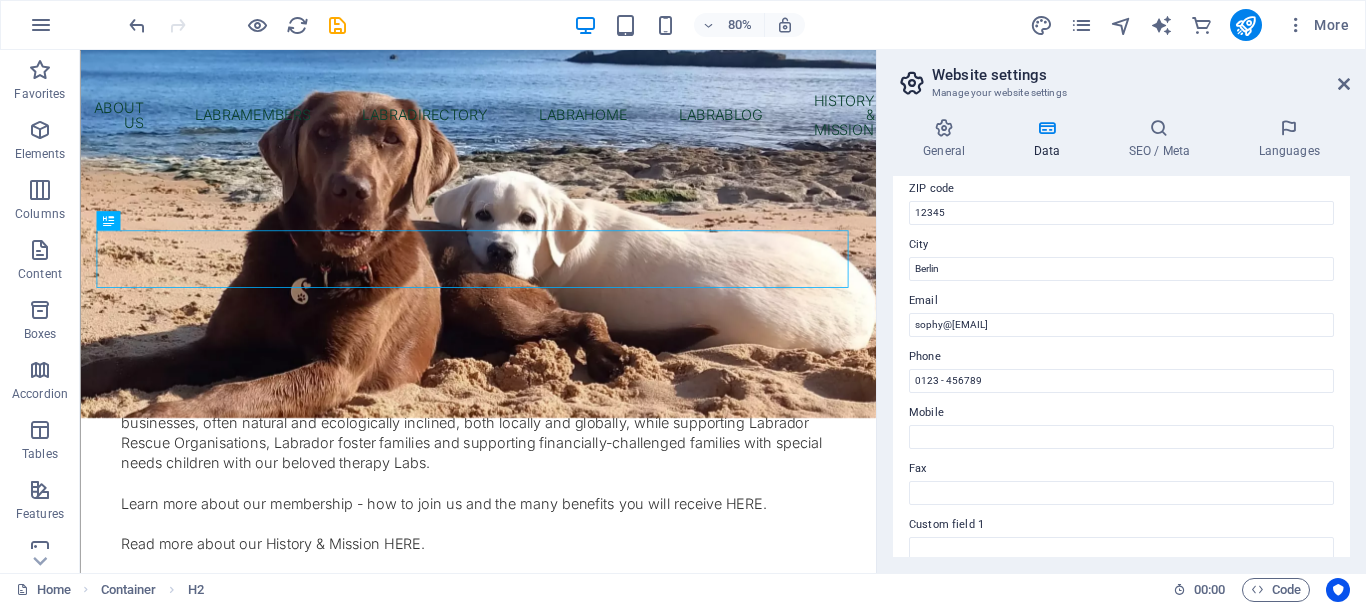 scroll, scrollTop: 180, scrollLeft: 0, axis: vertical 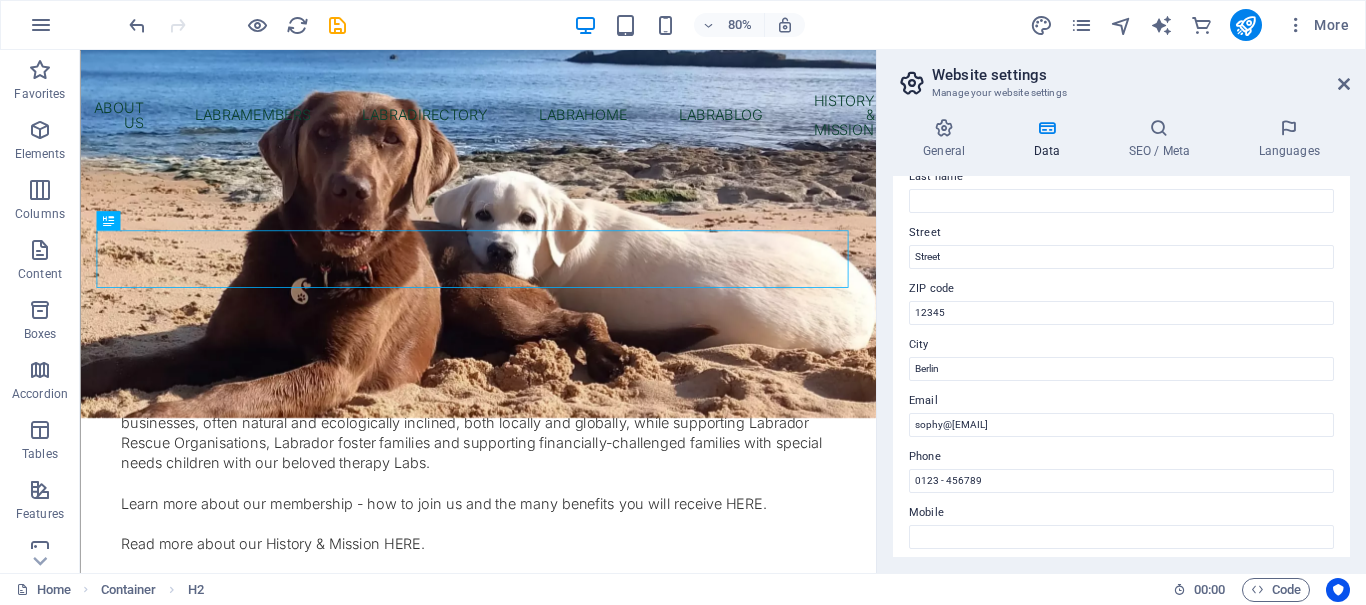 type on "Labradorsophy.com" 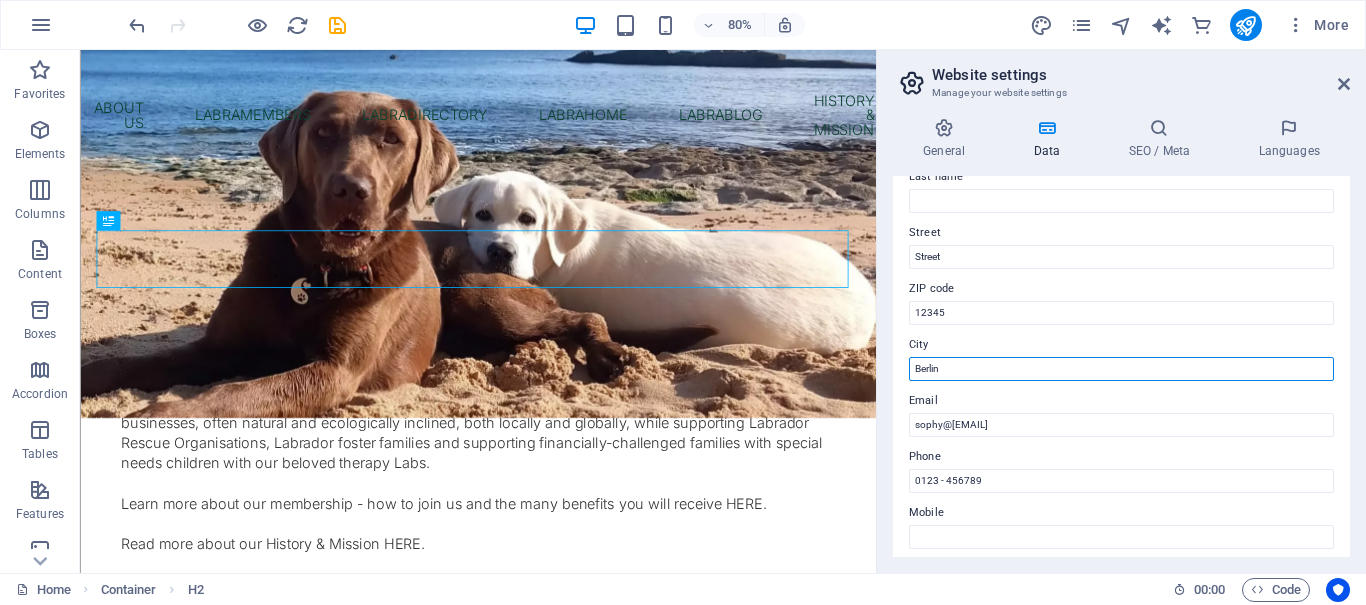 drag, startPoint x: 934, startPoint y: 351, endPoint x: 890, endPoint y: 332, distance: 47.92703 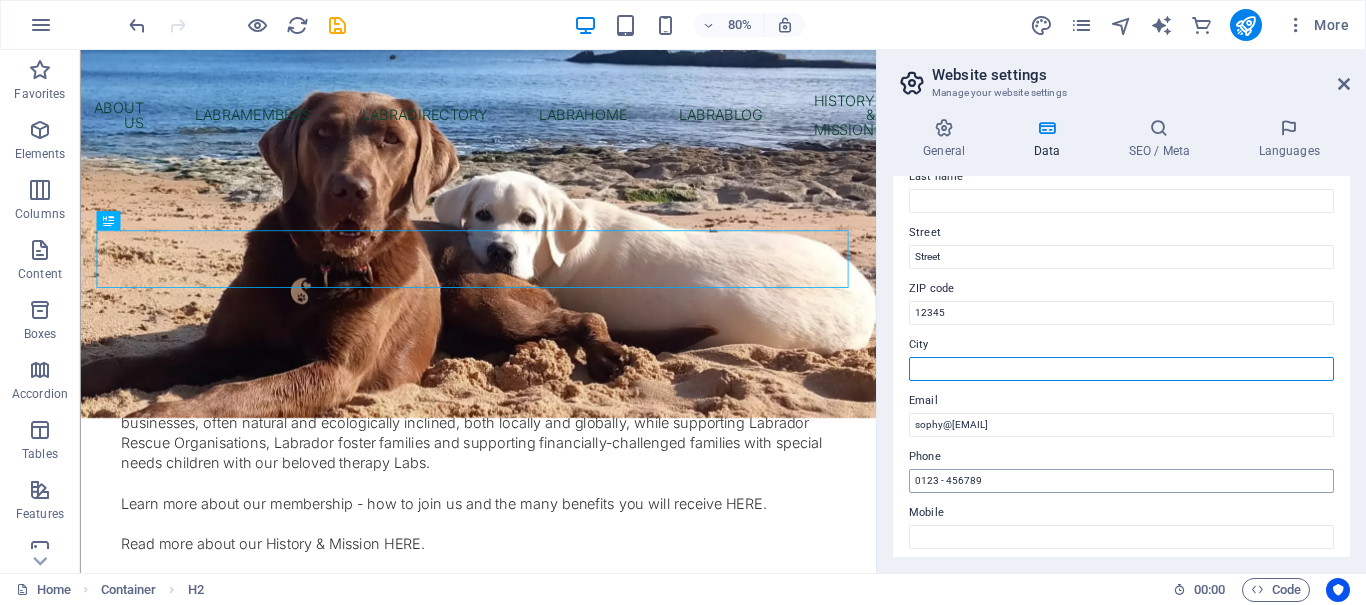 type 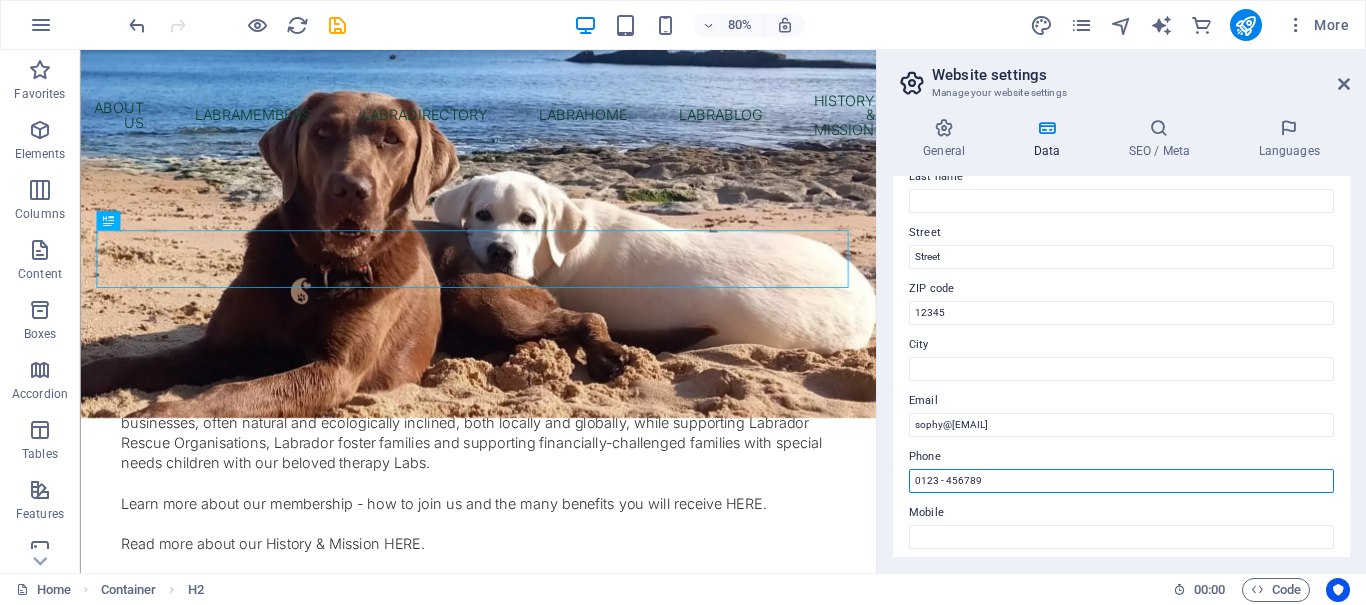 drag, startPoint x: 1008, startPoint y: 483, endPoint x: 900, endPoint y: 443, distance: 115.16944 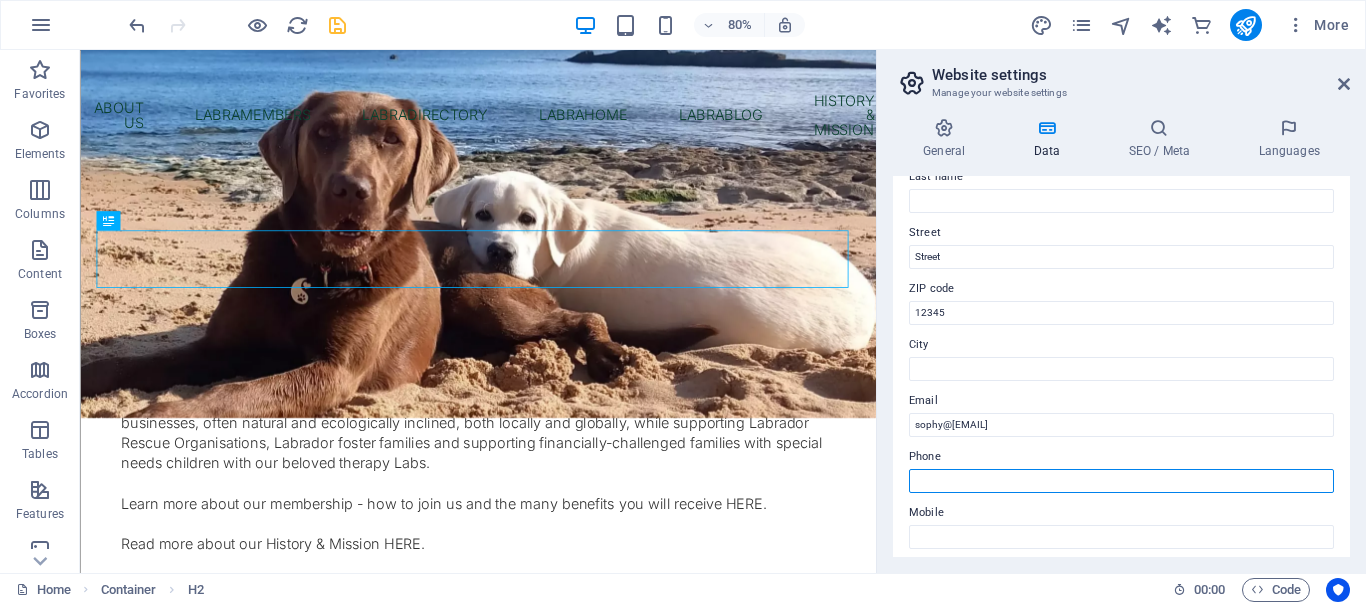 type 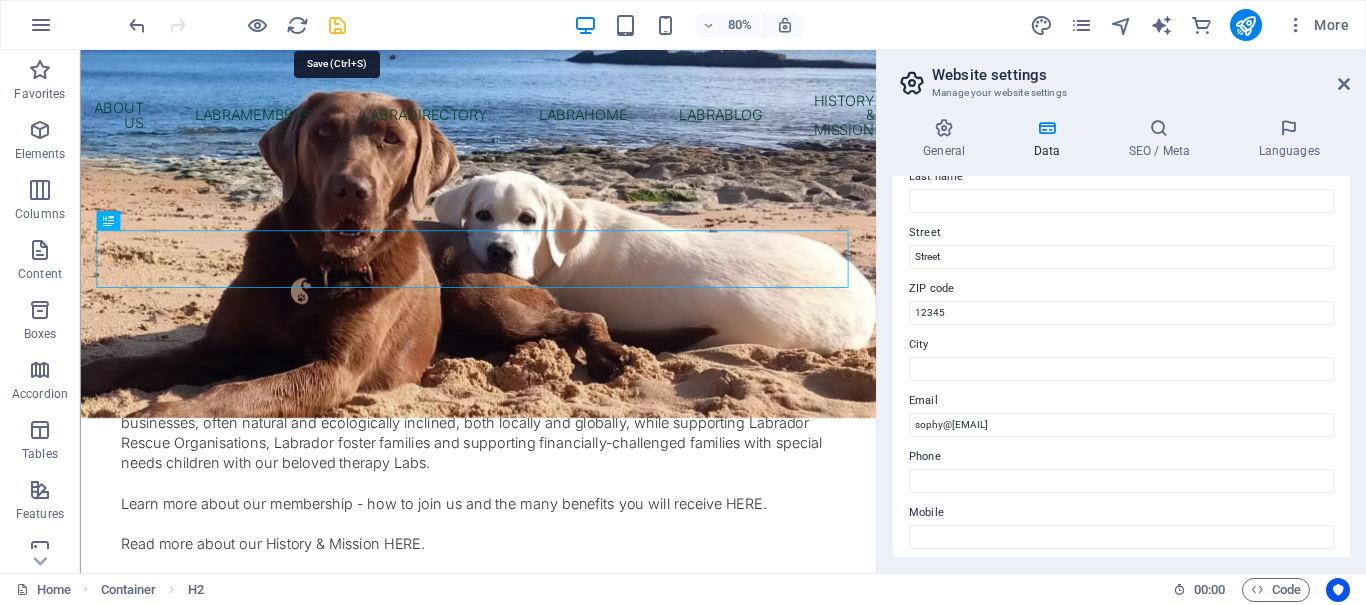 click at bounding box center (337, 25) 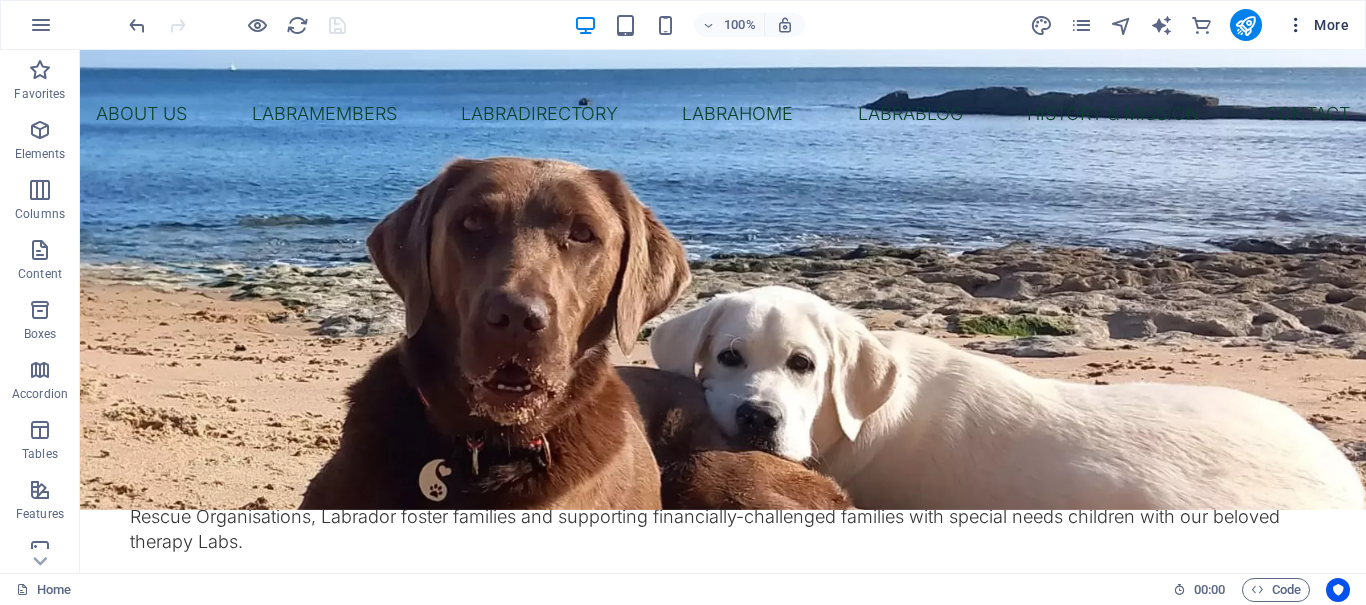 click on "More" at bounding box center (1317, 25) 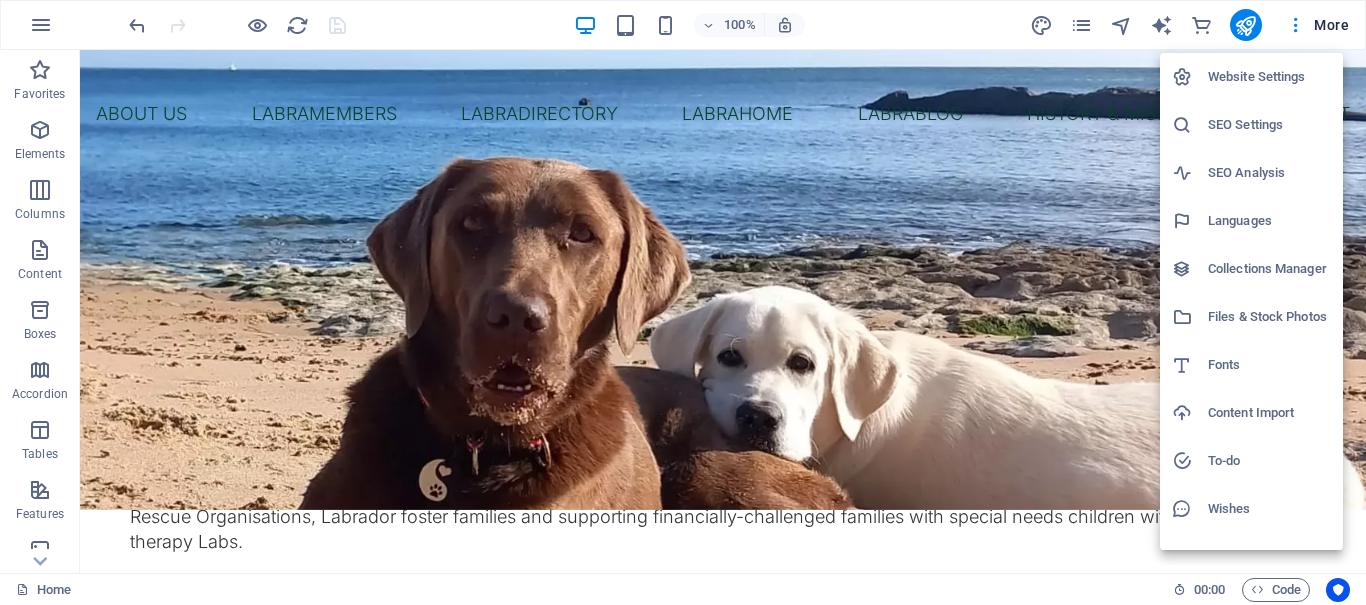 click on "Website Settings" at bounding box center [1269, 77] 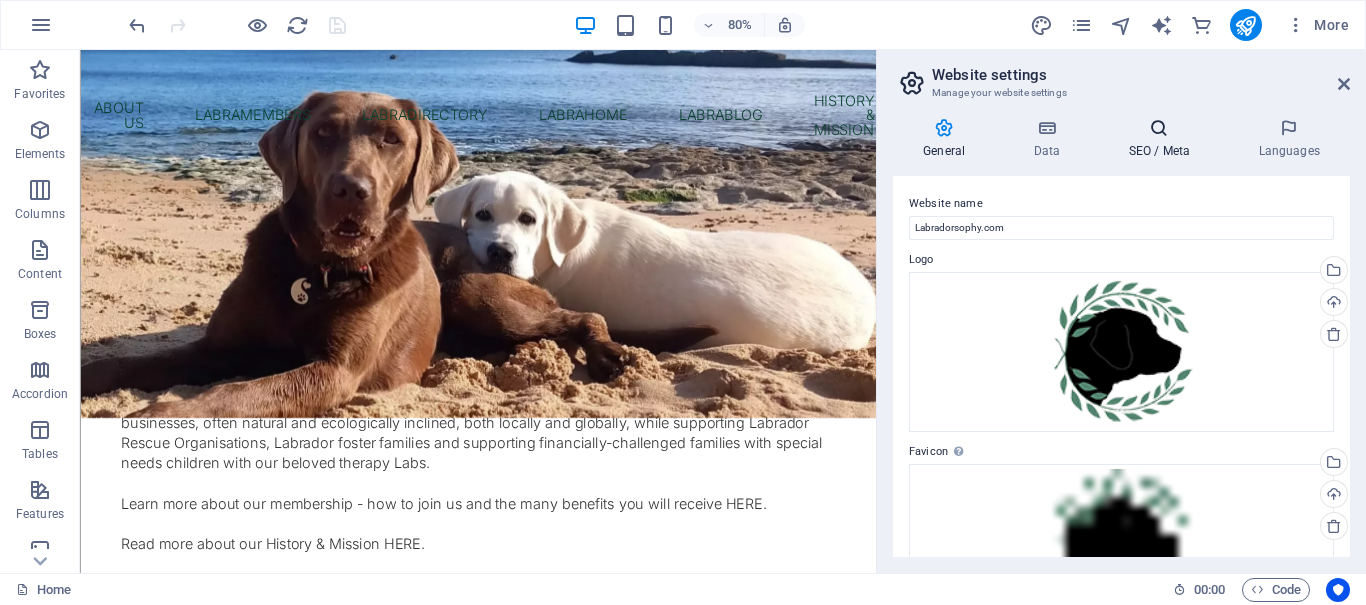 click at bounding box center (1159, 128) 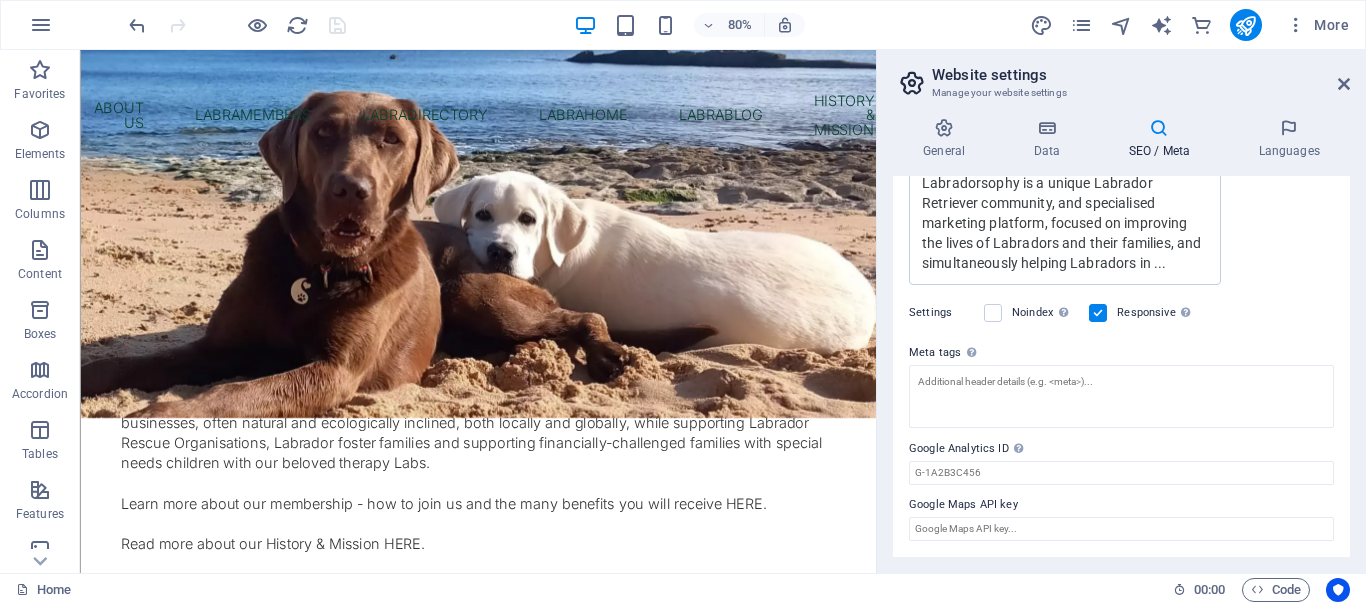 scroll, scrollTop: 0, scrollLeft: 0, axis: both 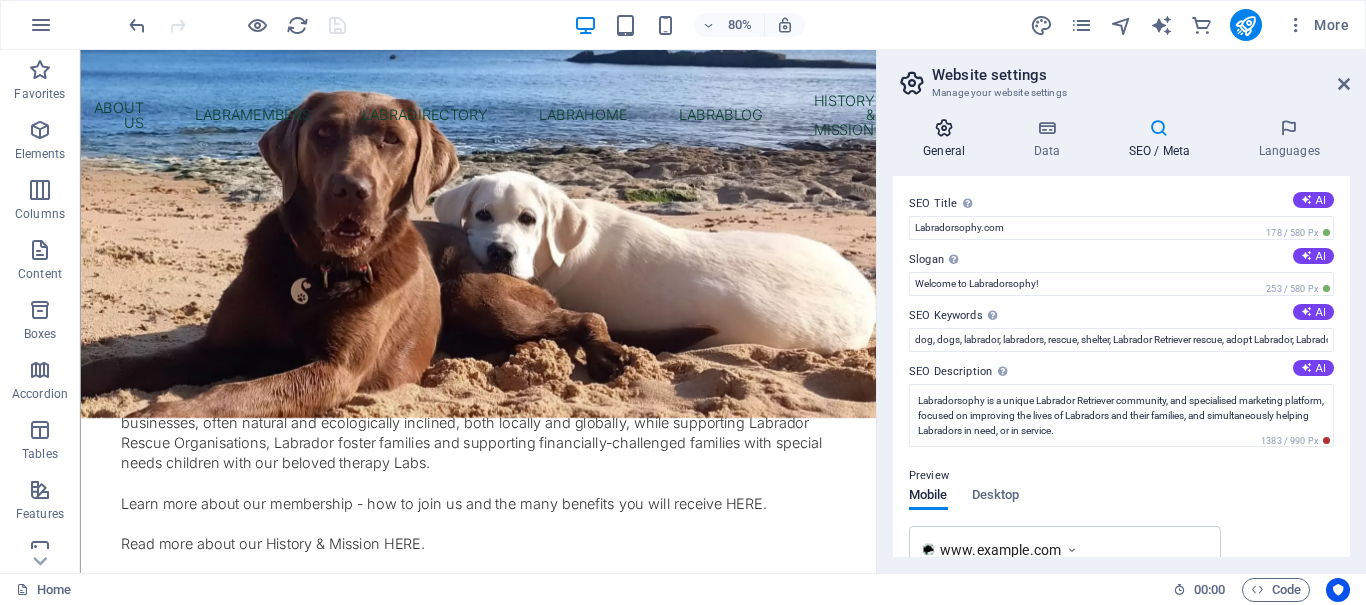 click at bounding box center (944, 128) 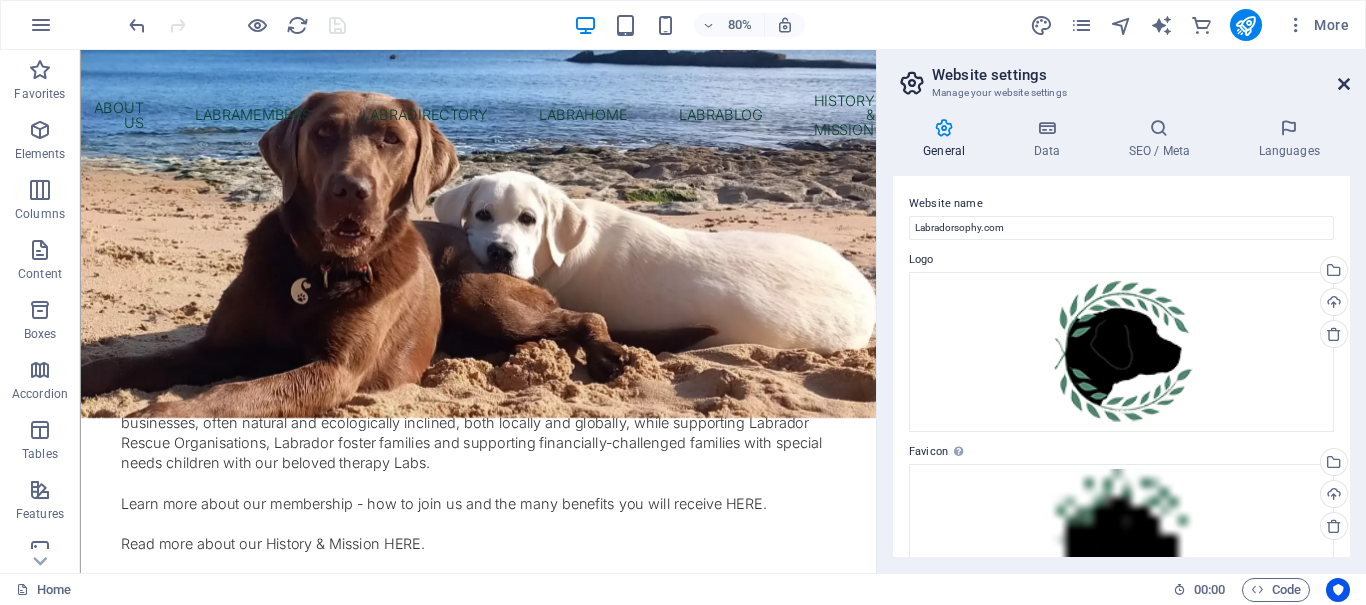 click at bounding box center (1344, 84) 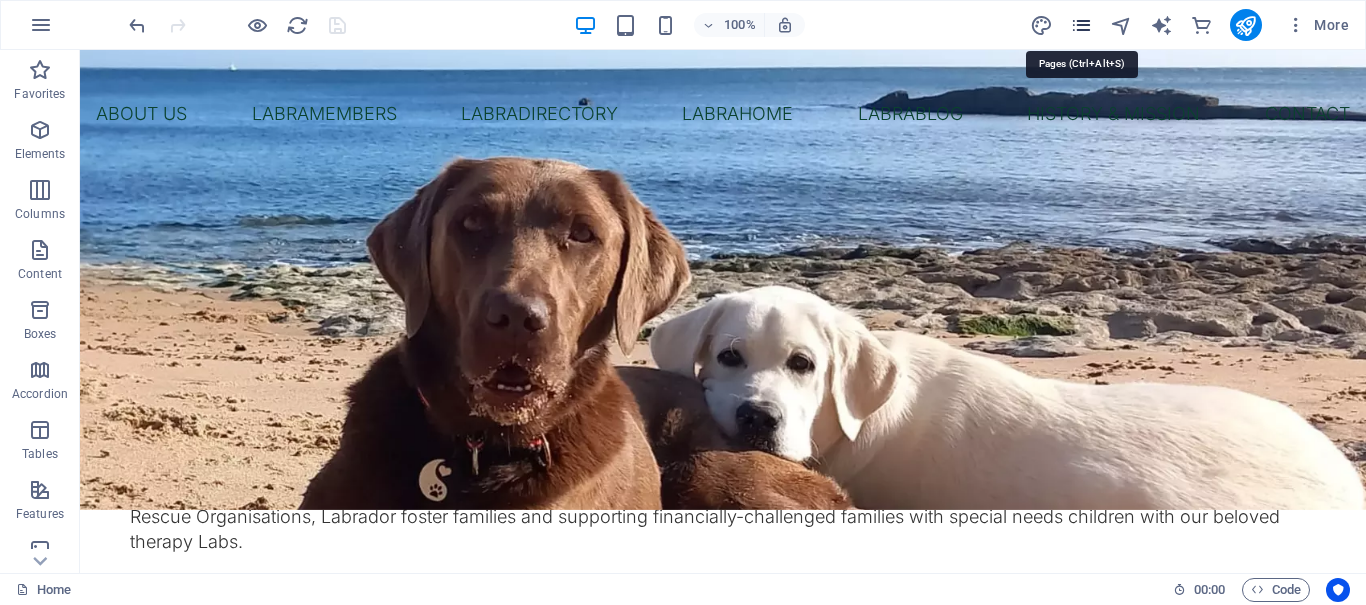 click at bounding box center [1081, 25] 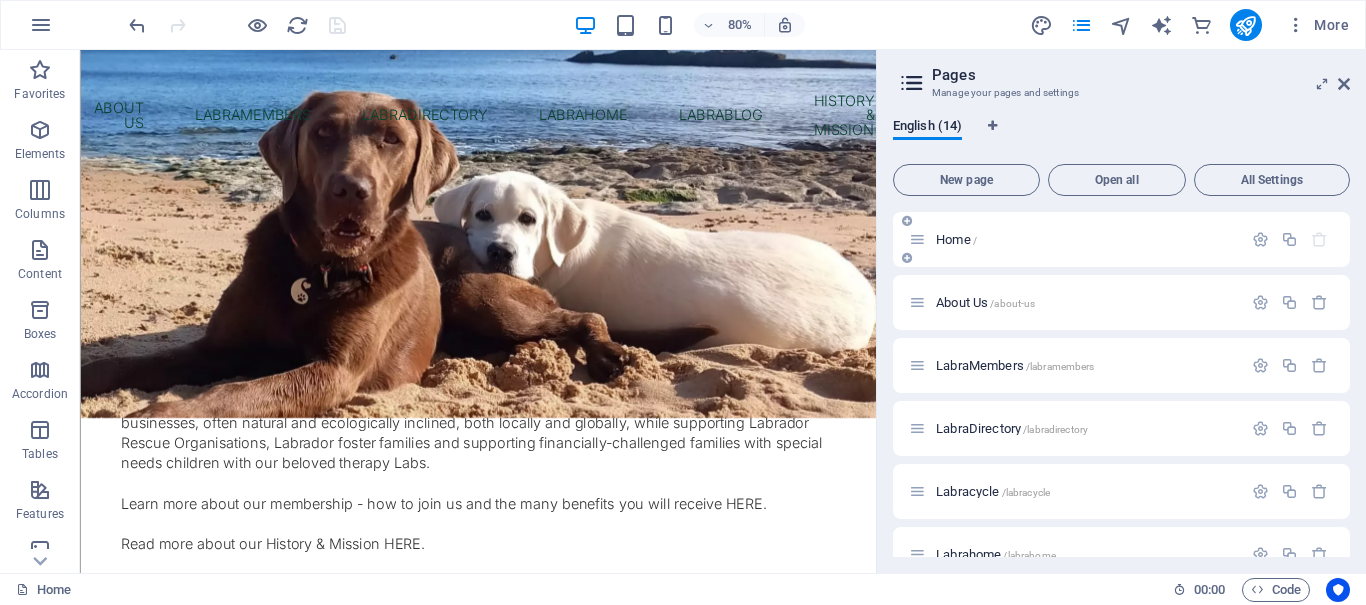 click at bounding box center [907, 221] 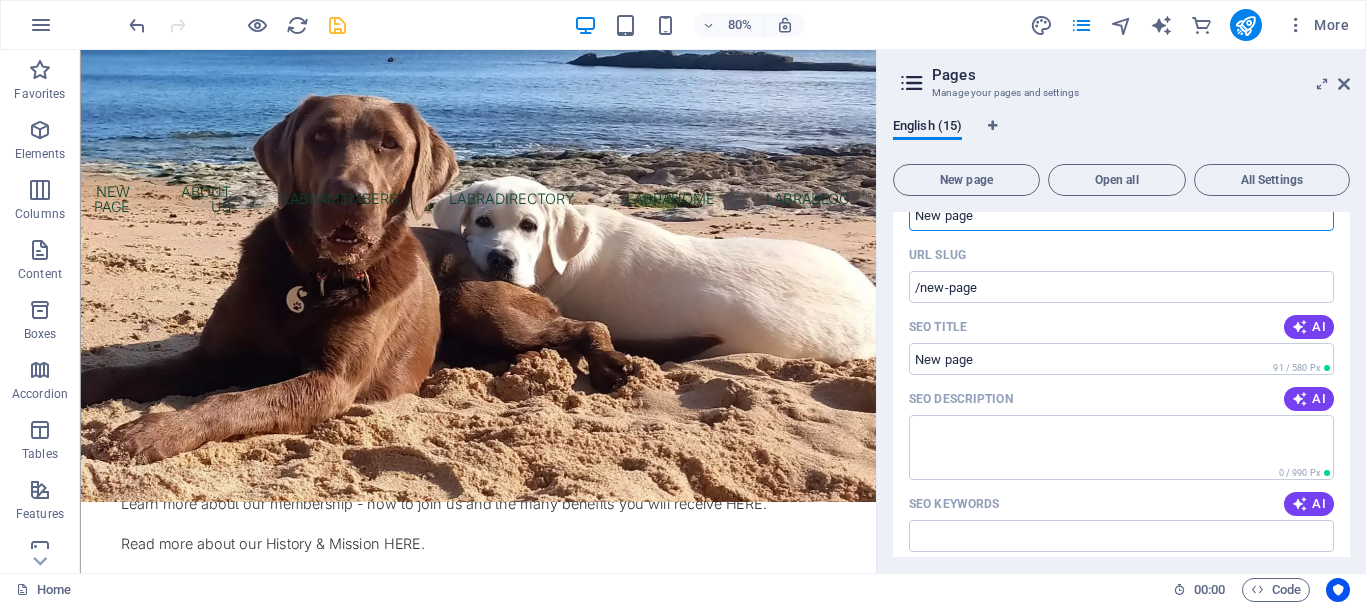 scroll, scrollTop: 0, scrollLeft: 0, axis: both 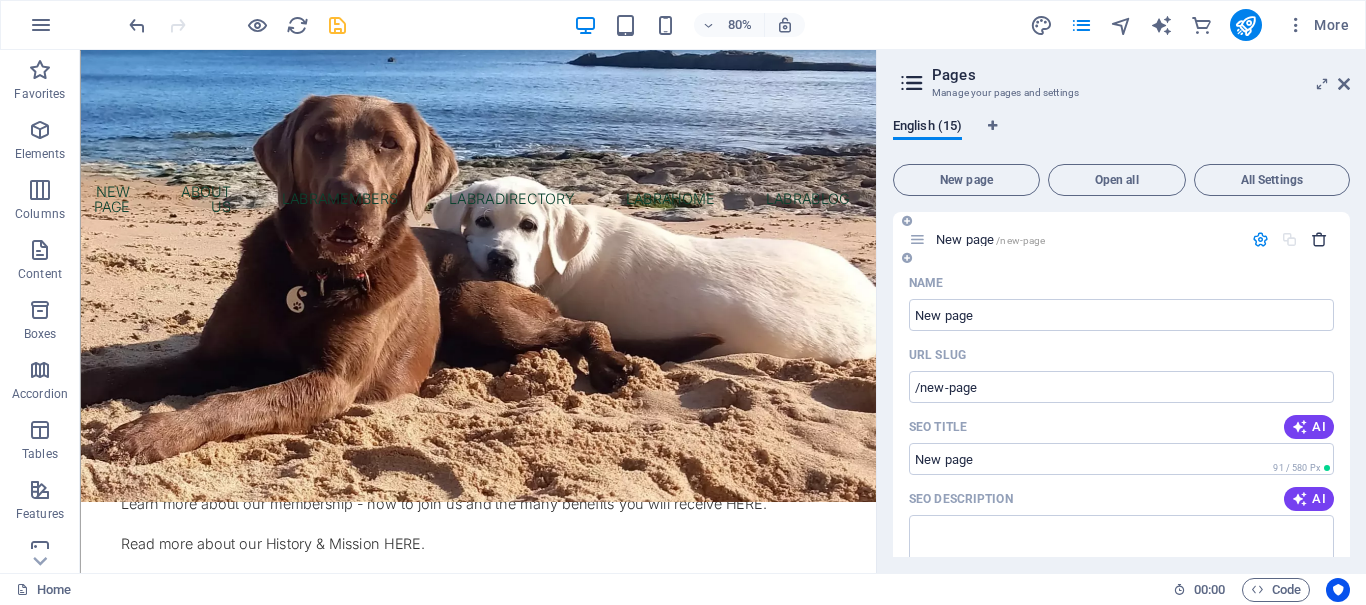 click at bounding box center (1319, 239) 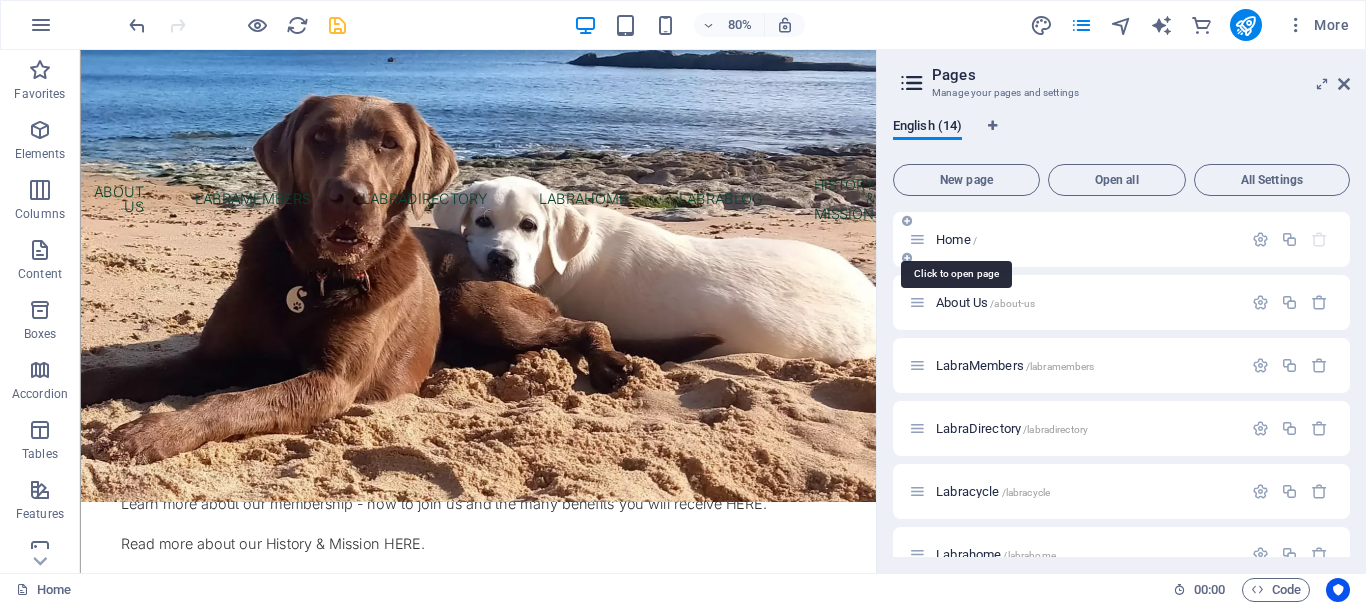 click on "Home /" at bounding box center [956, 239] 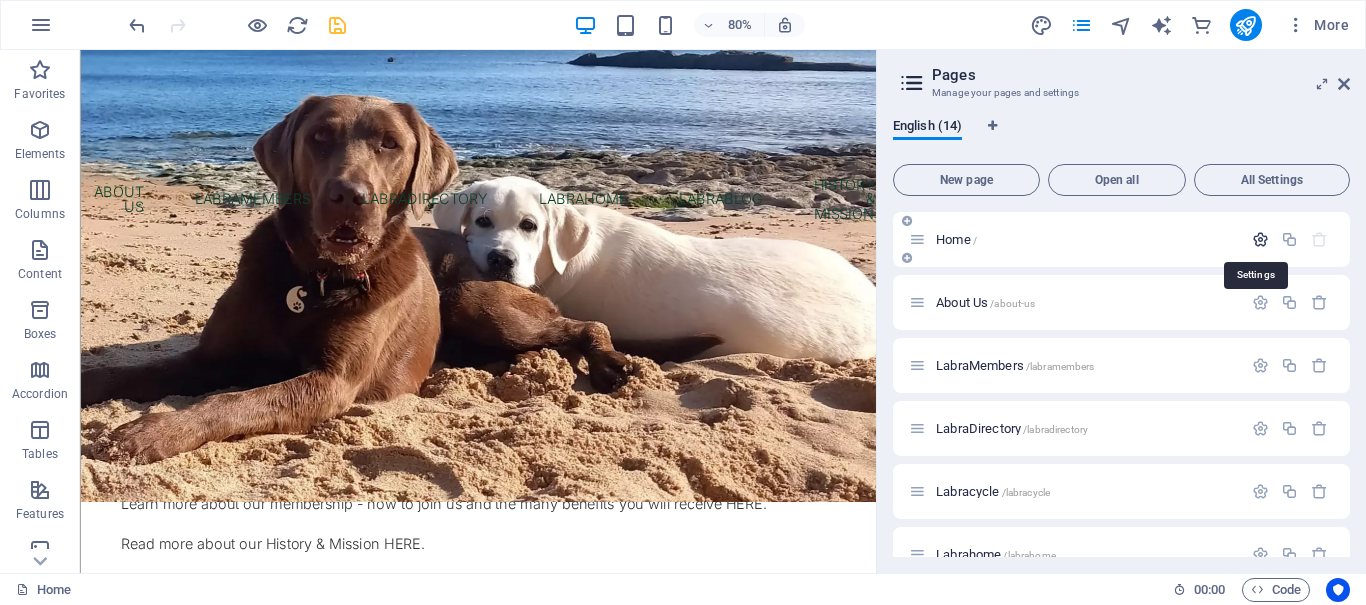 click at bounding box center [1260, 239] 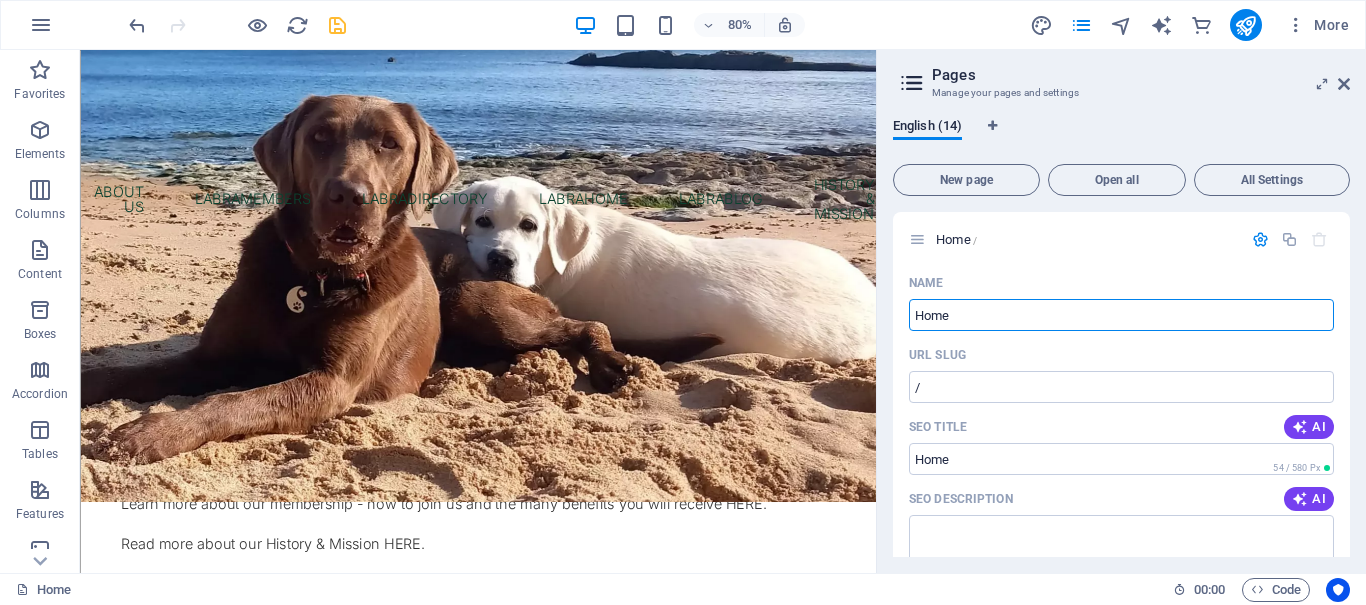 drag, startPoint x: 982, startPoint y: 311, endPoint x: 883, endPoint y: 267, distance: 108.33743 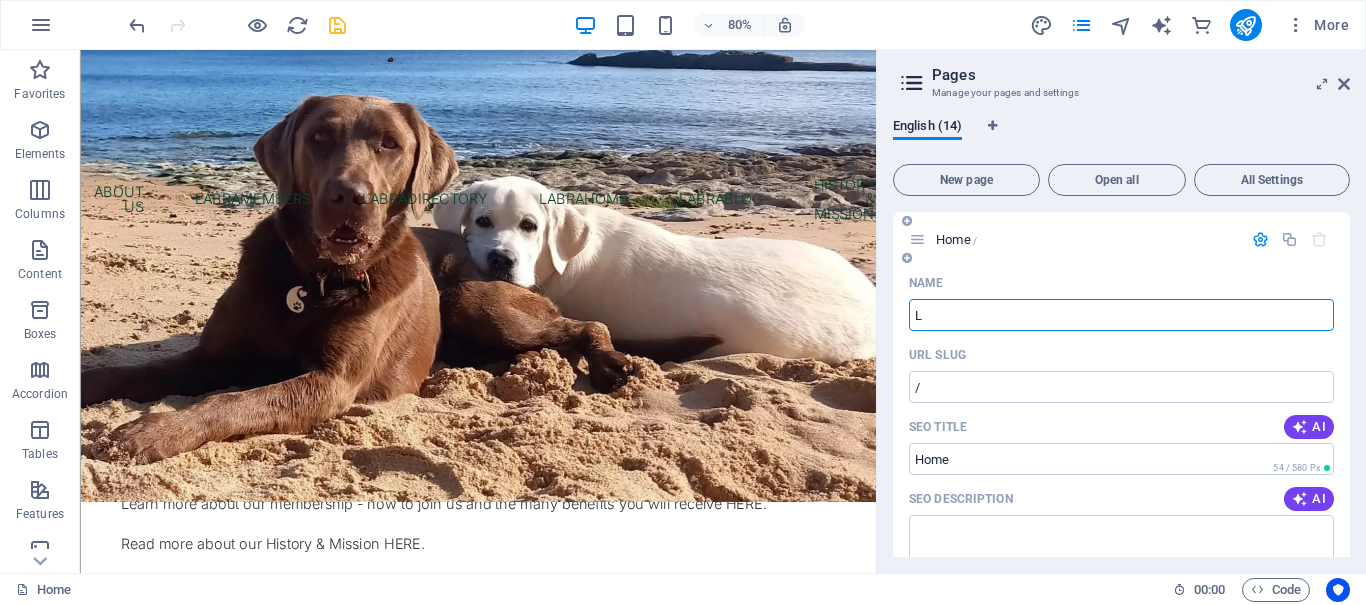 type on "L" 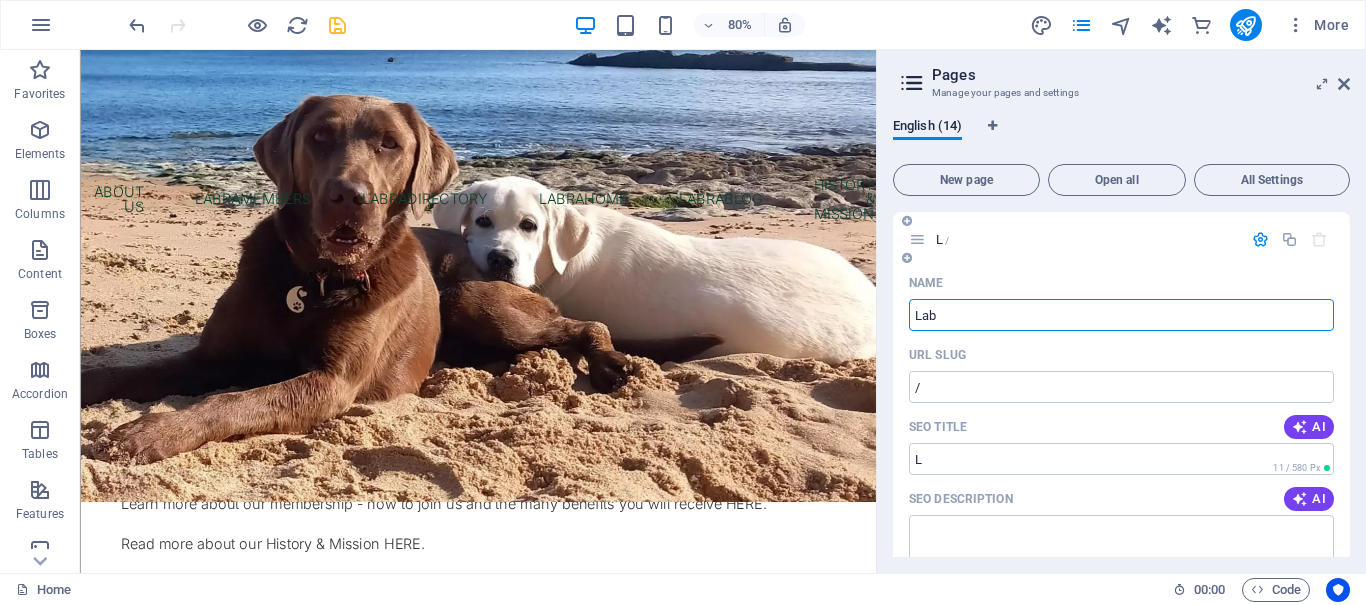 type on "Labr" 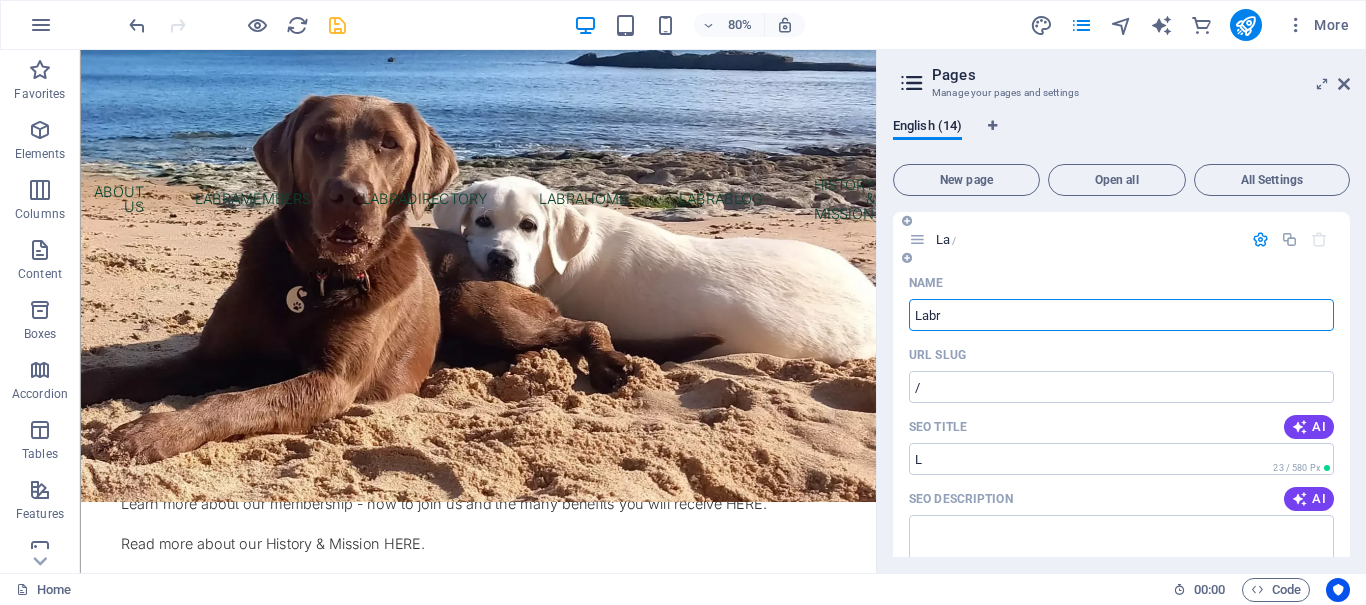 type on "La" 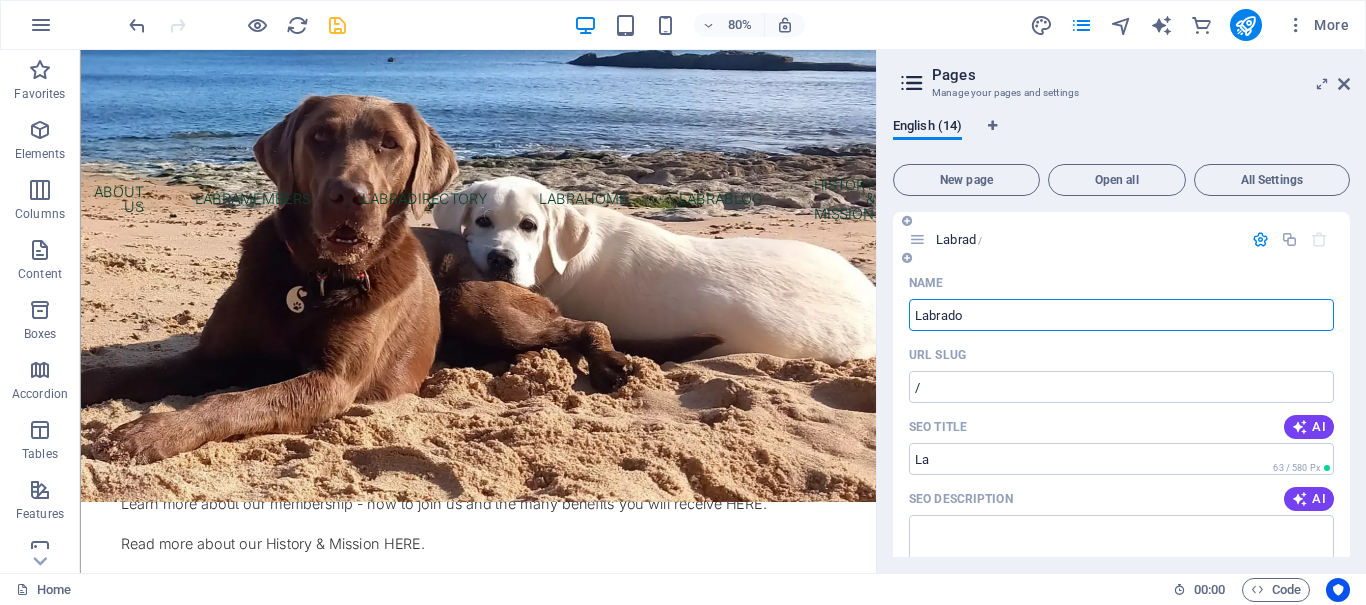 type on "Labrador" 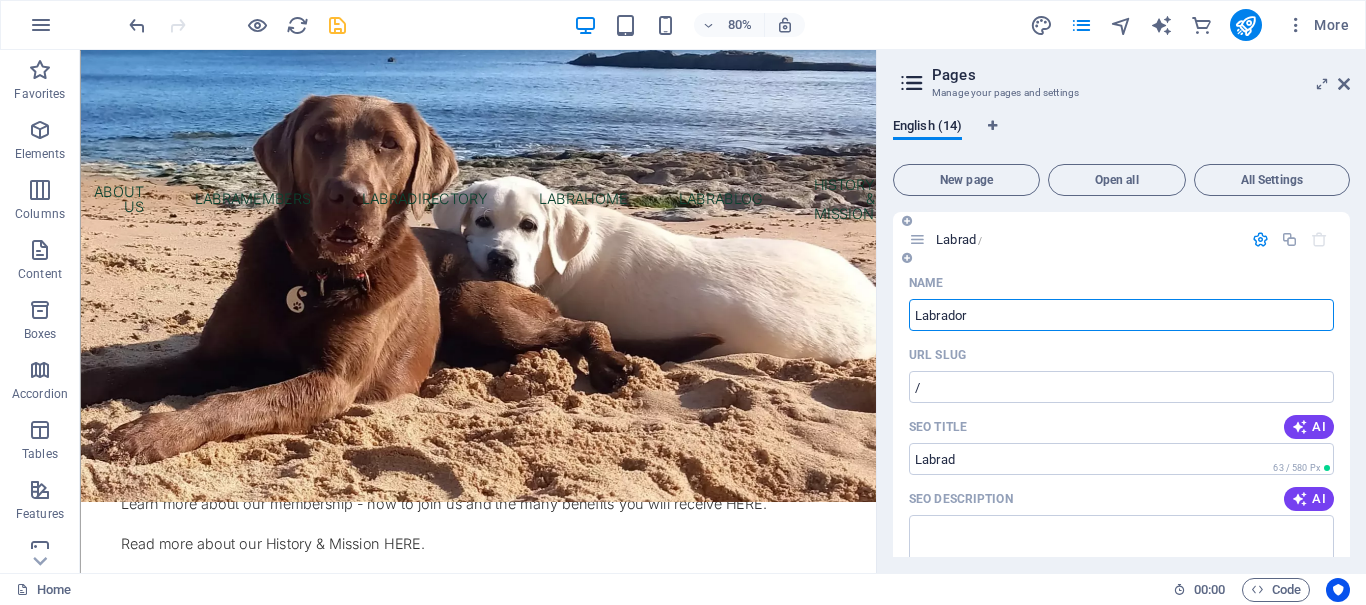 type on "Labrador" 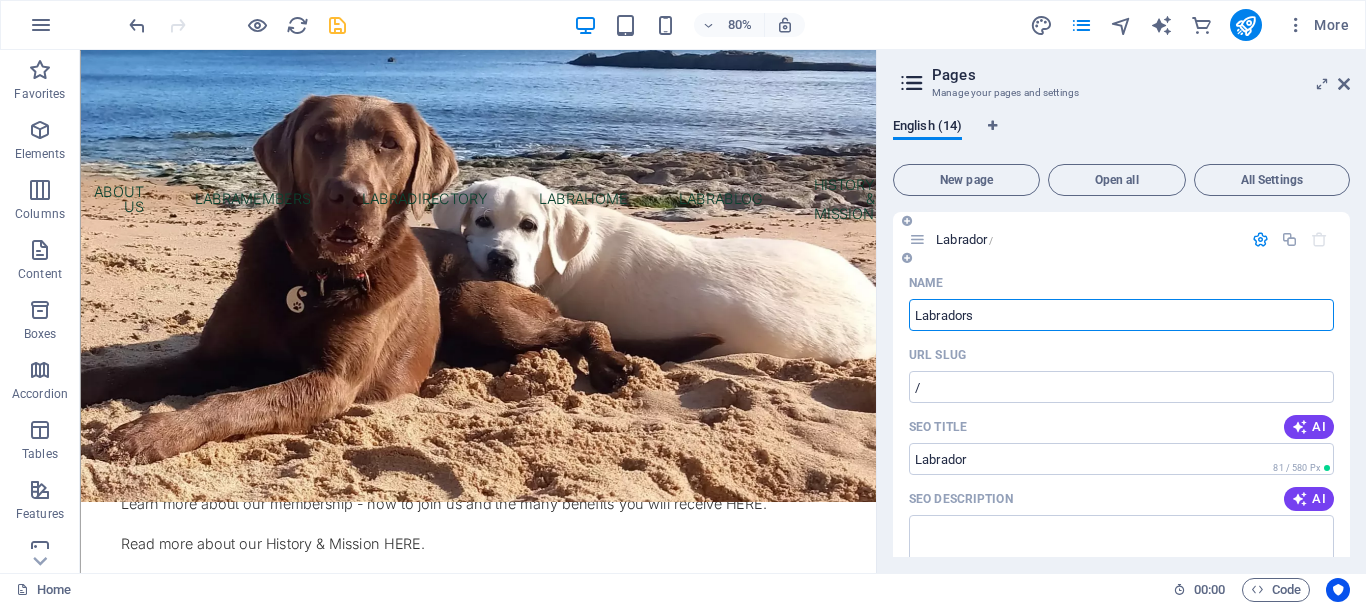 type on "Labradorso" 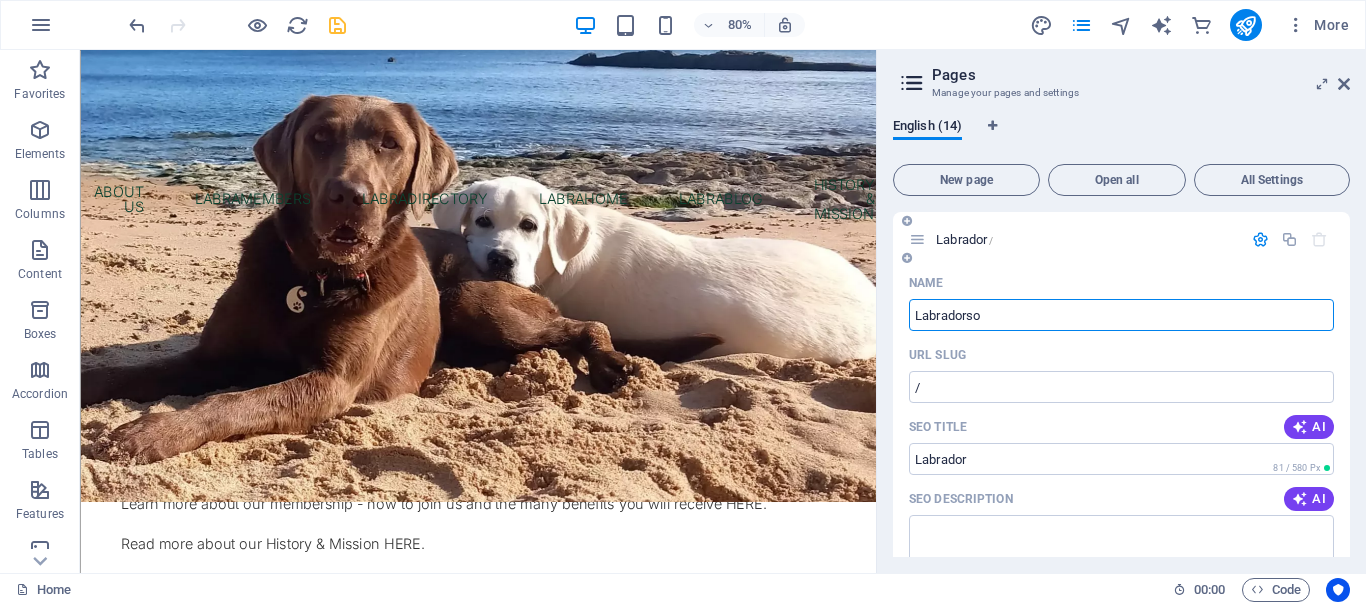 type on "Labradors" 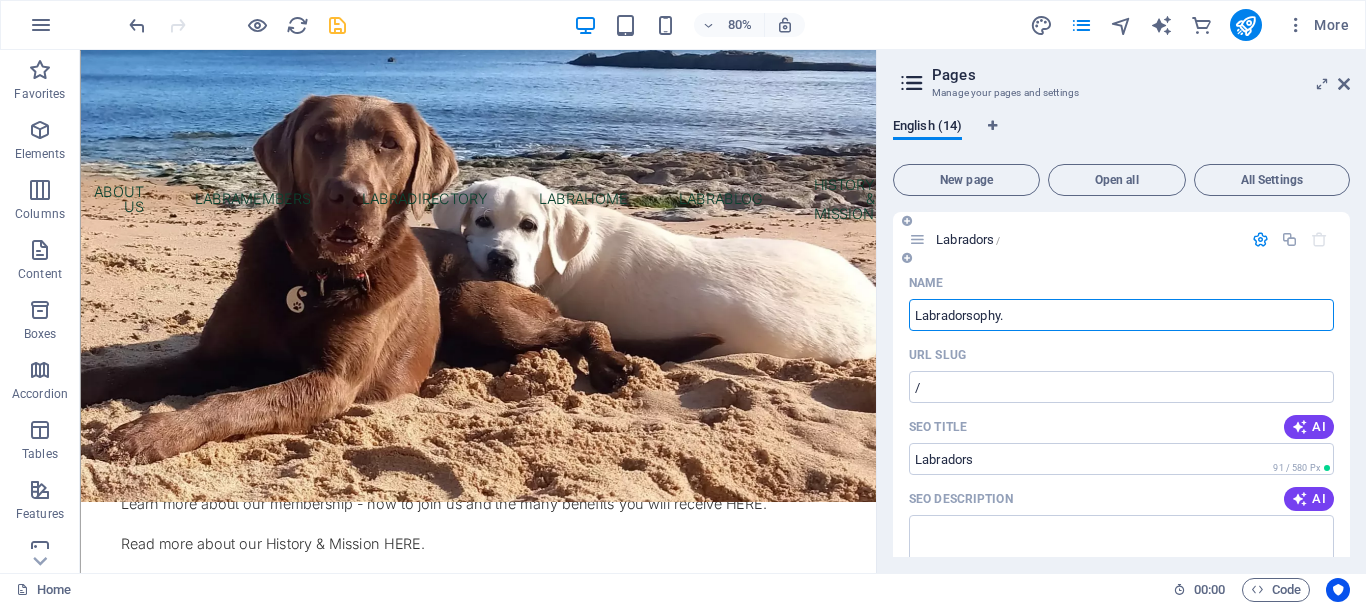 type on "Labradorsophy.c" 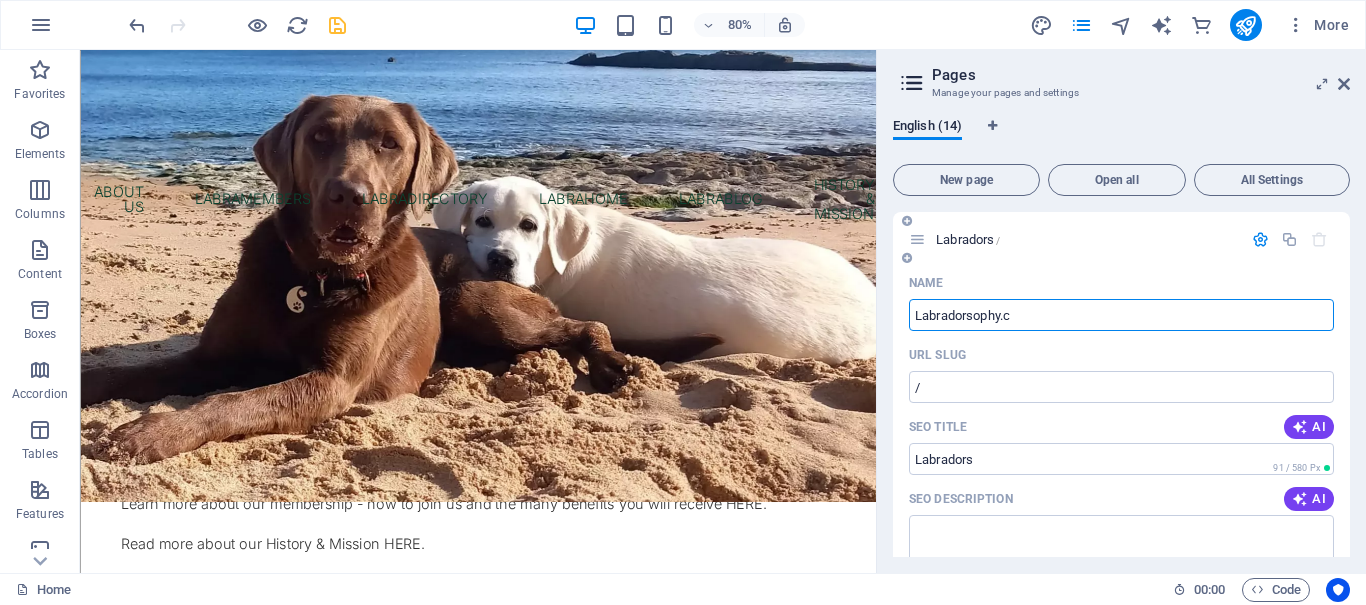 type on "Labradorsophy." 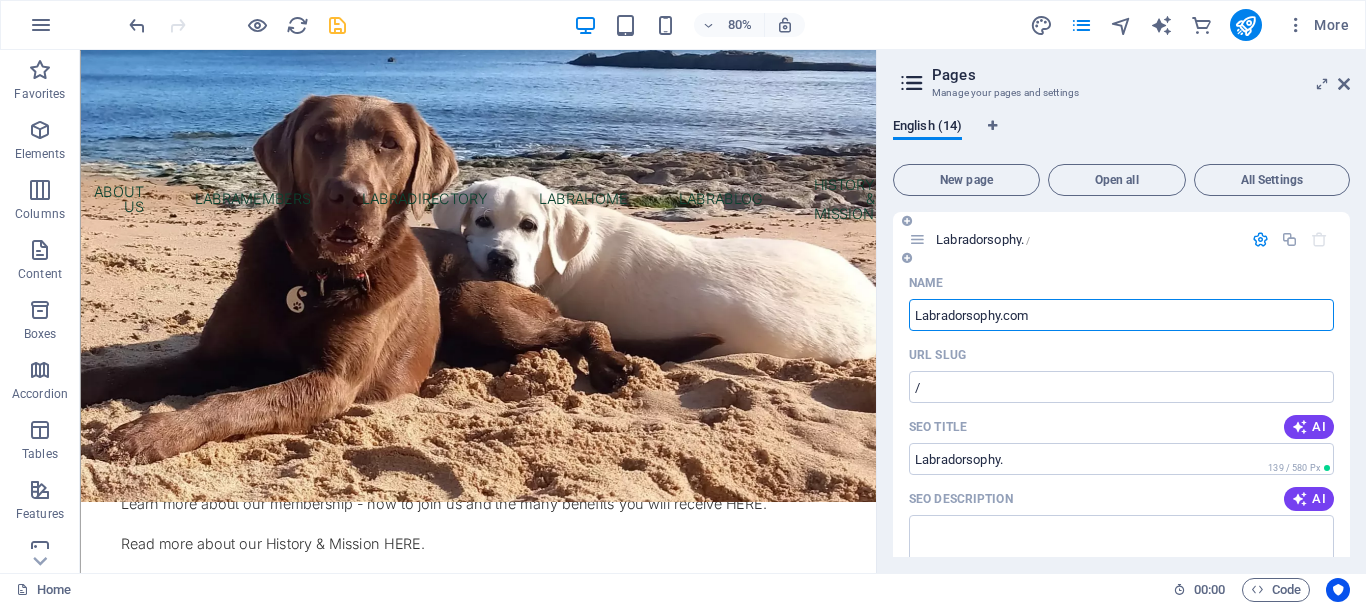 type on "Labradorsophy.com" 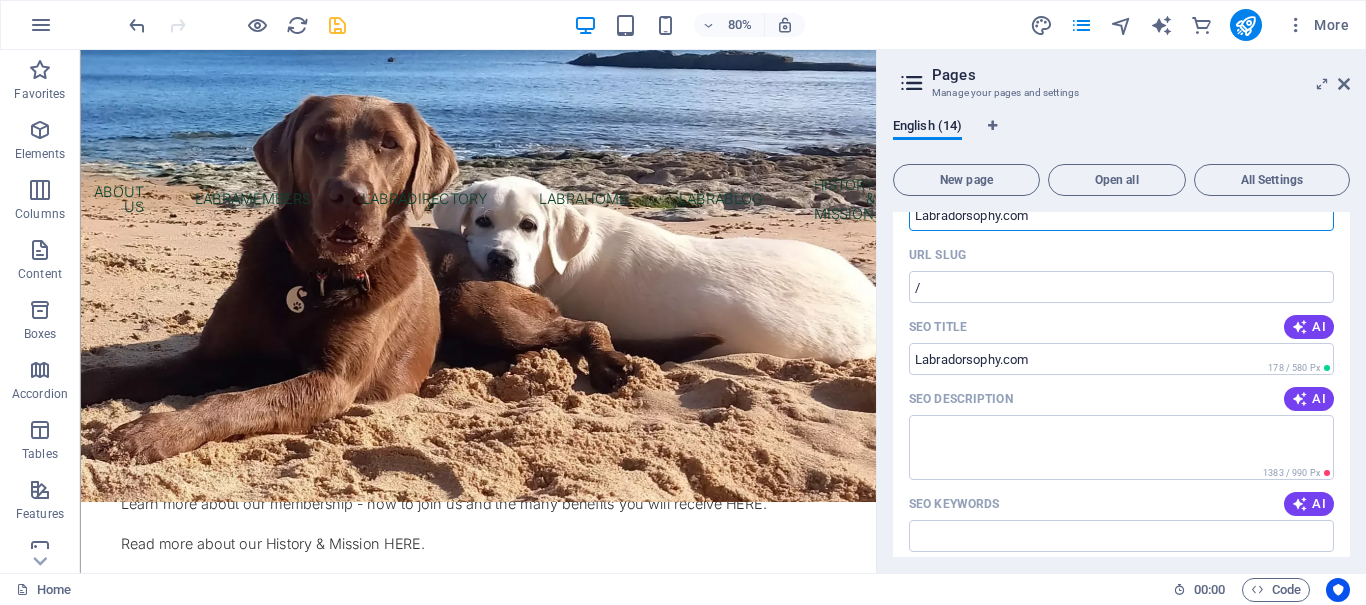 scroll, scrollTop: 300, scrollLeft: 0, axis: vertical 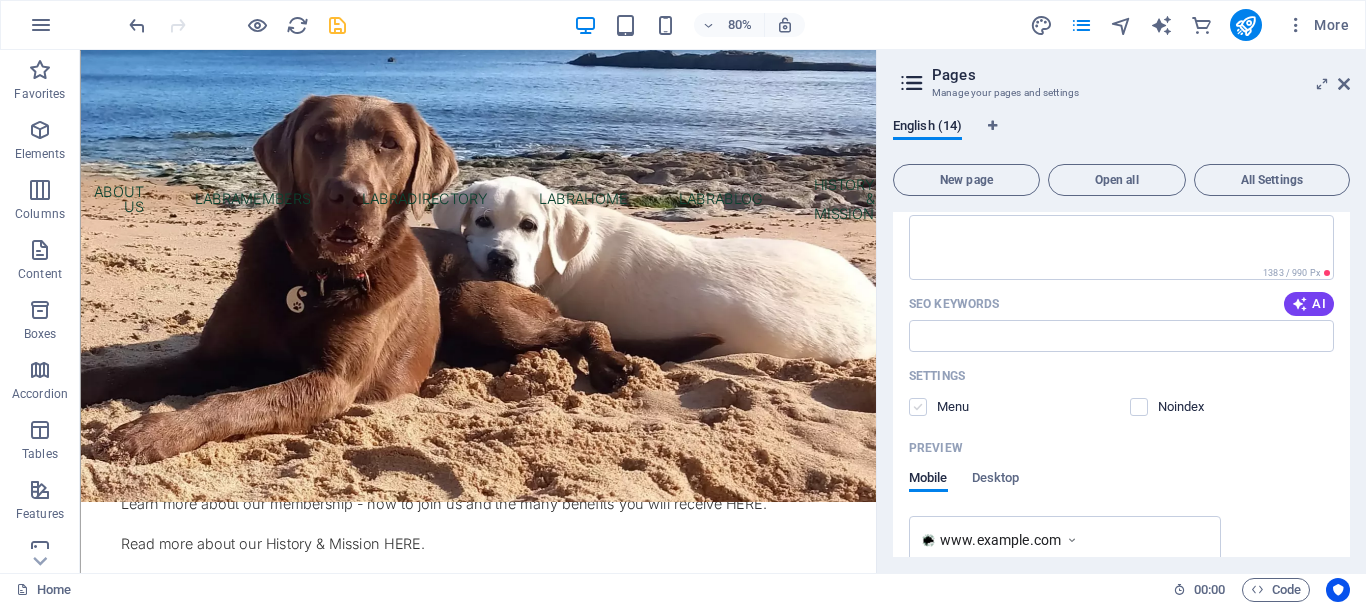type on "Labradorsophy.com" 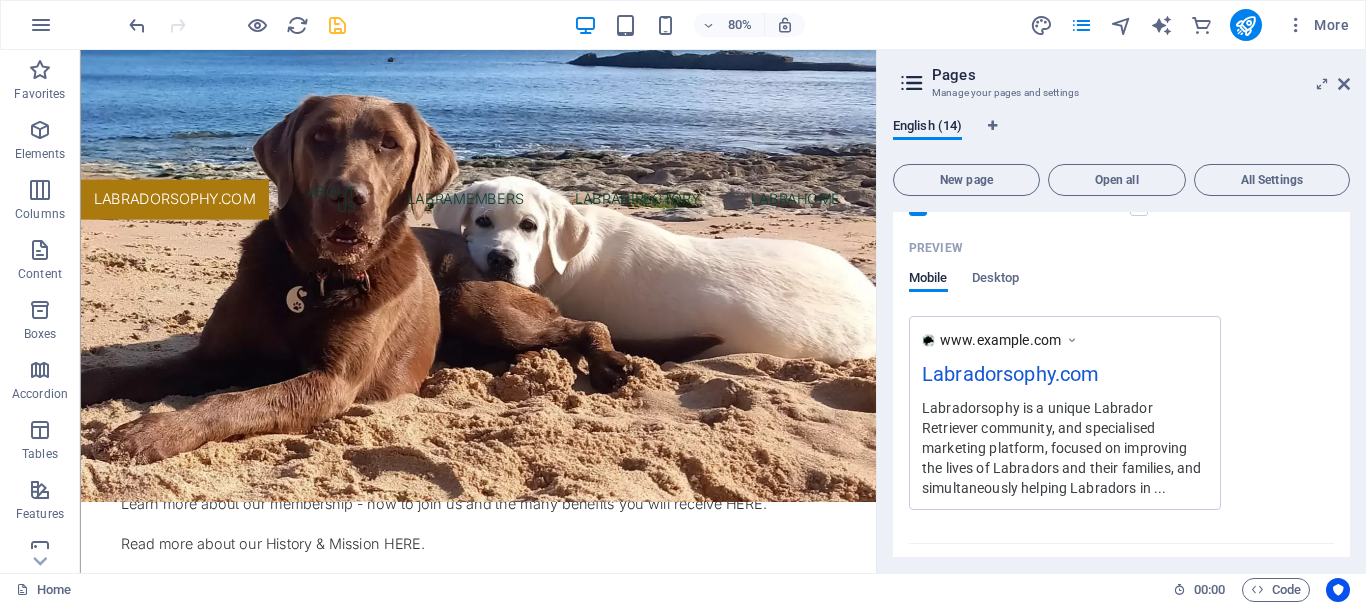 scroll, scrollTop: 800, scrollLeft: 0, axis: vertical 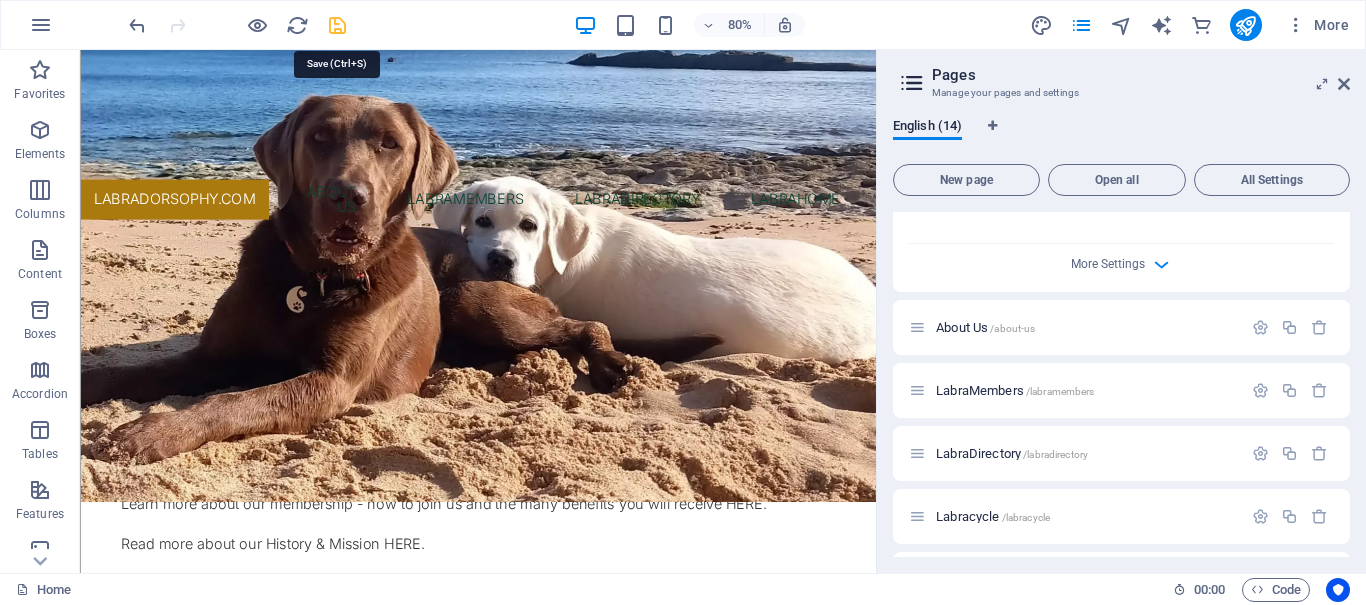 click at bounding box center (337, 25) 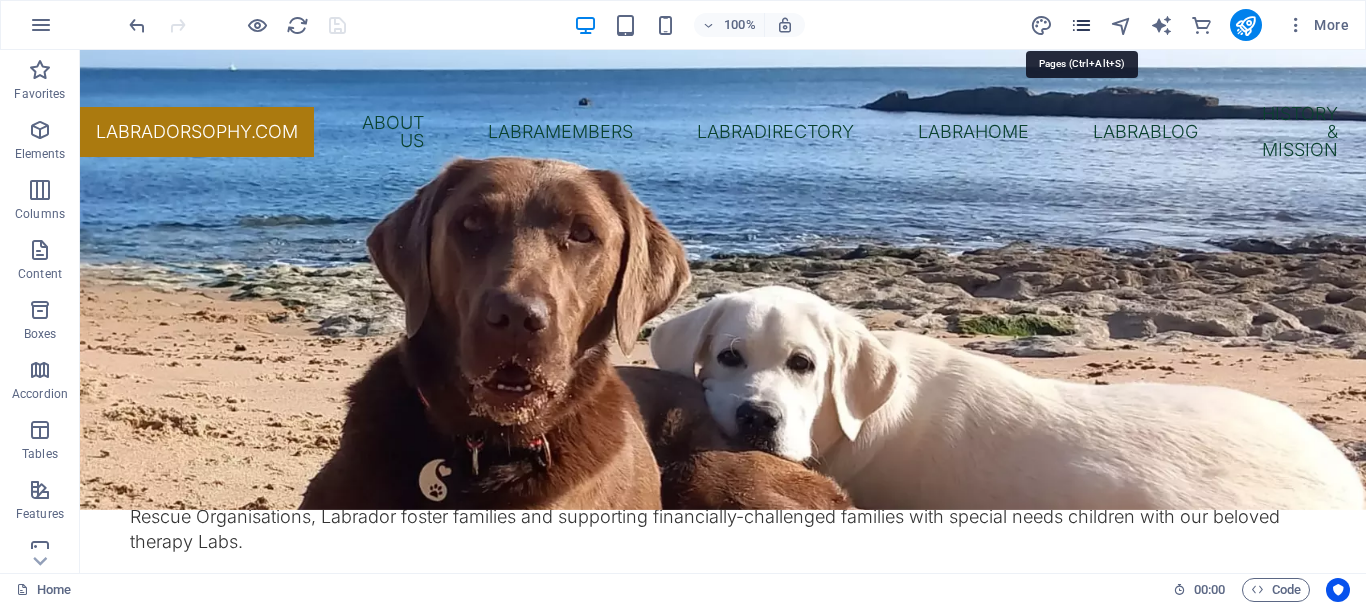 click at bounding box center [1081, 25] 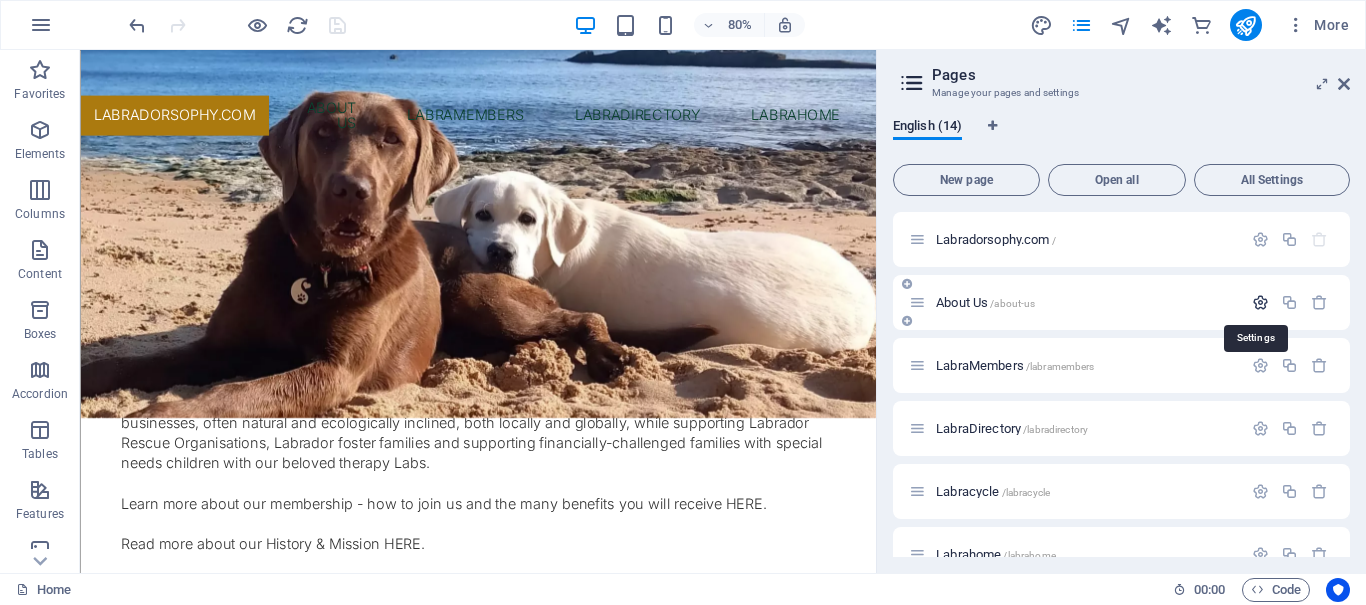 click at bounding box center (1260, 302) 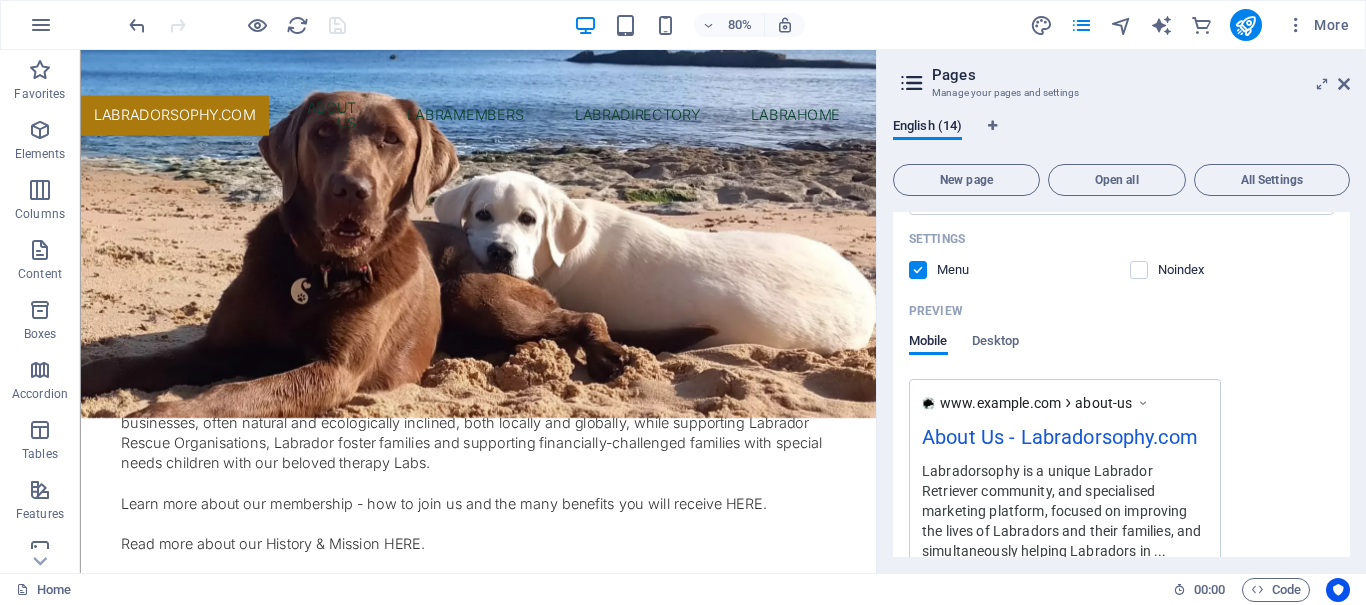 scroll, scrollTop: 800, scrollLeft: 0, axis: vertical 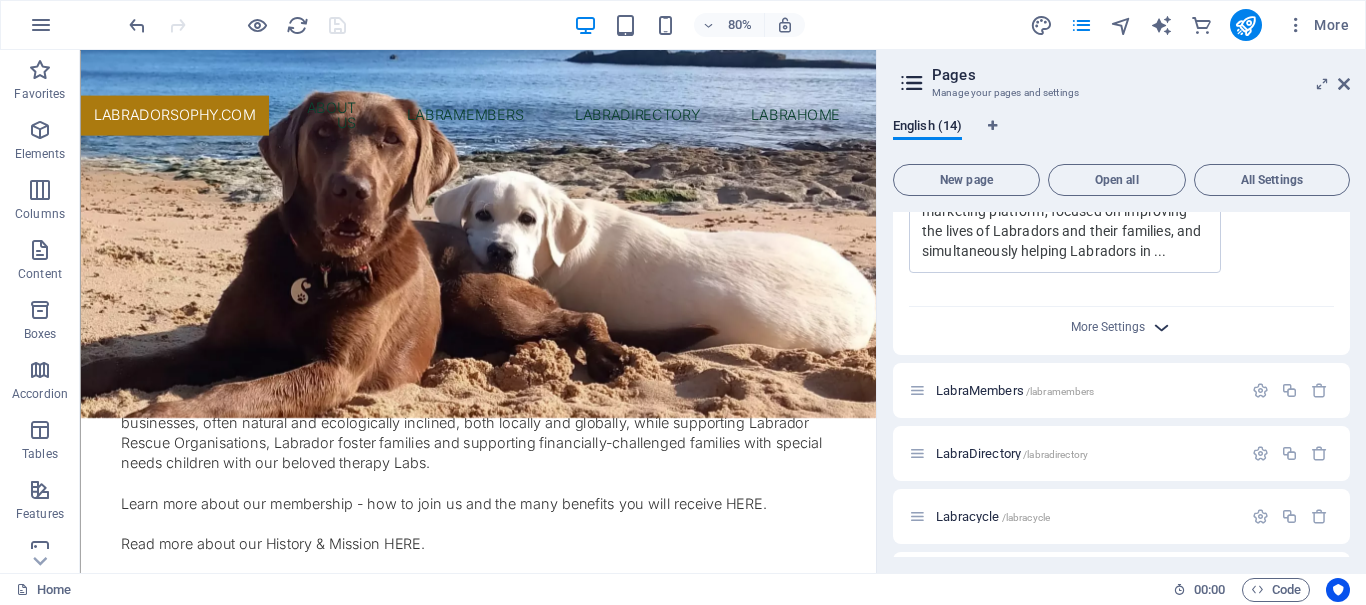 click at bounding box center (1161, 327) 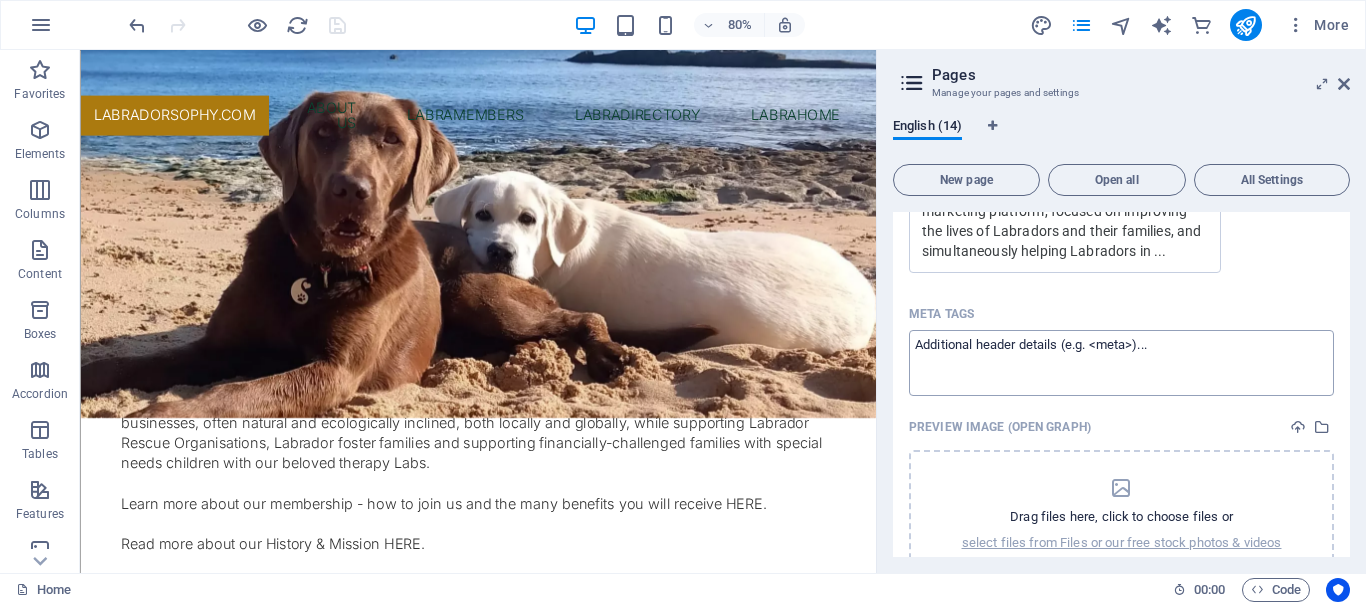 scroll, scrollTop: 1000, scrollLeft: 0, axis: vertical 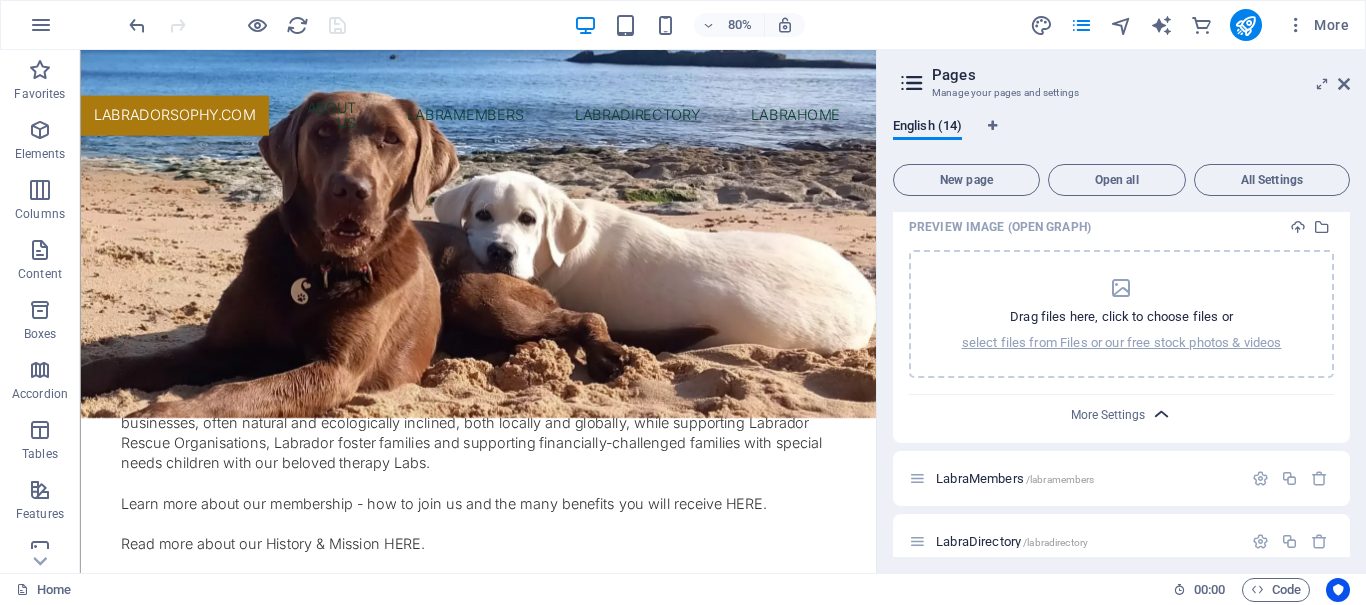 click at bounding box center (1161, 414) 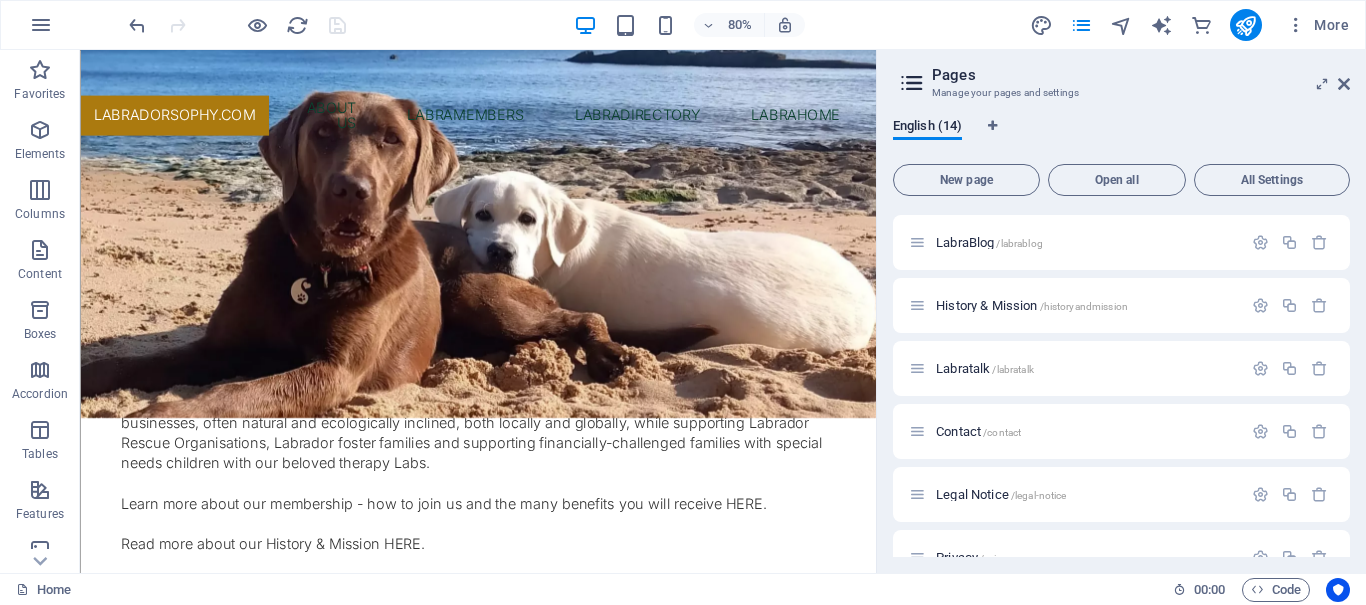 scroll, scrollTop: 1362, scrollLeft: 0, axis: vertical 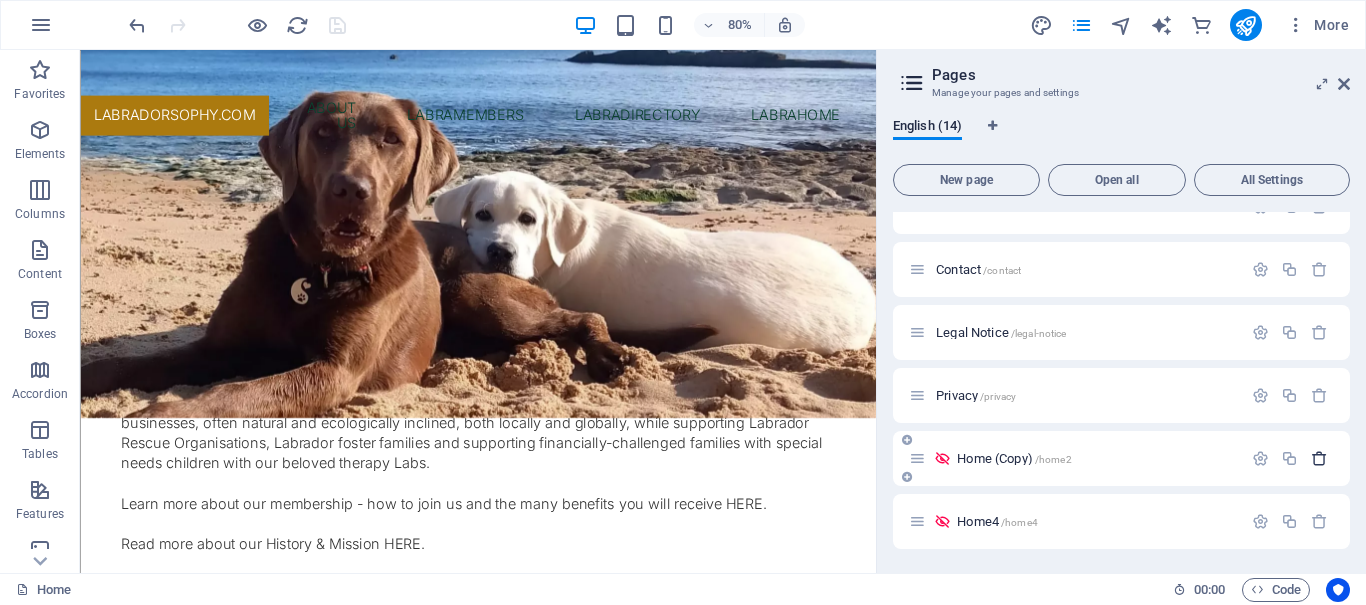 click at bounding box center [1319, 458] 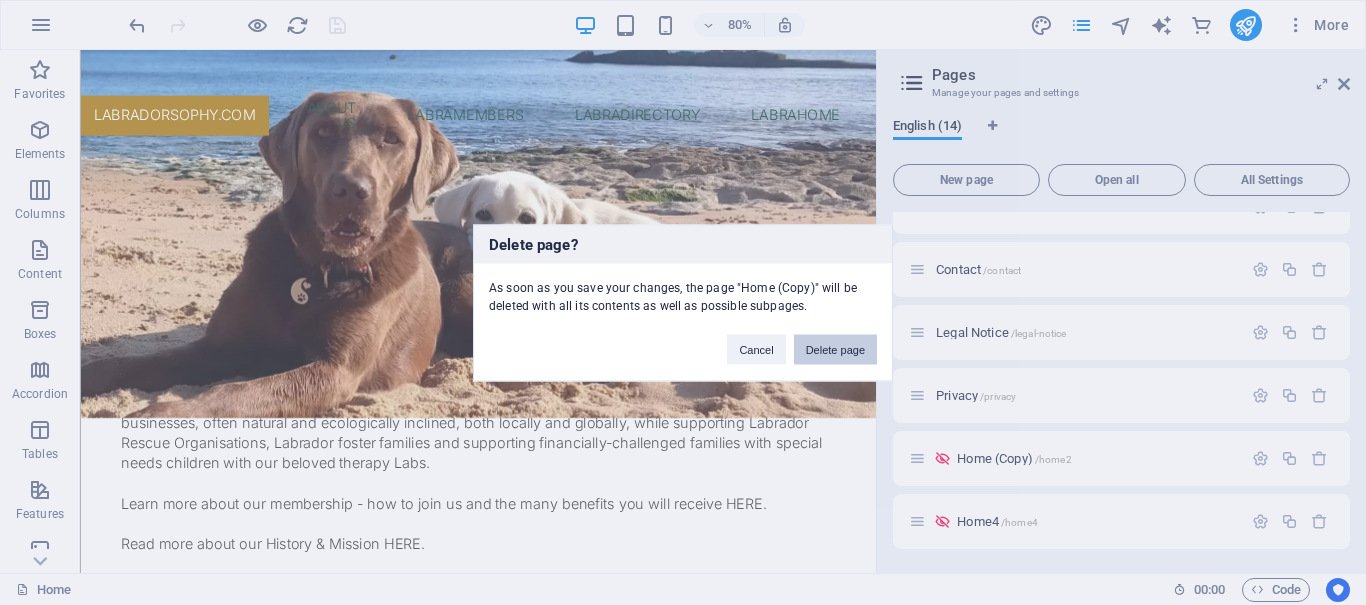 click on "Delete page" at bounding box center [835, 349] 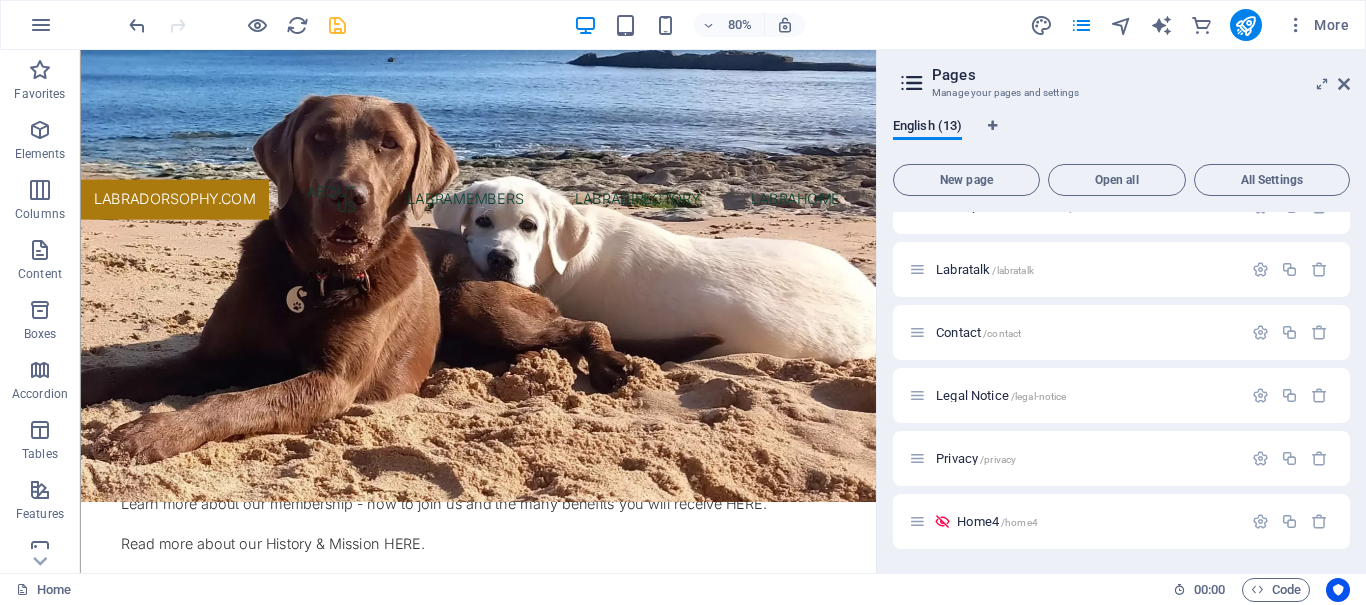 scroll, scrollTop: 1299, scrollLeft: 0, axis: vertical 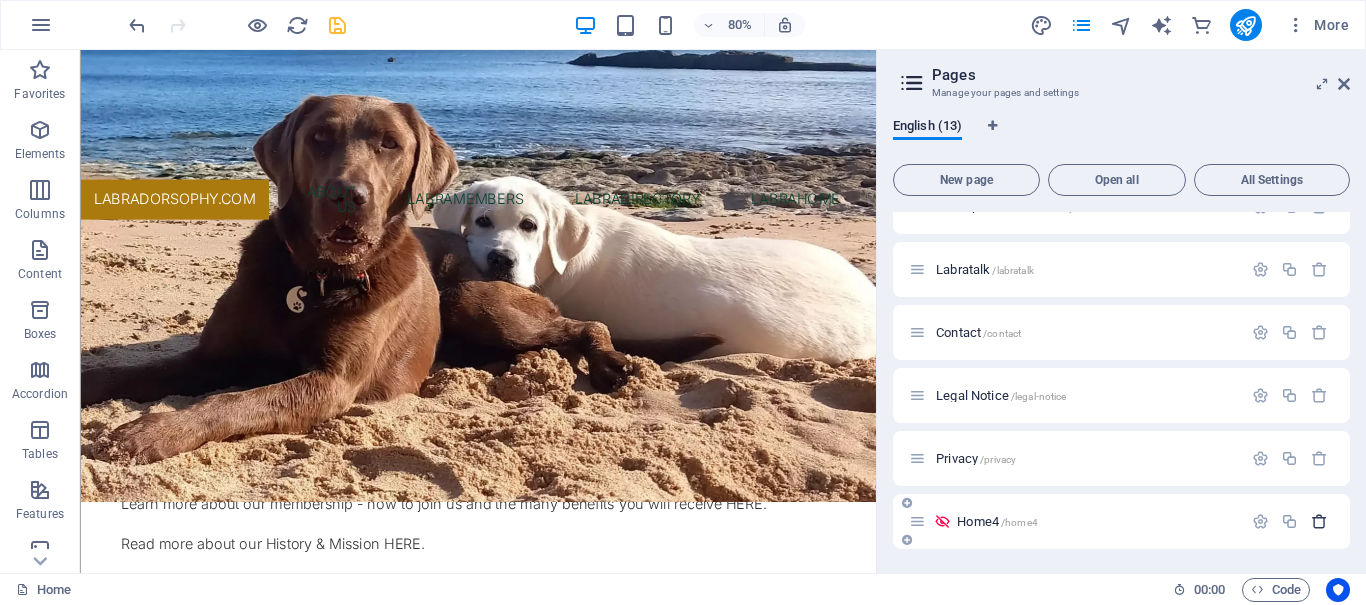 click at bounding box center (1319, 521) 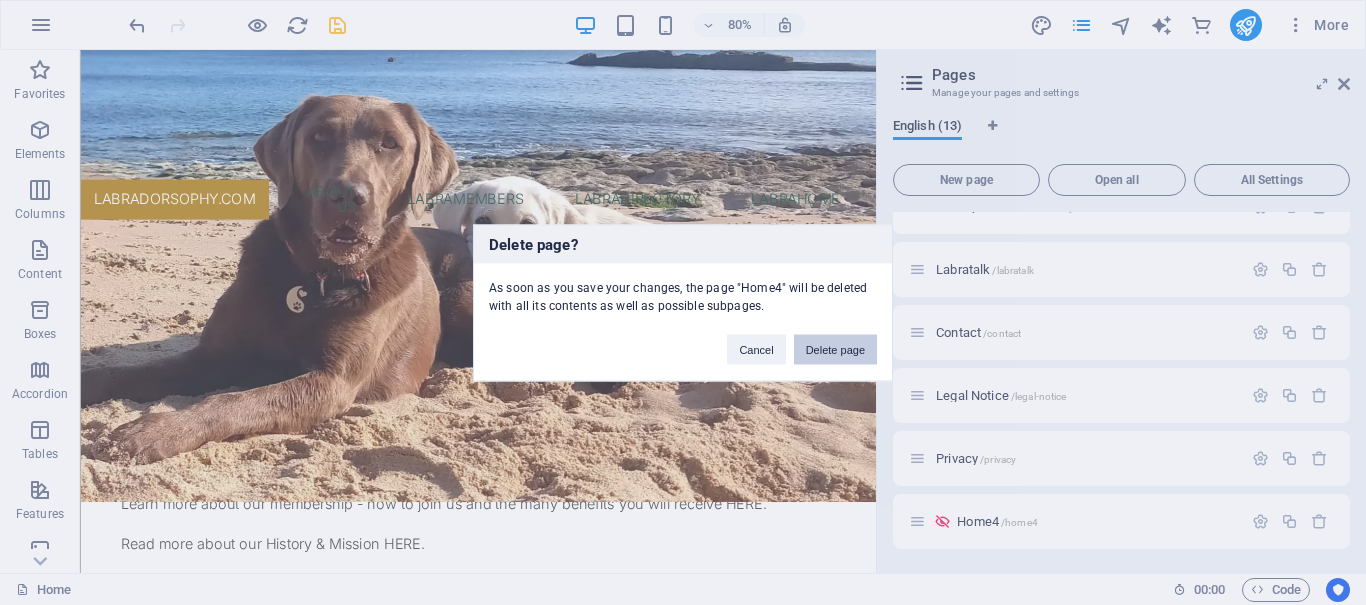 drag, startPoint x: 831, startPoint y: 347, endPoint x: 936, endPoint y: 366, distance: 106.7052 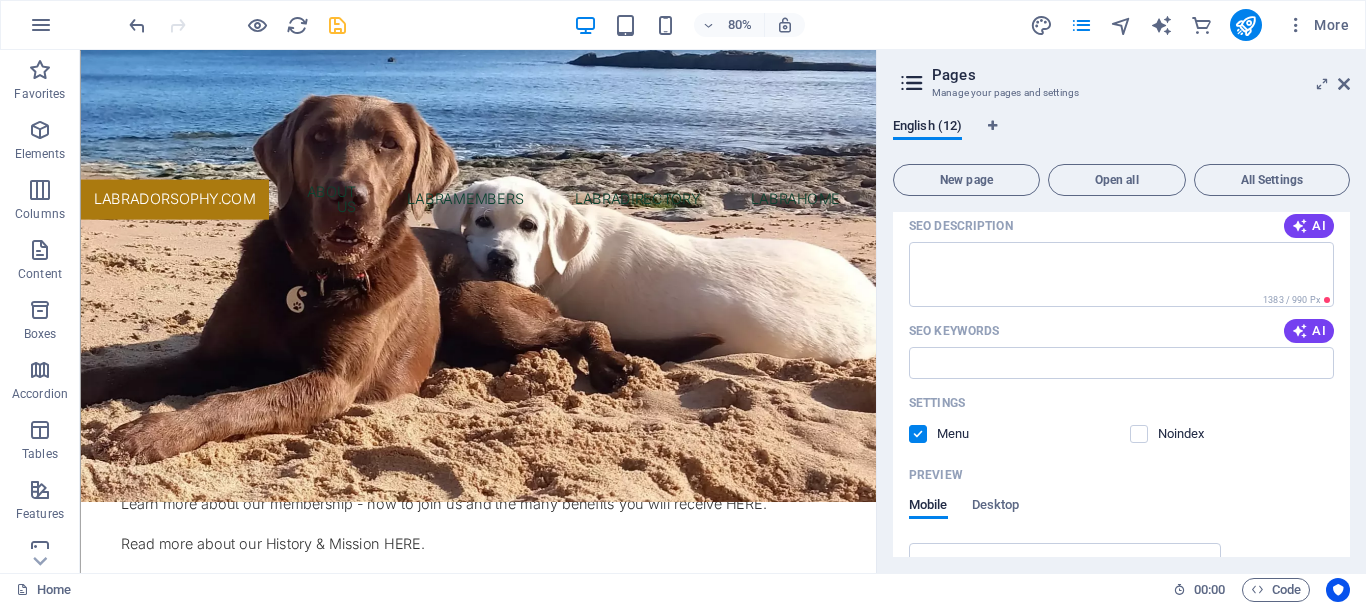 scroll, scrollTop: 0, scrollLeft: 0, axis: both 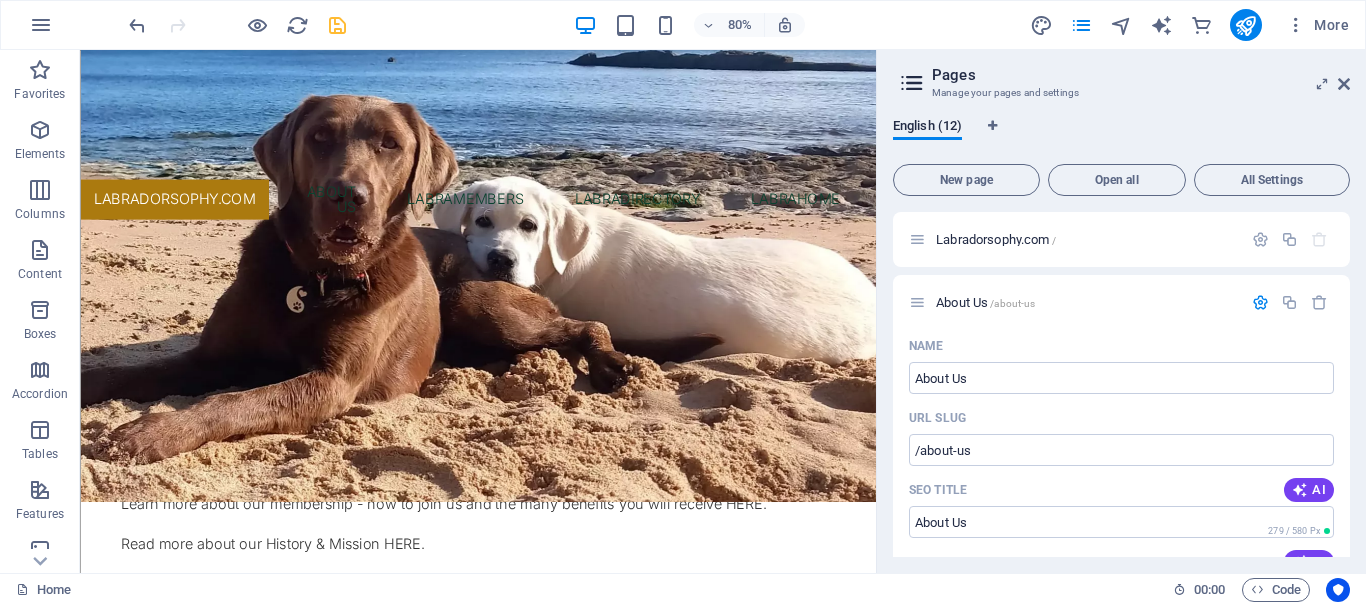 click at bounding box center [912, 83] 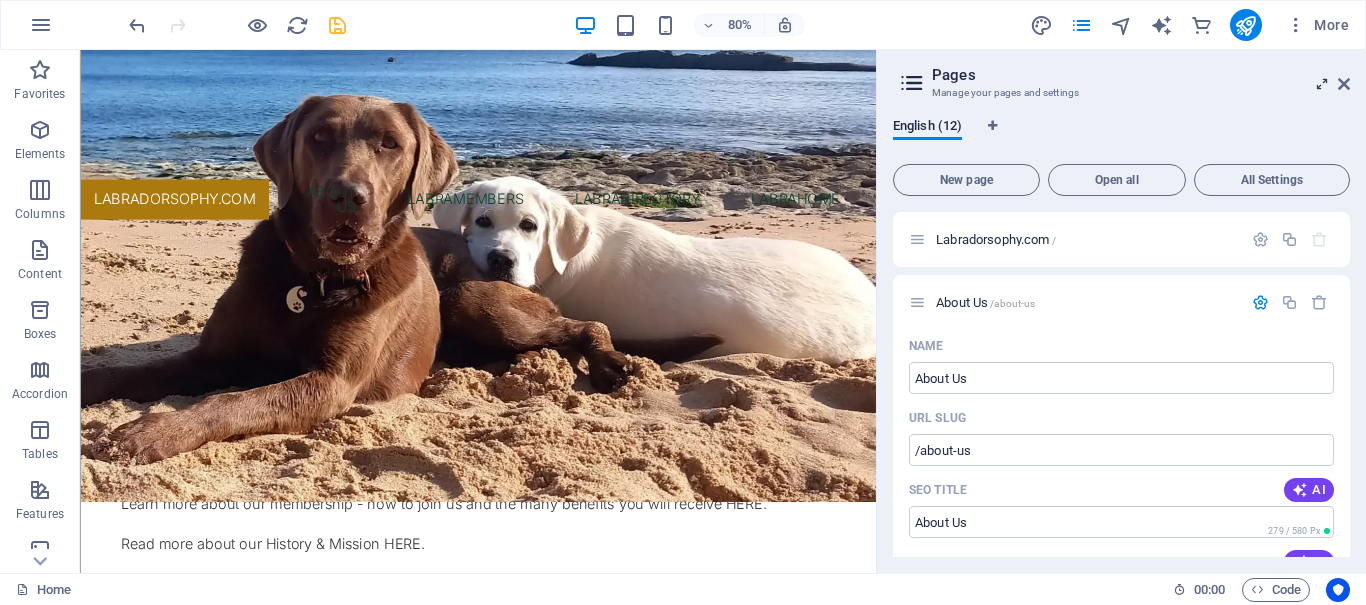 click at bounding box center [1322, 84] 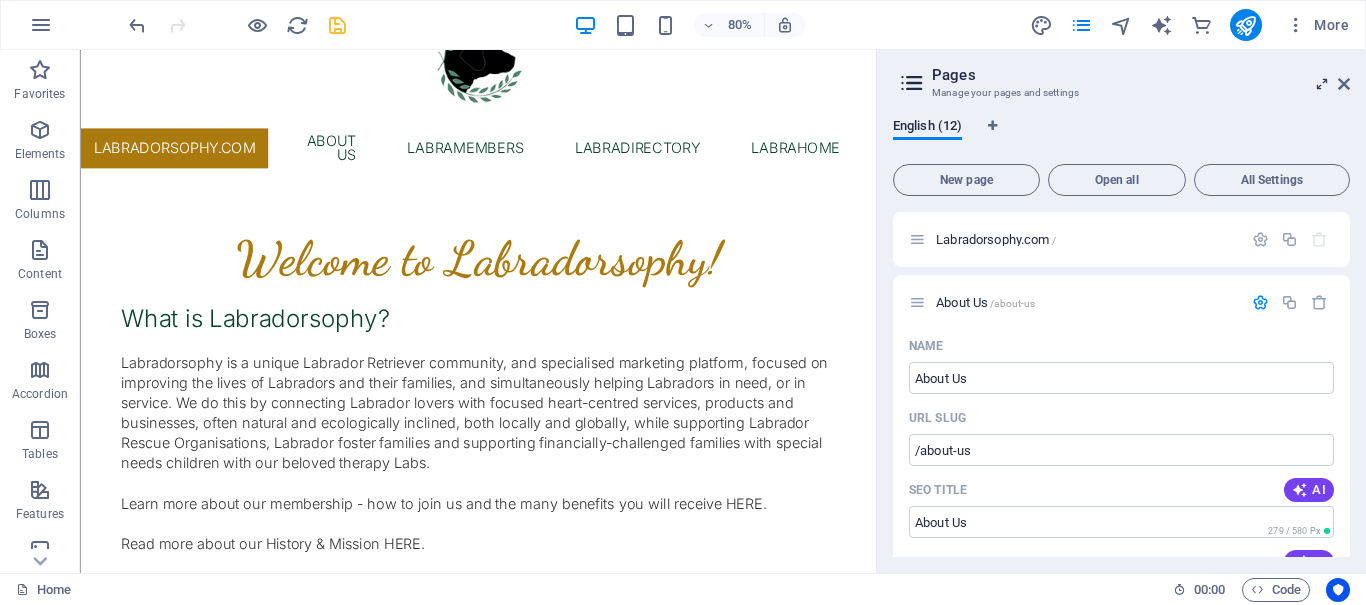 scroll, scrollTop: 0, scrollLeft: 0, axis: both 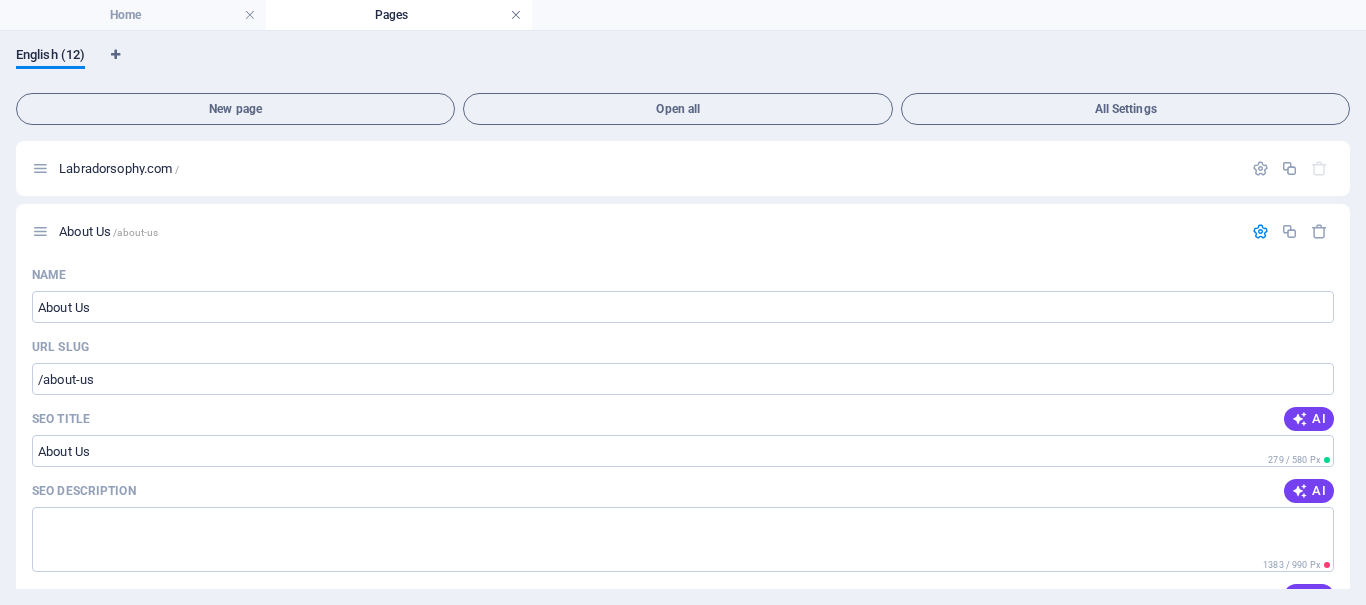 click at bounding box center (516, 15) 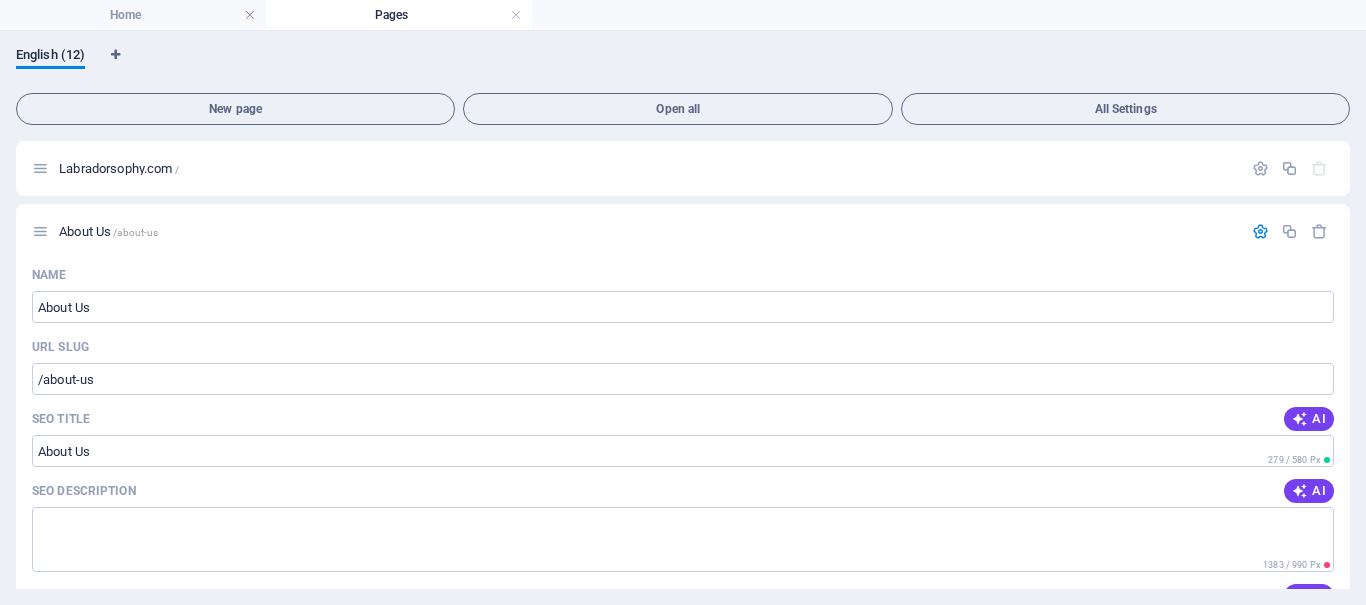 scroll, scrollTop: 695, scrollLeft: 0, axis: vertical 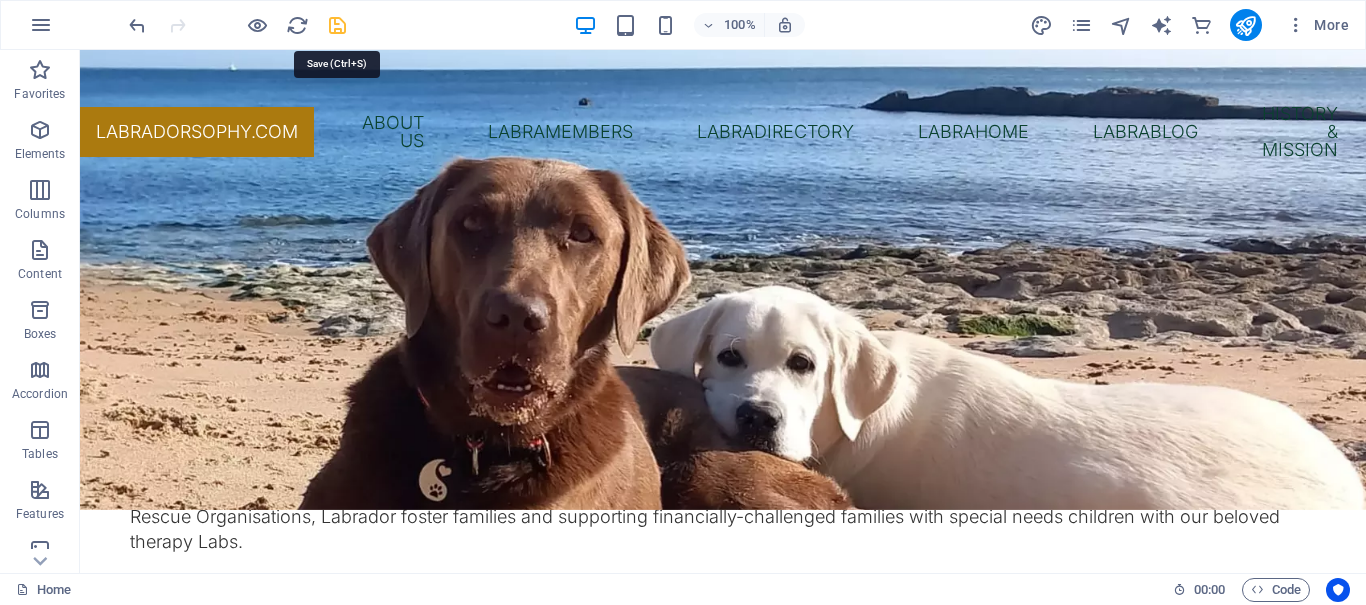 click at bounding box center [337, 25] 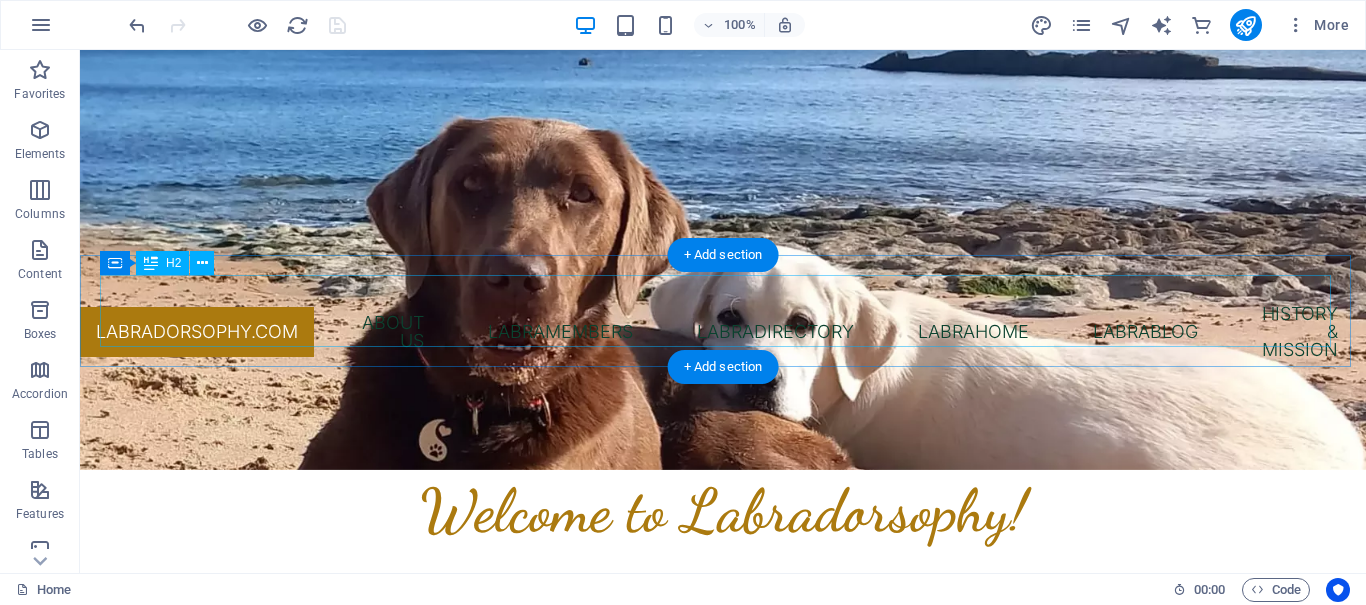 scroll, scrollTop: 395, scrollLeft: 0, axis: vertical 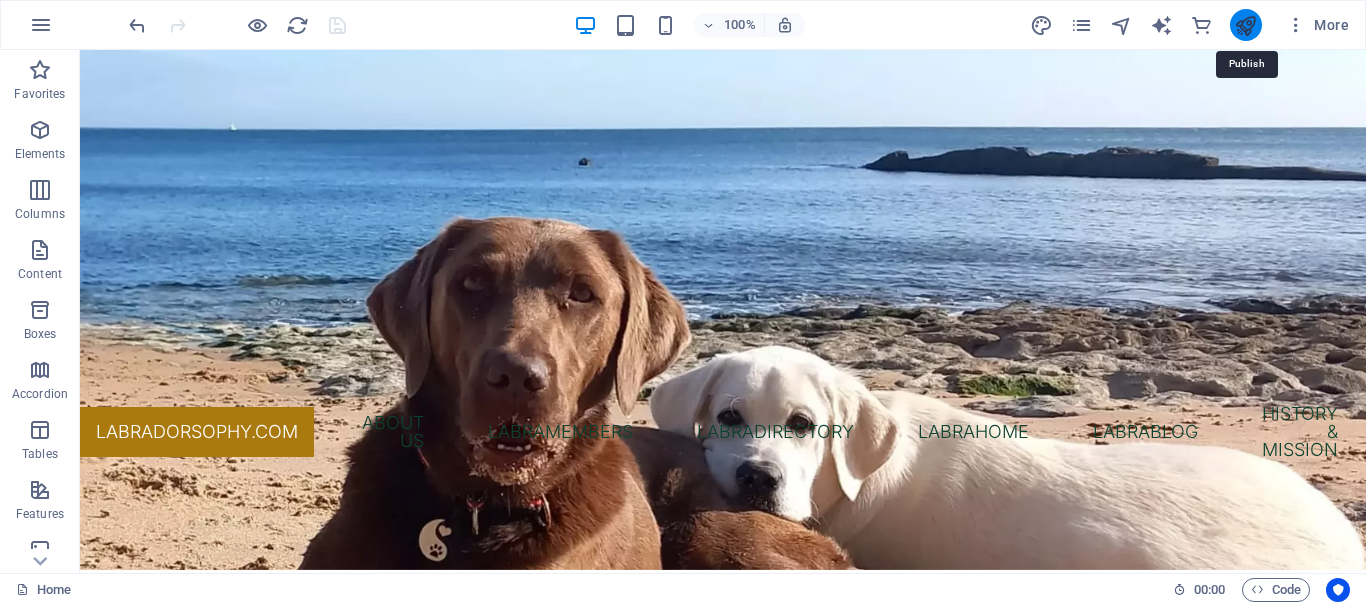 click at bounding box center [1245, 25] 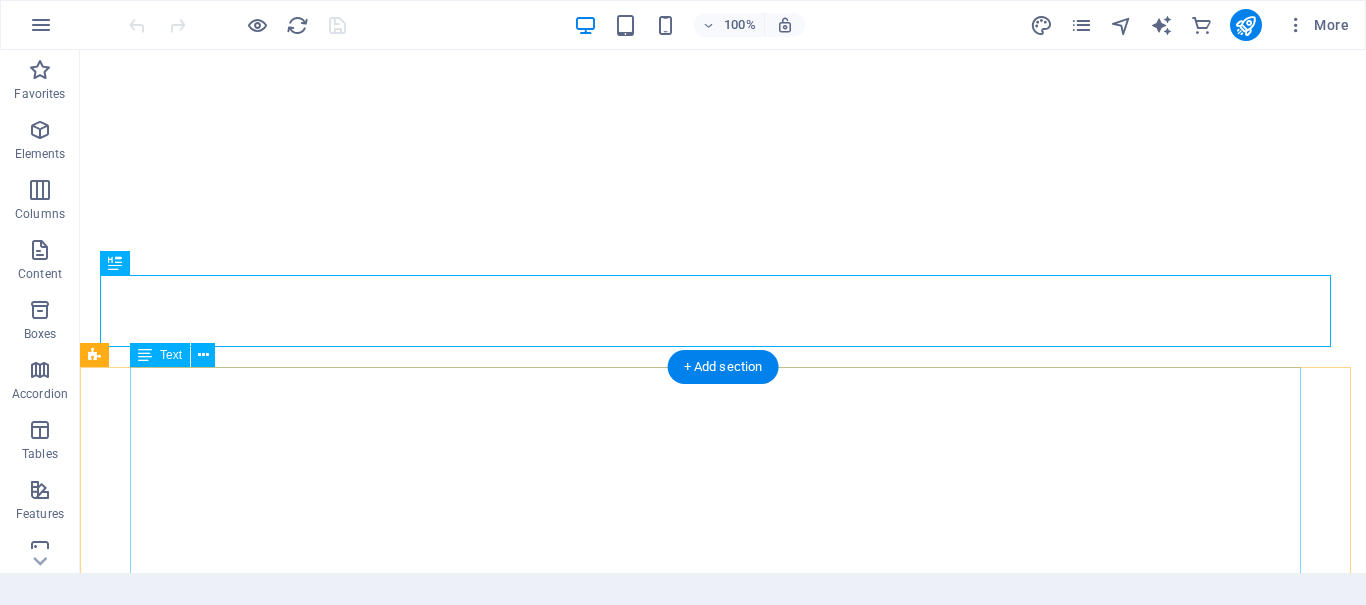 scroll, scrollTop: 0, scrollLeft: 0, axis: both 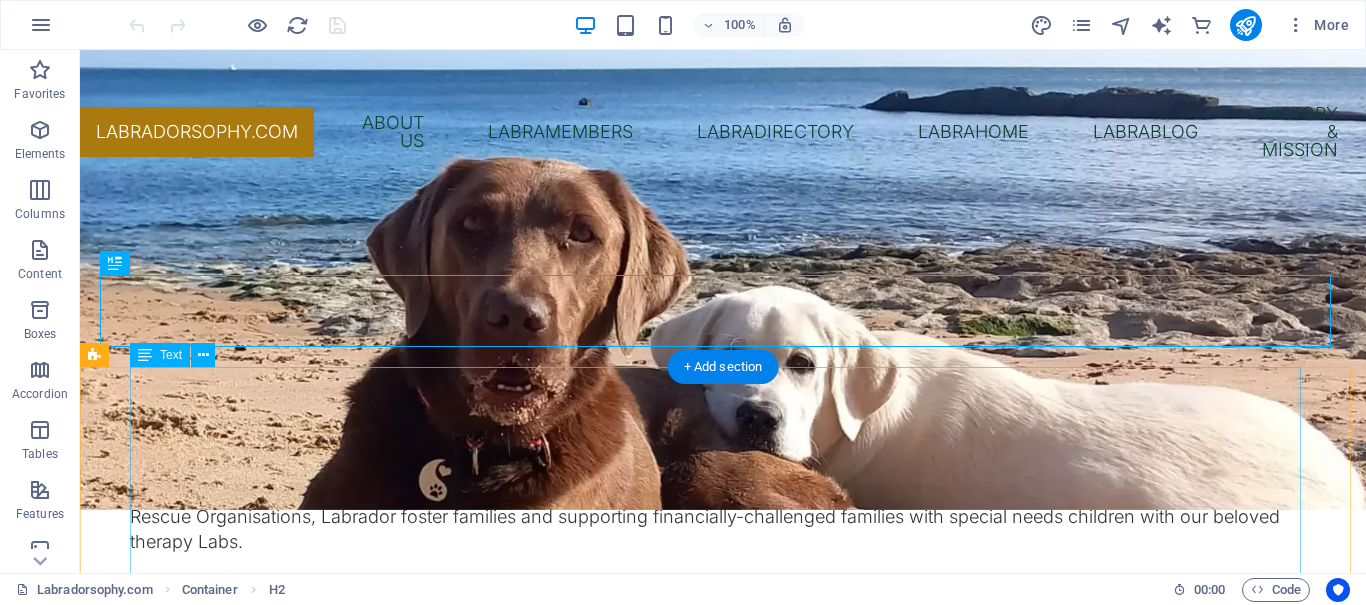 click on "What is Labradorsophy? Labradorsophy is a unique Labrador Retriever community, and specialised marketing platform, focused on improving the lives of Labradors and their families, and simultaneously helping Labradors in need, or in service. We do this by connecting Labrador lovers with focused heart-centred services, products and businesses, often natural and ecologically inclined, both locally and globally, while supporting Labrador Rescue Organisations, Labrador foster families and supporting financially-challenged families with special needs children with our beloved therapy Labs.  Learn more about our membership - how to join us and the many benefits you will receive HERE. Read more about our History & Mission HERE. How does Labradorsophy support Labs in need or service? Why You Should Join Us! This unique community is exclusively for Labrador Lovers. If you are the proud owner of a wonderful Labrador now, or have owned one in the past, or are planning to own one in the future, you are welcome to join us!" at bounding box center [723, 736] 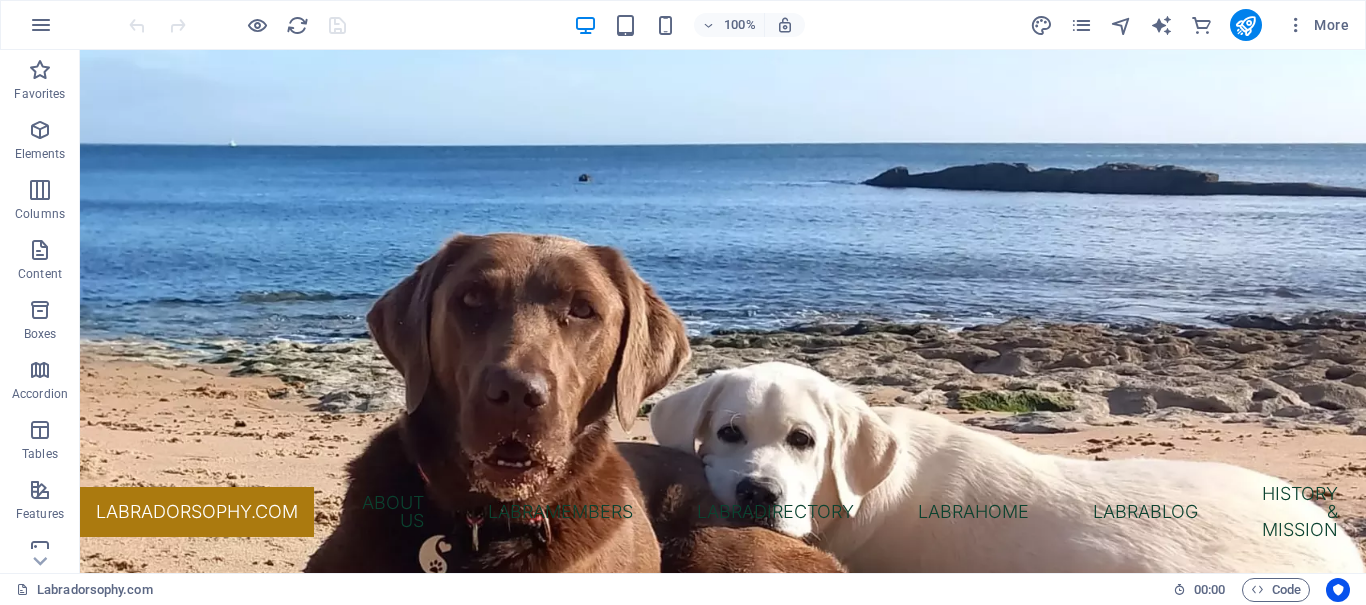 scroll, scrollTop: 15, scrollLeft: 0, axis: vertical 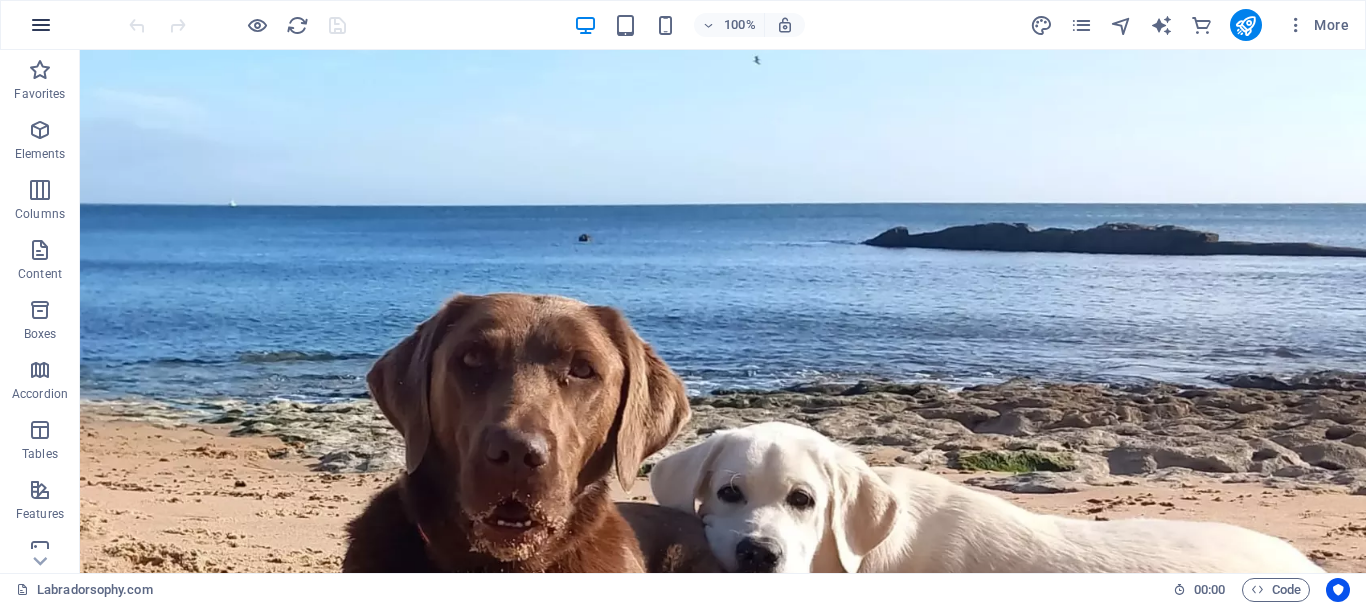 click at bounding box center (41, 25) 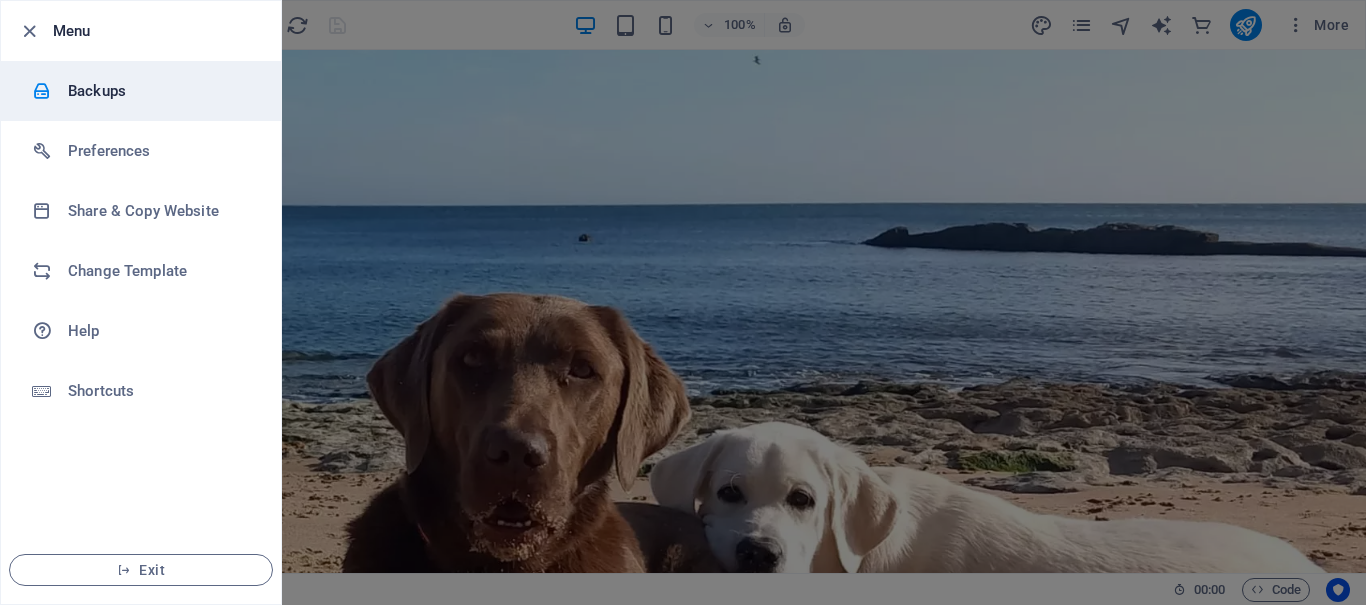 click on "Backups" at bounding box center (160, 91) 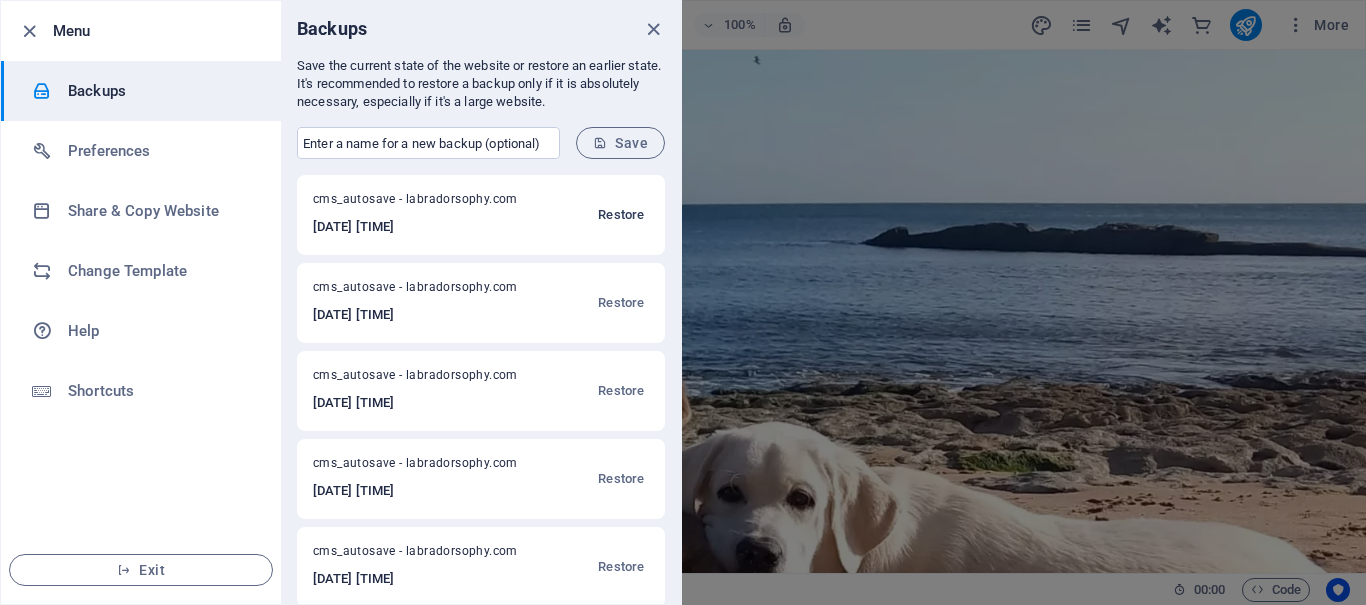 click on "Restore" at bounding box center [621, 215] 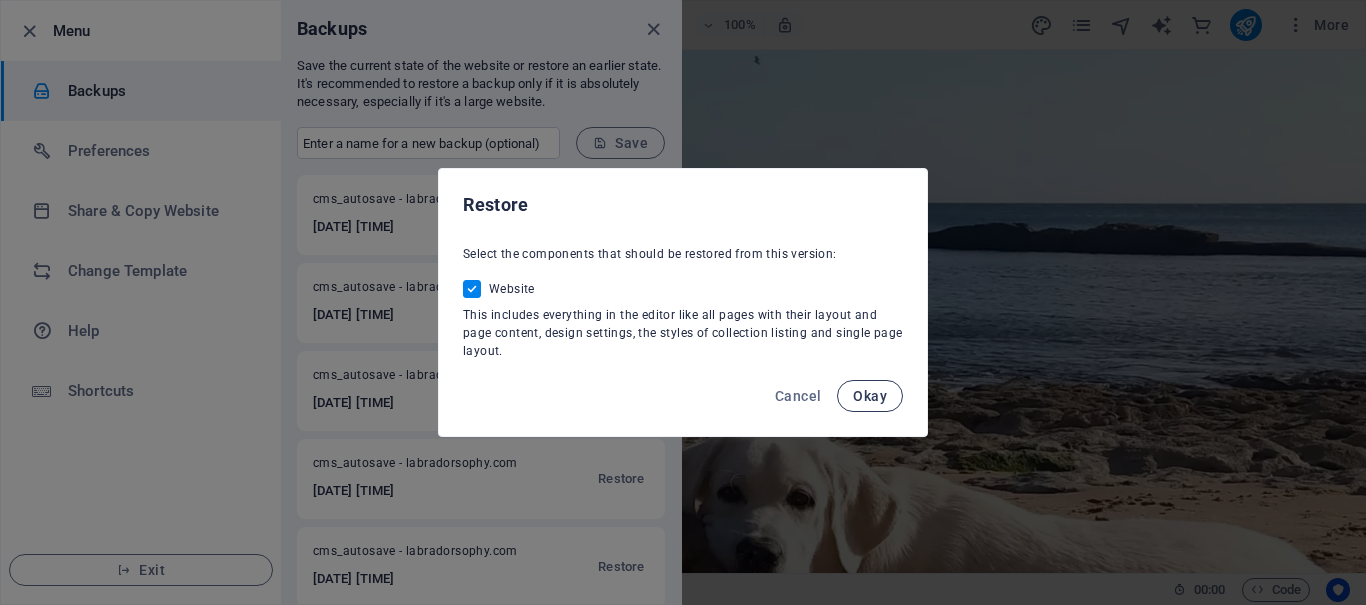 click on "Okay" at bounding box center (870, 396) 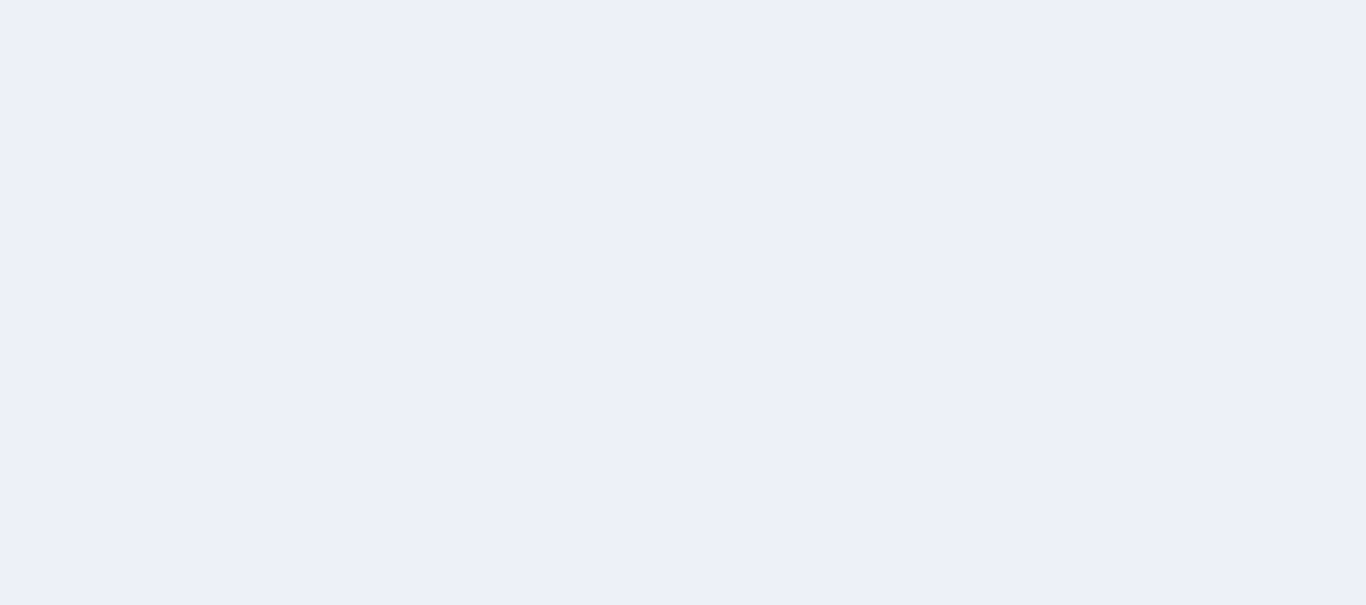 scroll, scrollTop: 0, scrollLeft: 0, axis: both 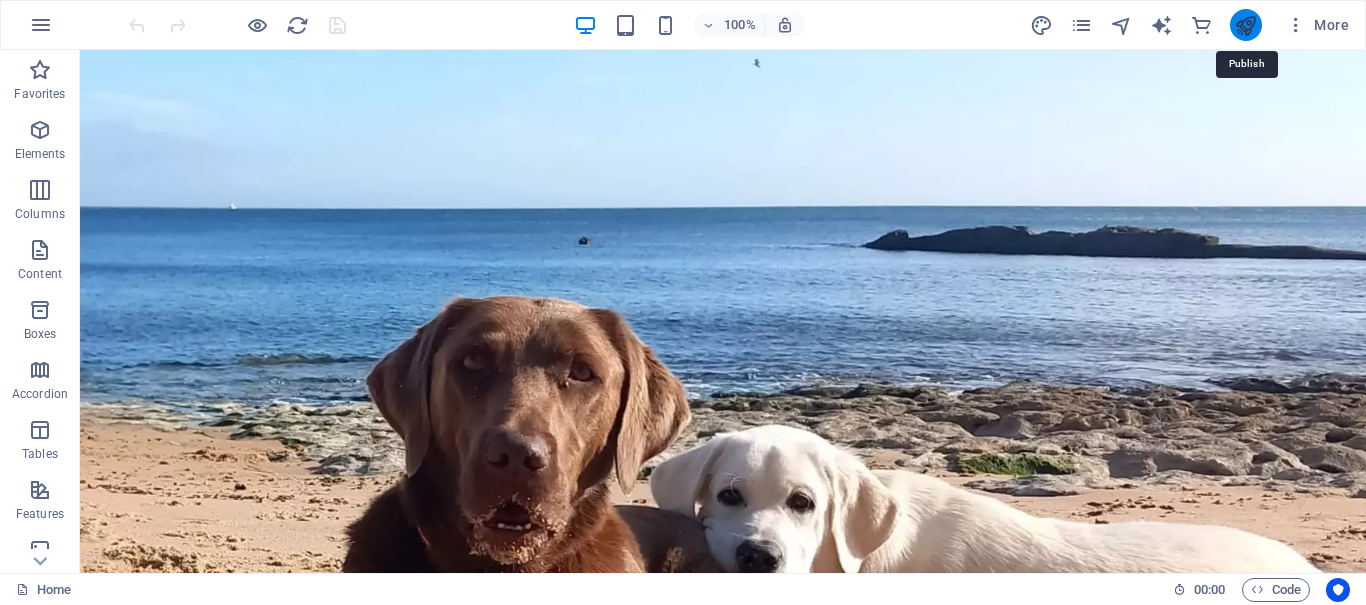 click at bounding box center (1245, 25) 